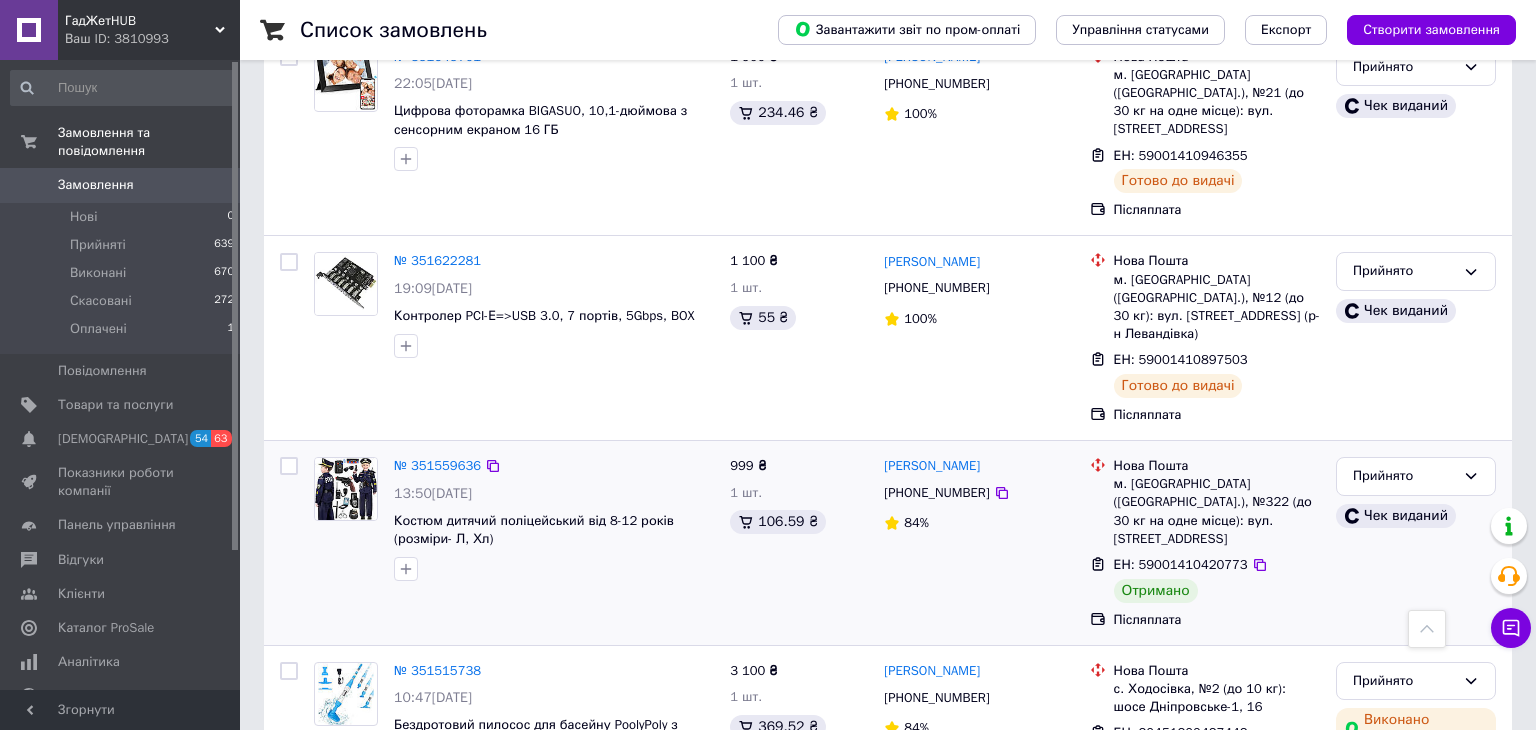 scroll, scrollTop: 3216, scrollLeft: 0, axis: vertical 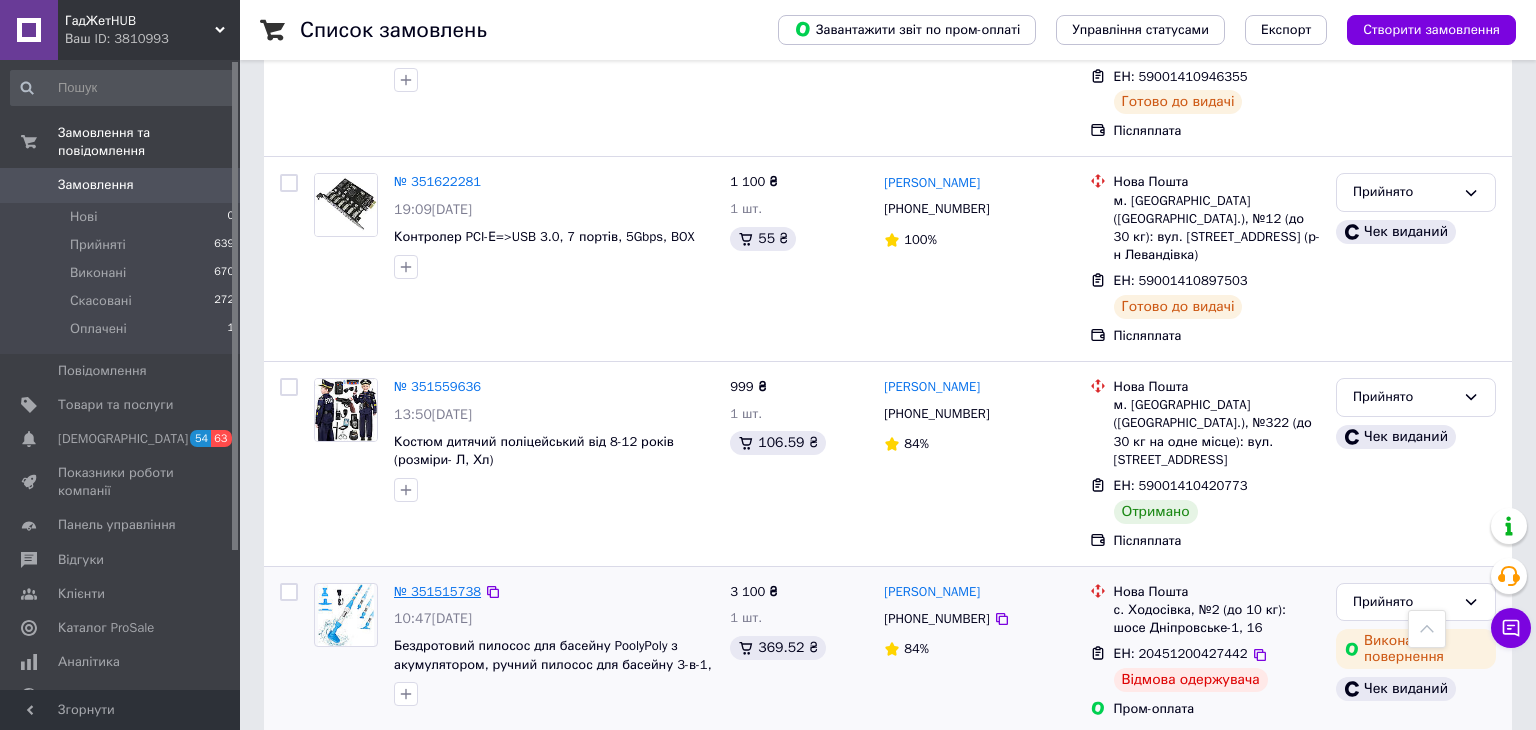 click on "№ 351515738" at bounding box center (437, 591) 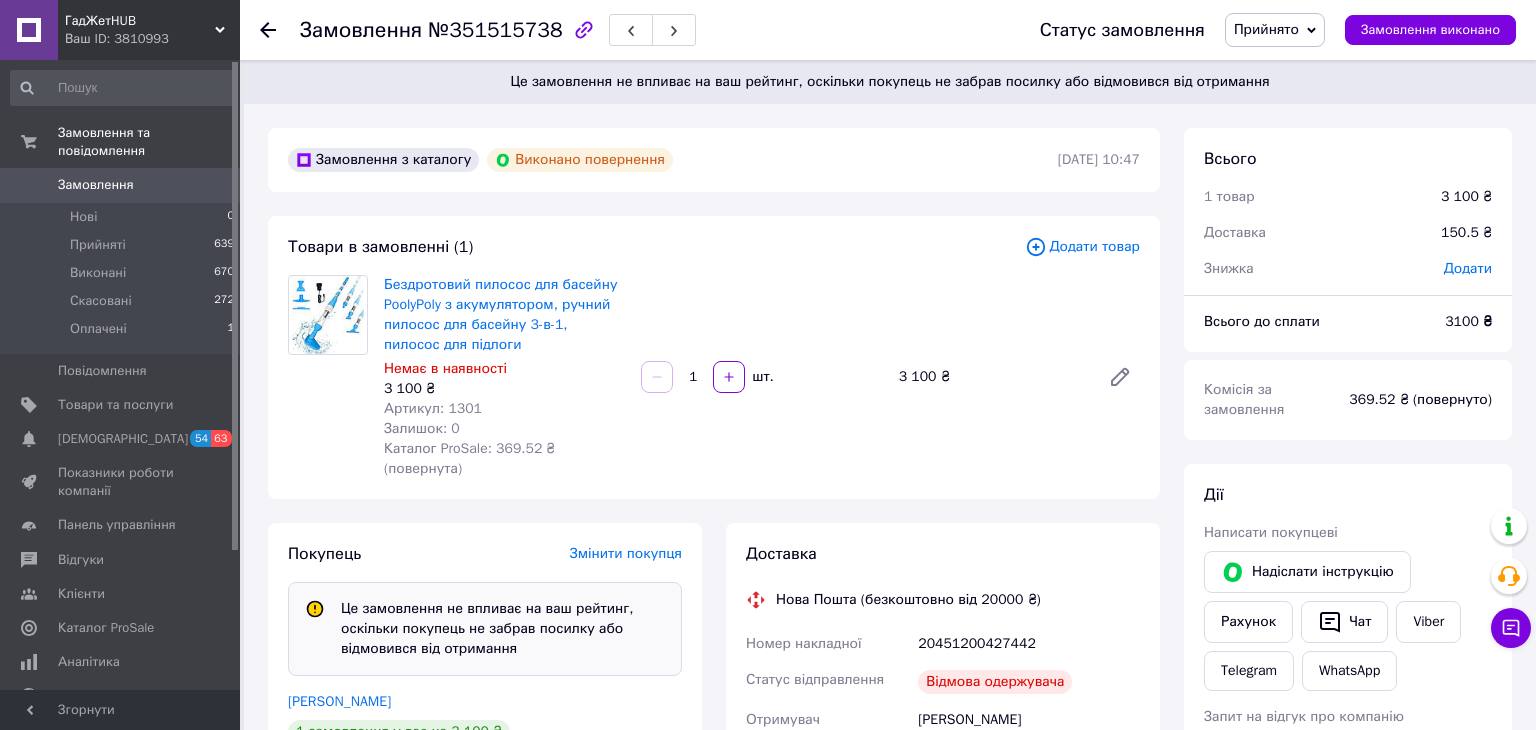 click on "Товари в замовленні (1)" at bounding box center [656, 247] 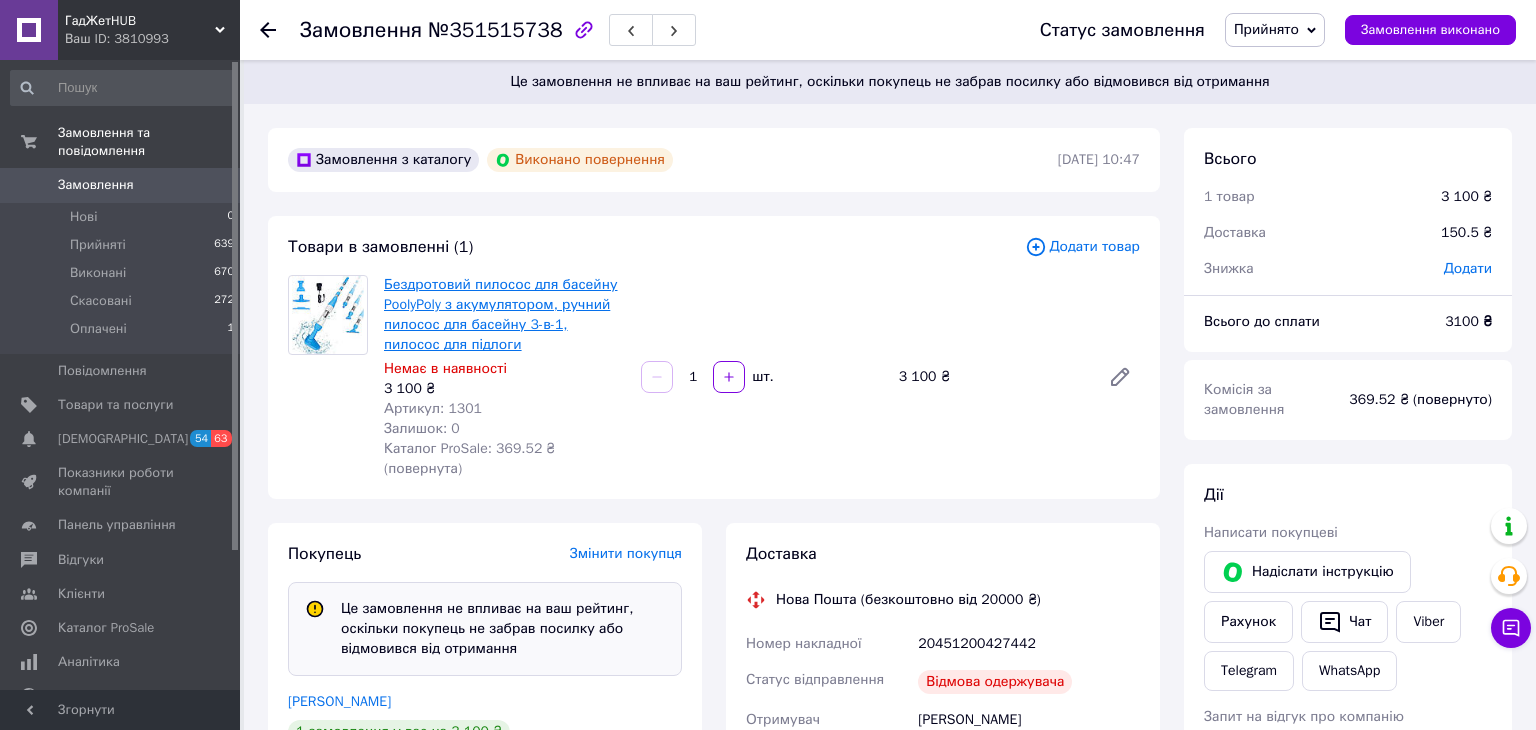 click on "Бездротовий пилосос для басейну PoolyPoly з акумулятором, ручний пилосос для басейну 3-в-1, пилосос для підлоги" at bounding box center (501, 314) 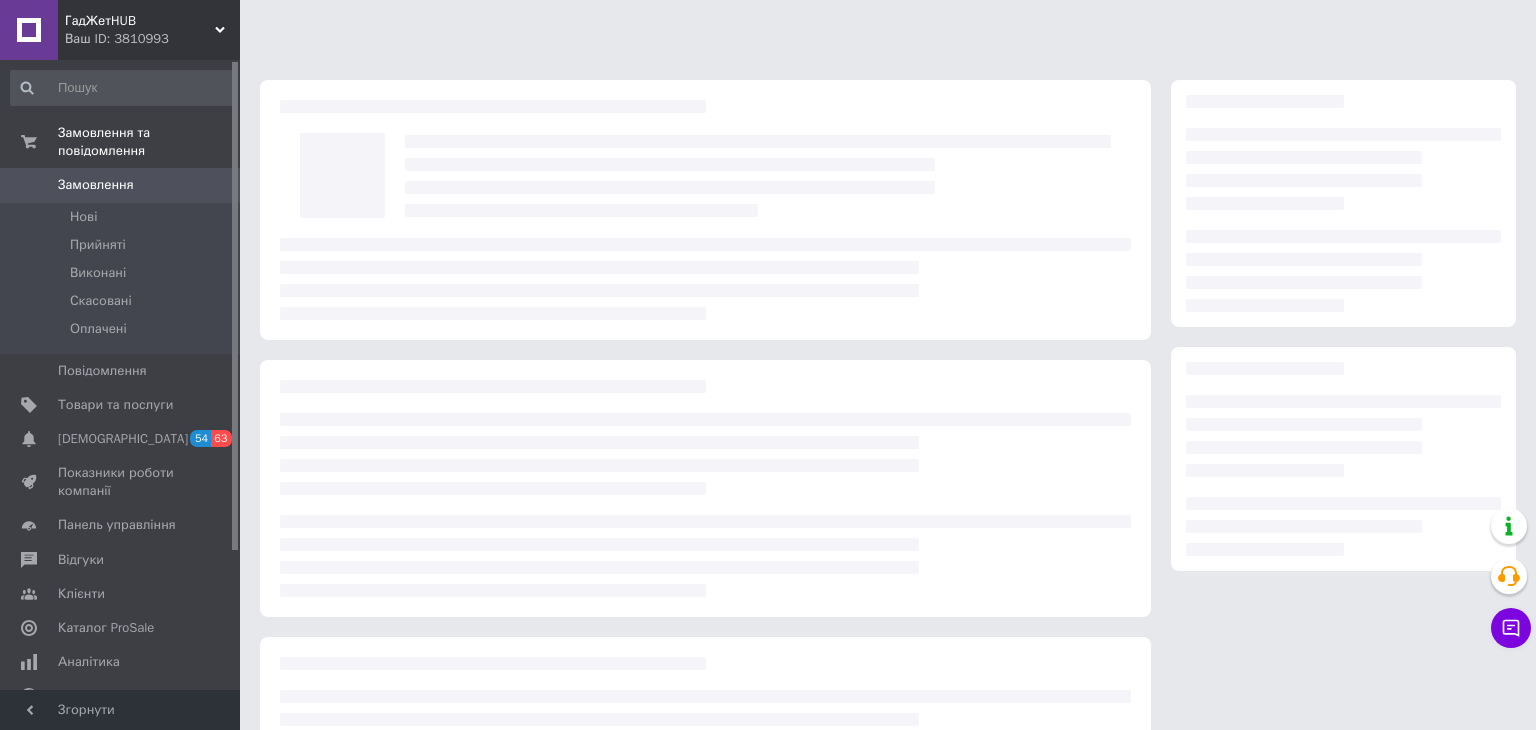 scroll, scrollTop: 0, scrollLeft: 0, axis: both 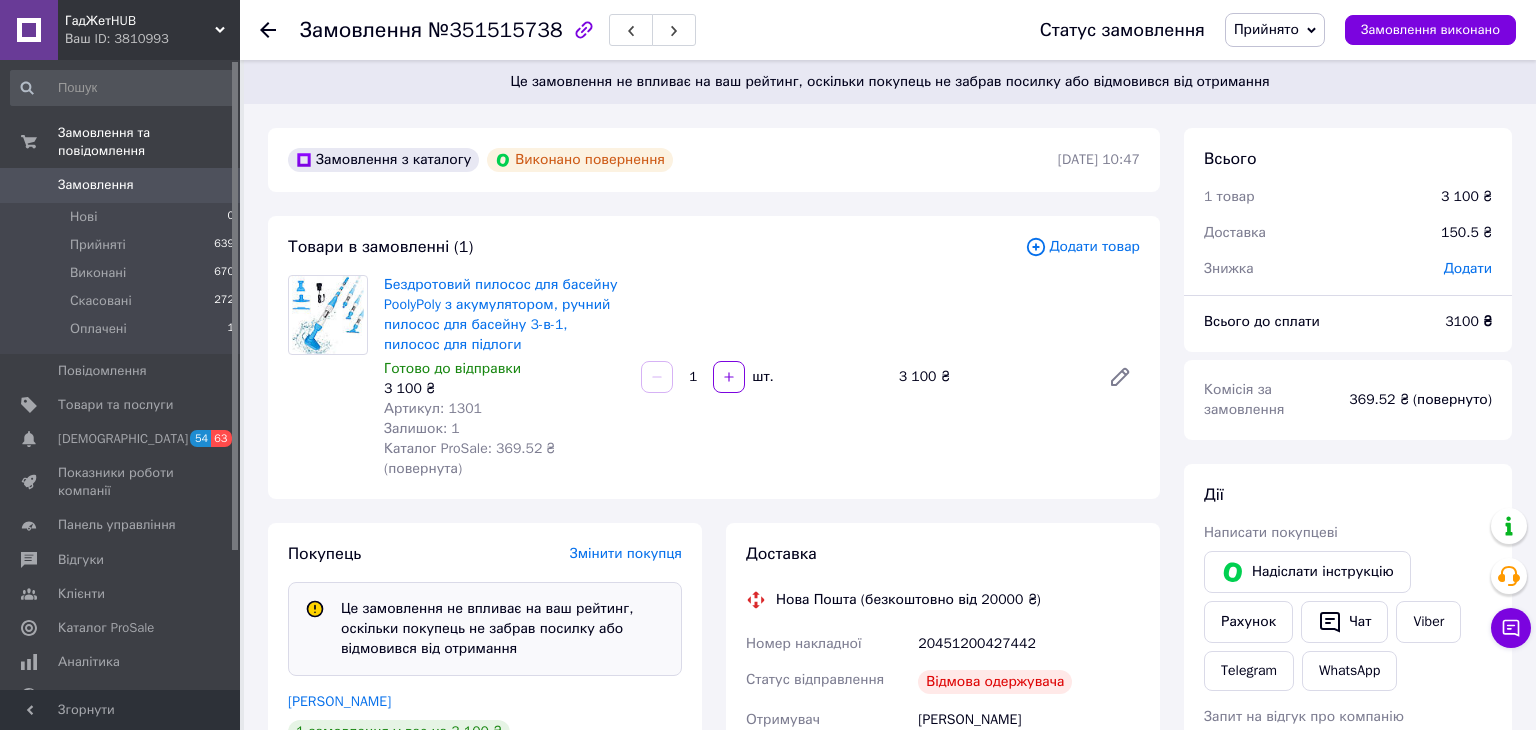 click on "Бездротовий пилосос для басейну PoolyPoly з акумулятором, ручний пилосос для басейну 3-в-1, пилосос для підлоги [GEOGRAPHIC_DATA] до відправки 3 100 ₴ Артикул: 1301 Залишок: 1 Каталог ProSale: 369.52 ₴ (повернута) 1   шт. 3 100 ₴" at bounding box center [762, 377] 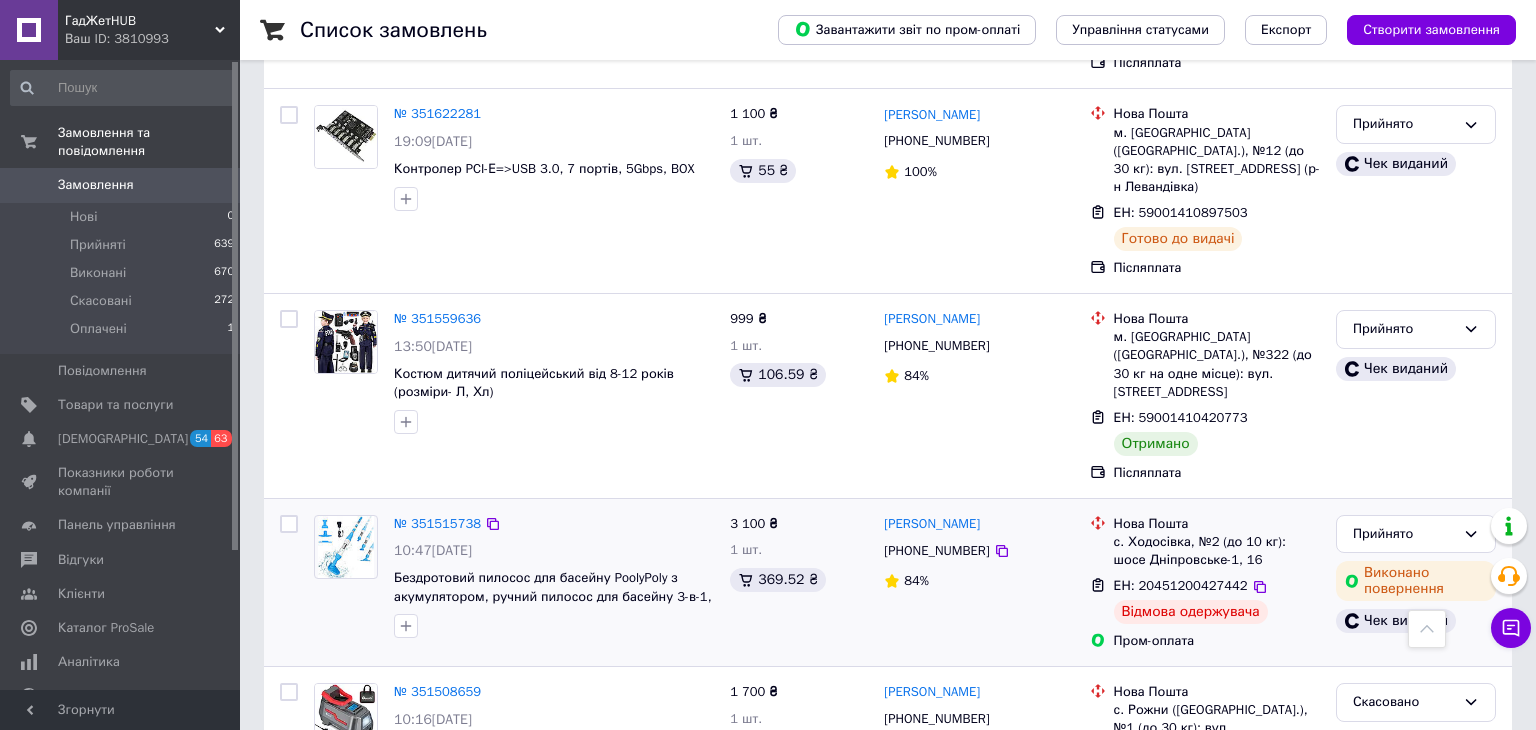 scroll, scrollTop: 3292, scrollLeft: 0, axis: vertical 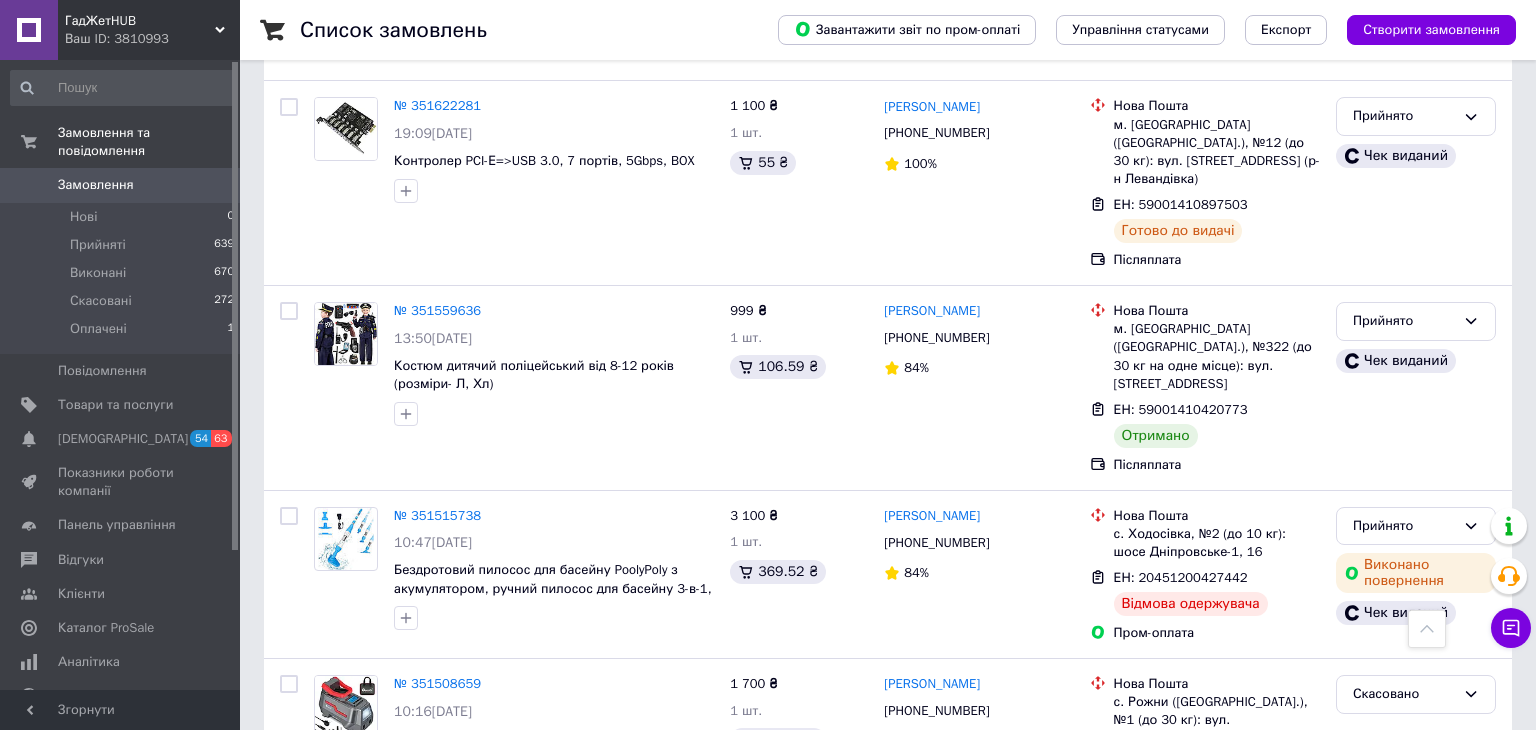 click on "2" at bounding box center (327, 860) 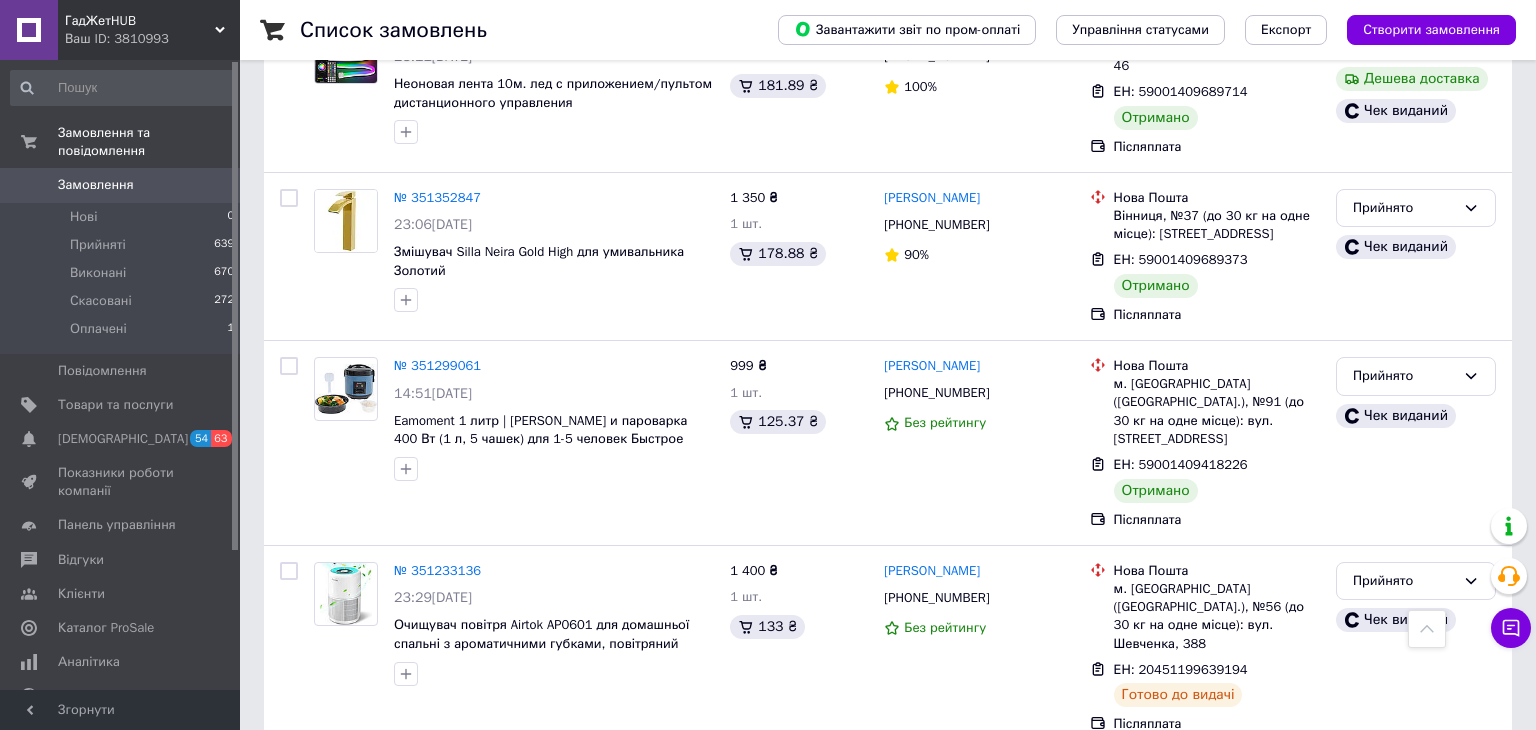 scroll, scrollTop: 1378, scrollLeft: 0, axis: vertical 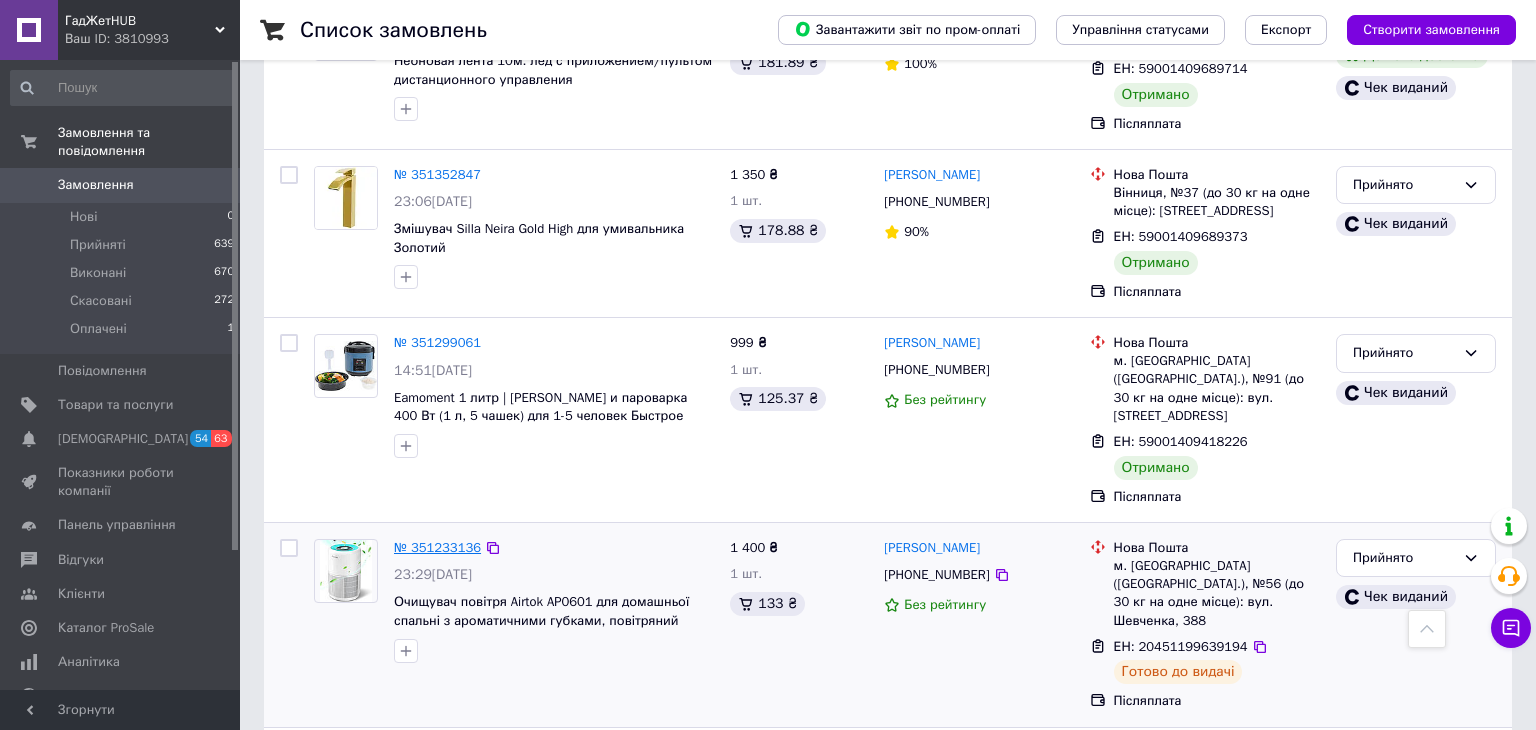 click on "№ 351233136" at bounding box center (437, 547) 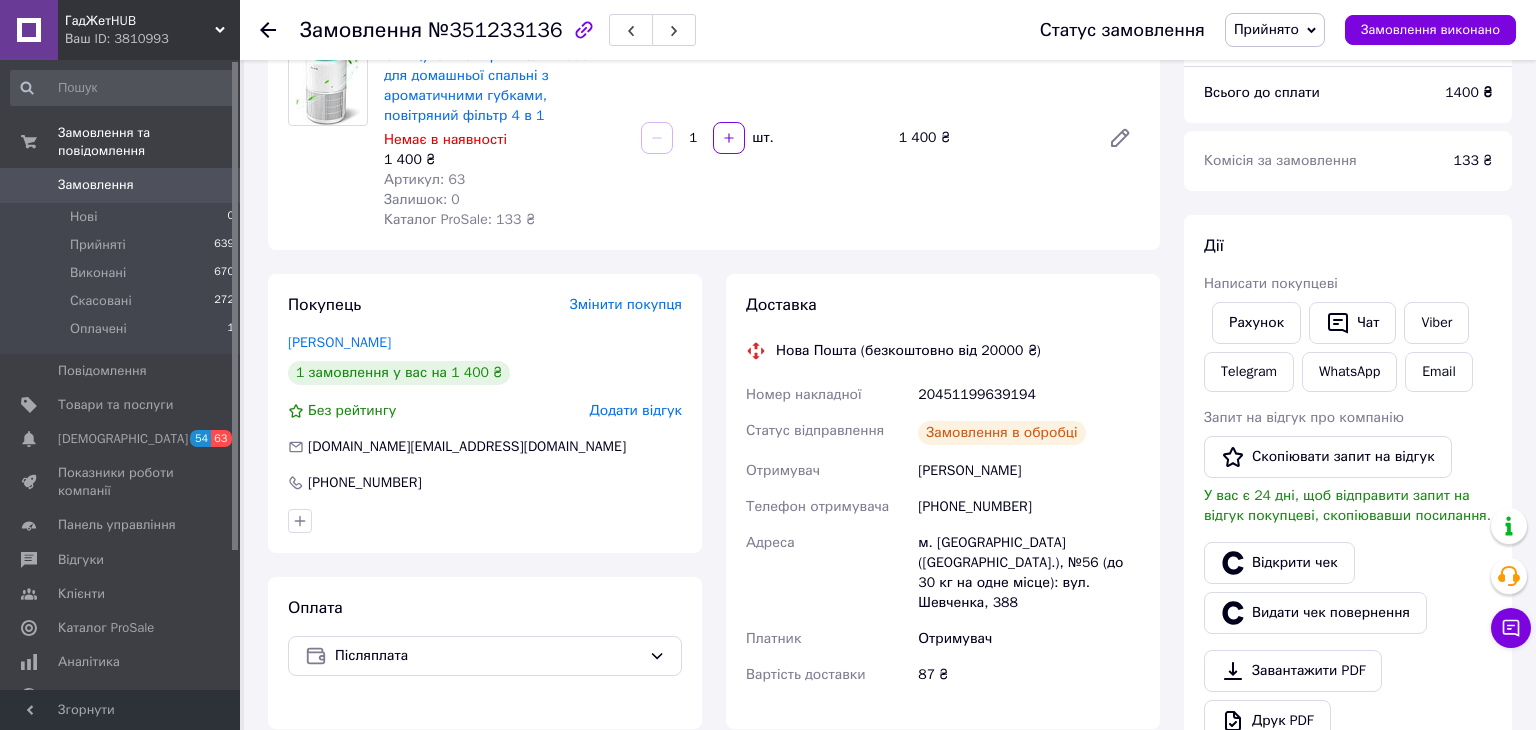 scroll, scrollTop: 0, scrollLeft: 0, axis: both 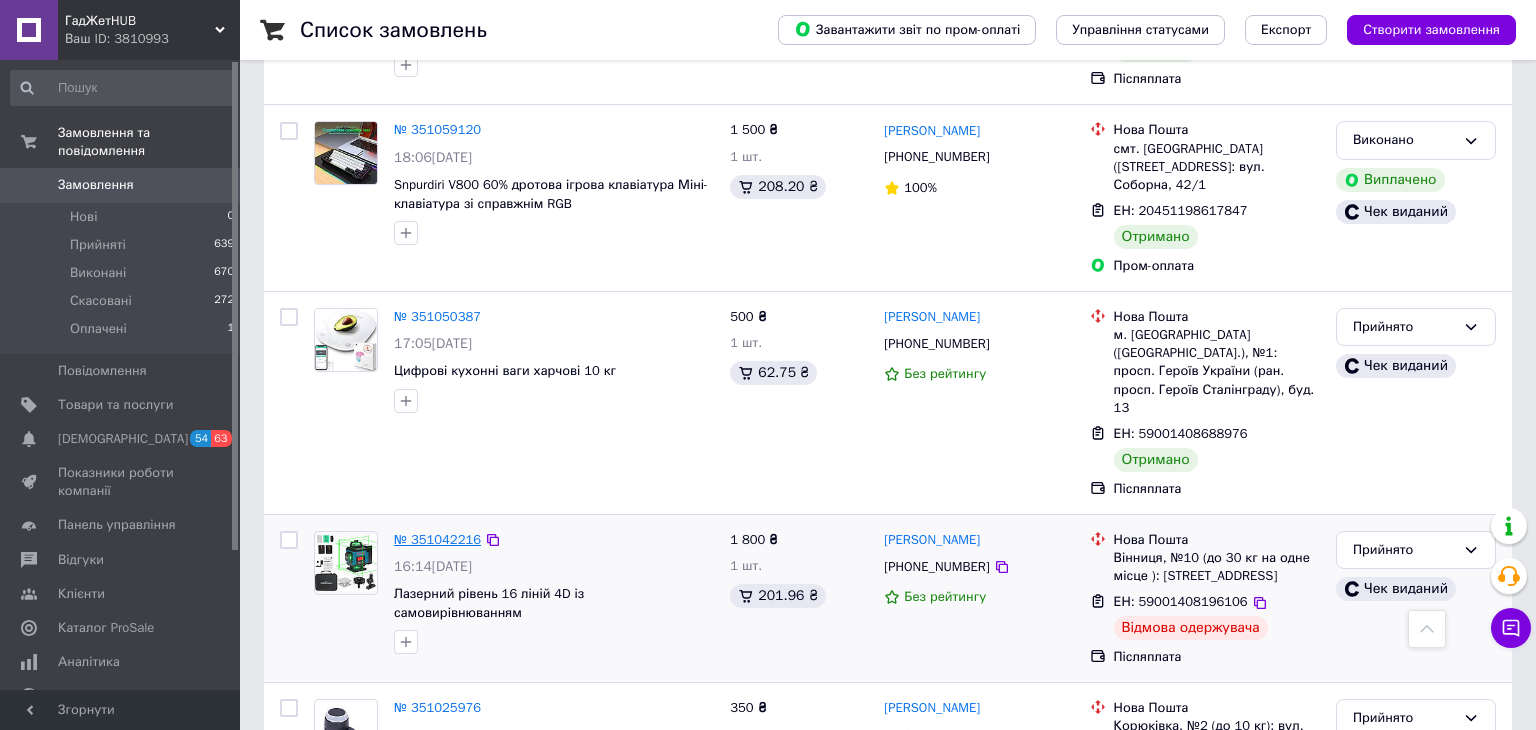 click on "№ 351042216" at bounding box center (437, 539) 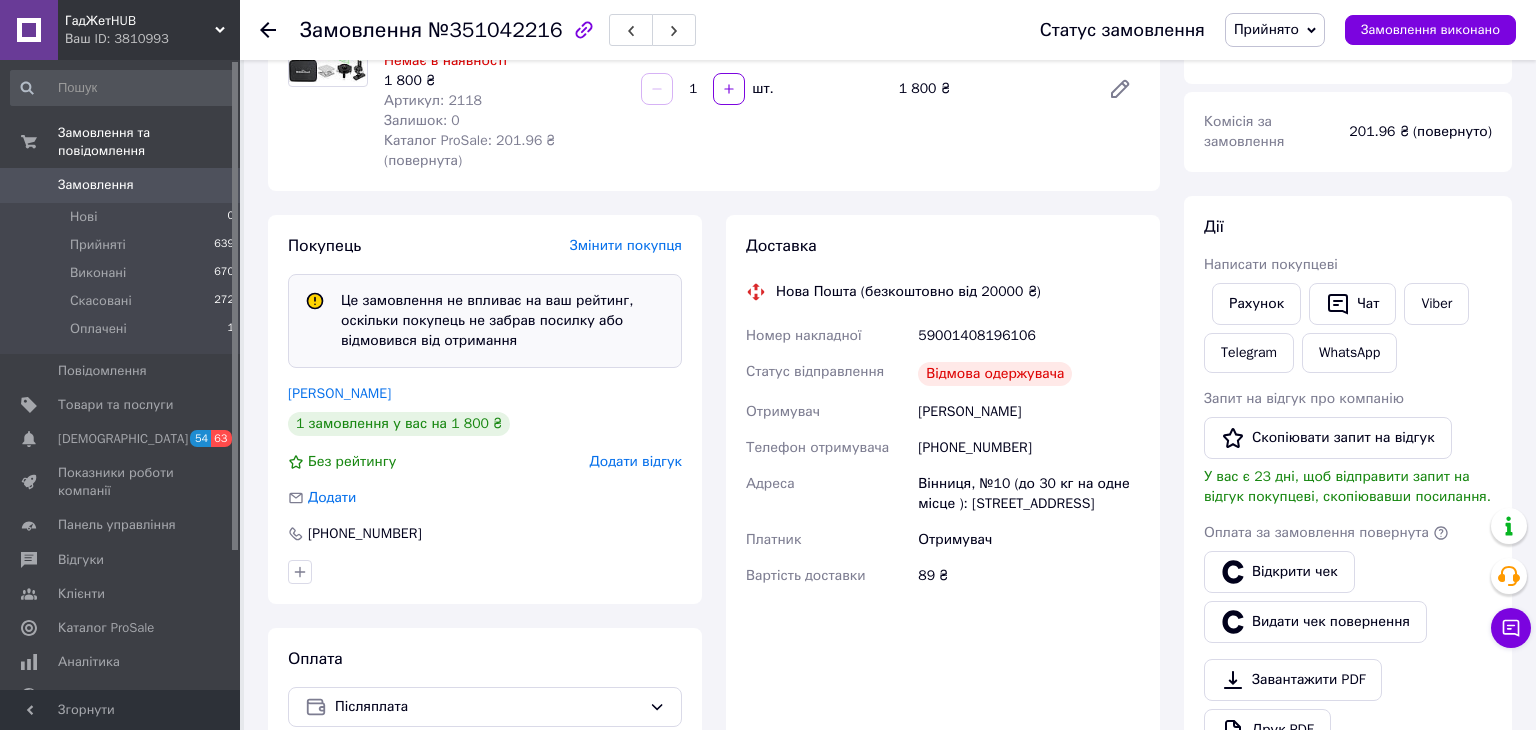scroll, scrollTop: 0, scrollLeft: 0, axis: both 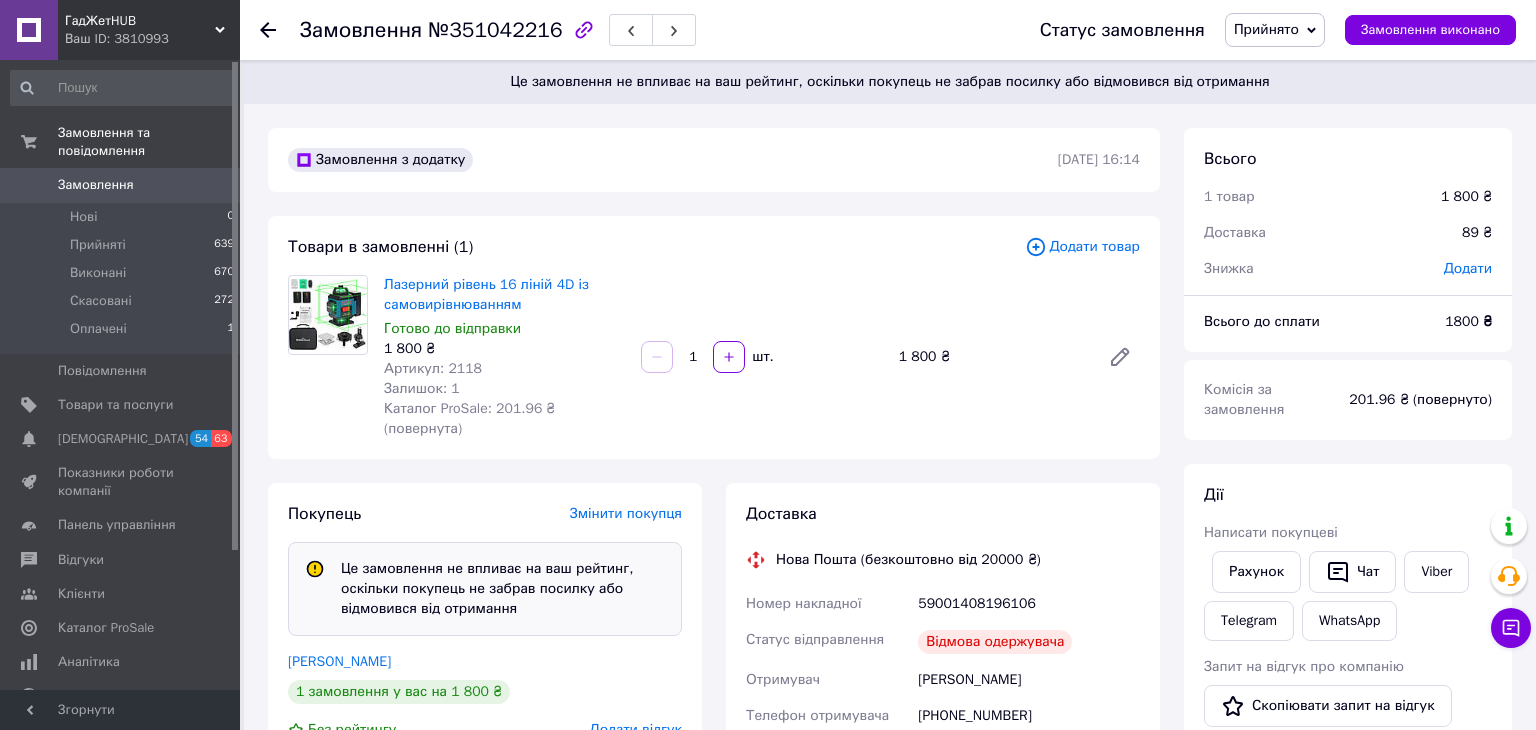 click on "Лазерний рівень 16 ліній 4D із самовирівнюванням Готово до відправки 1 800 ₴ Артикул: 2118 Залишок: 1 Каталог ProSale: 201.96 ₴ (повернута) 1   шт. 1 800 ₴" at bounding box center (762, 357) 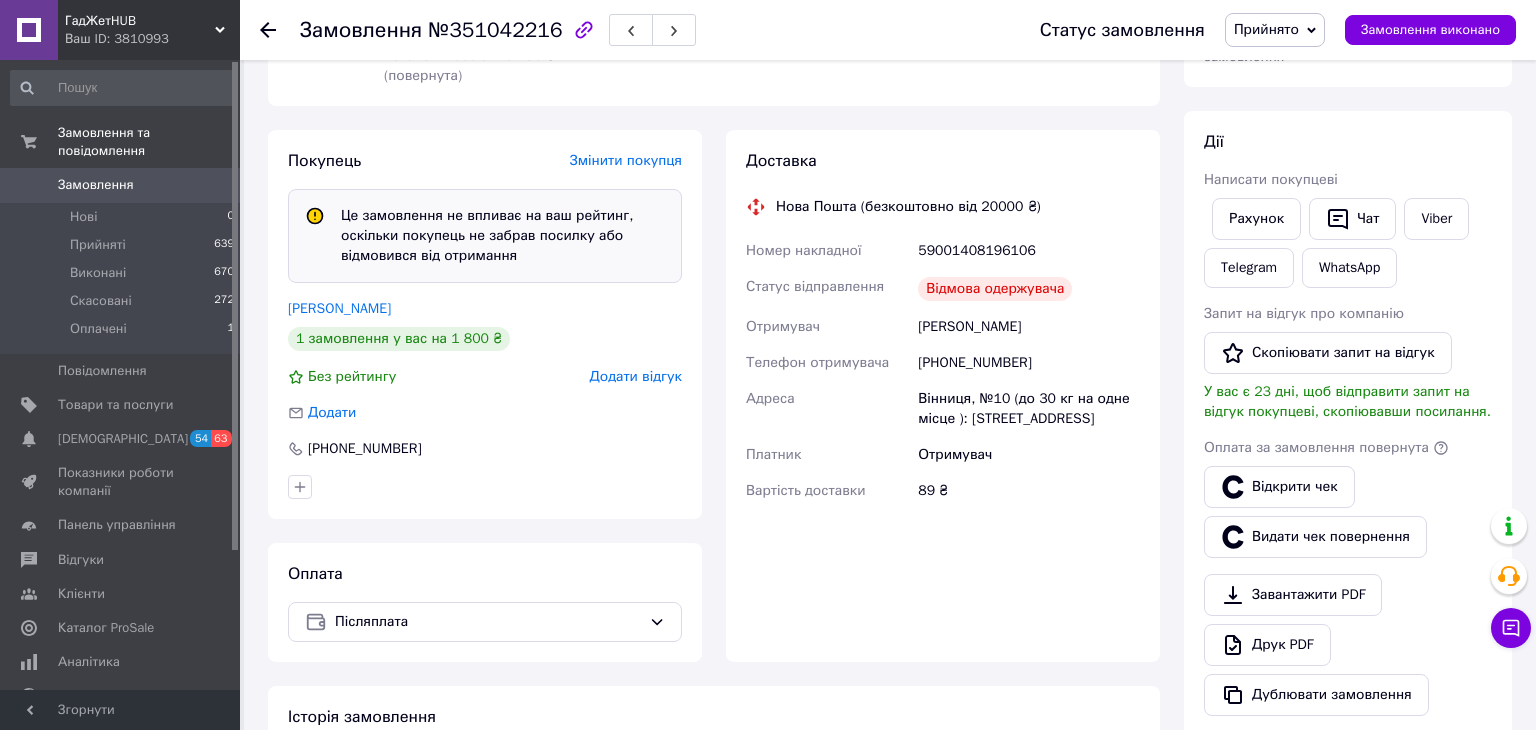 scroll, scrollTop: 354, scrollLeft: 0, axis: vertical 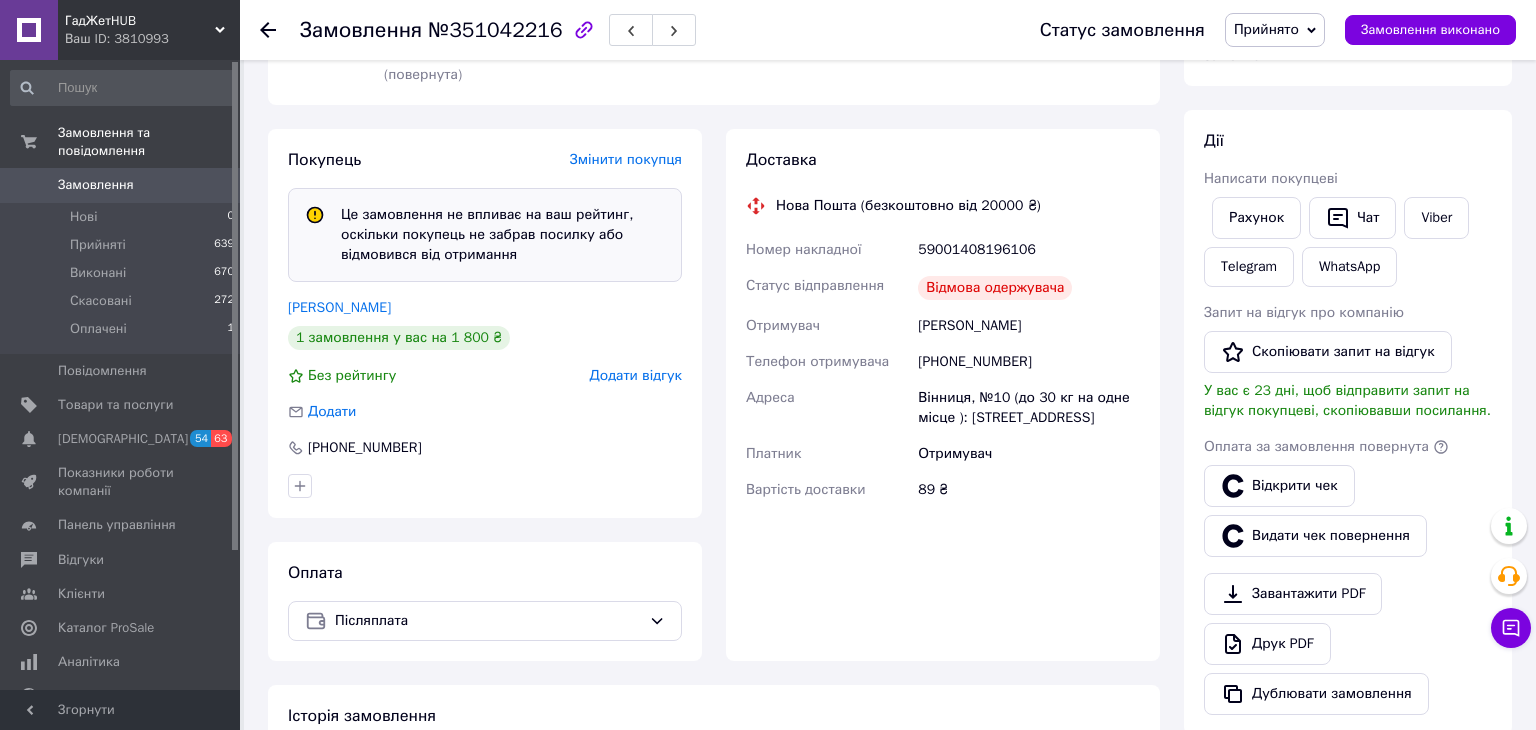 click on "Замовлення 0" at bounding box center (123, 185) 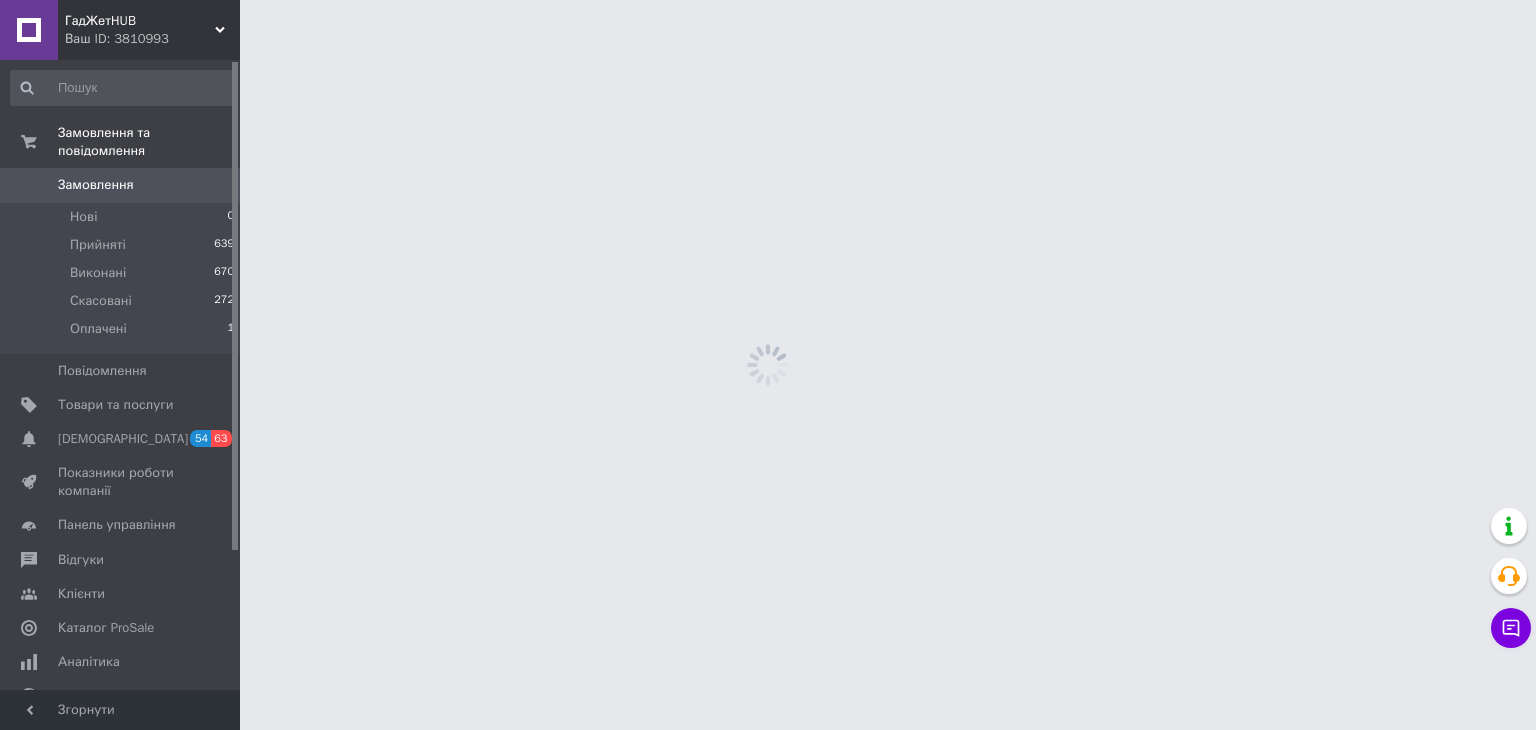 scroll, scrollTop: 0, scrollLeft: 0, axis: both 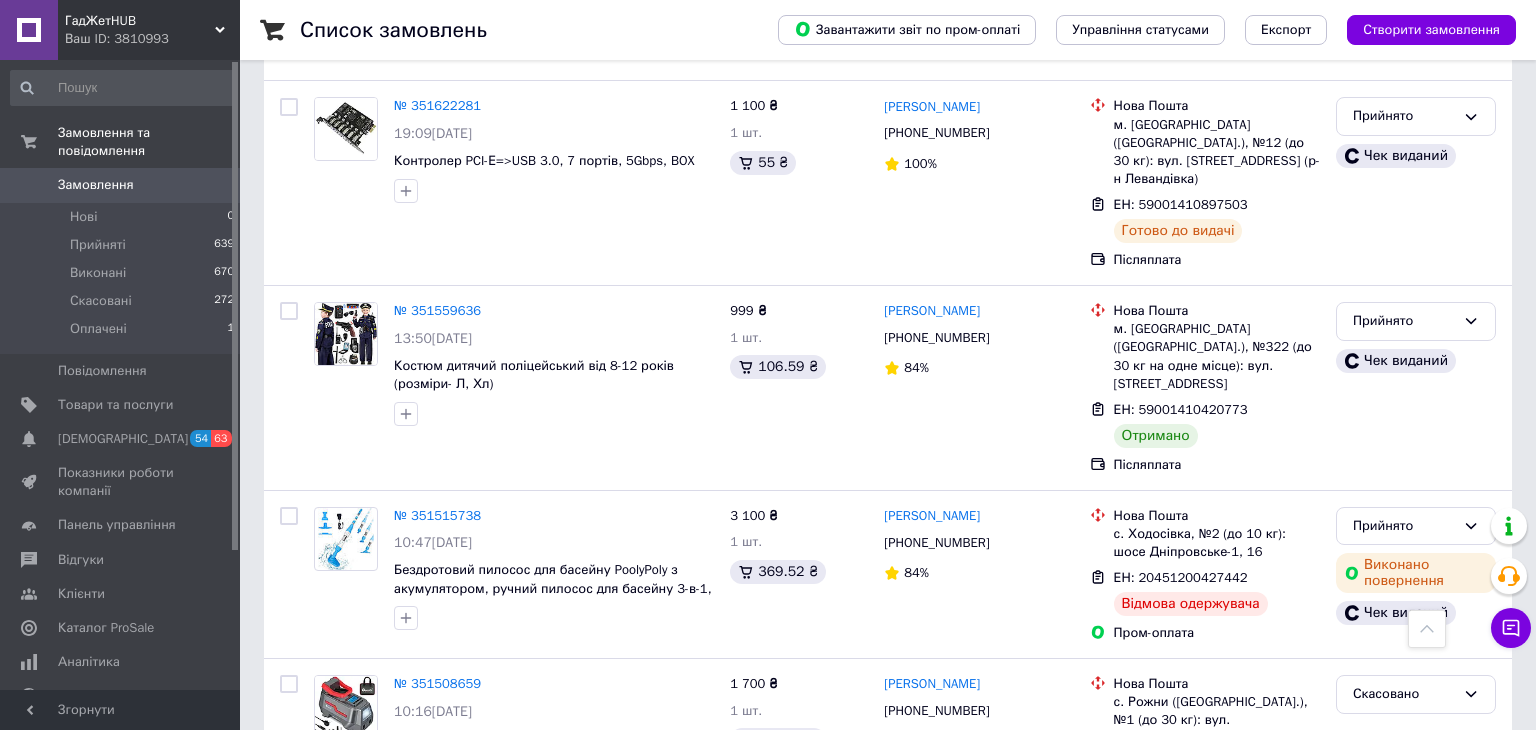 click on "3" at bounding box center [372, 860] 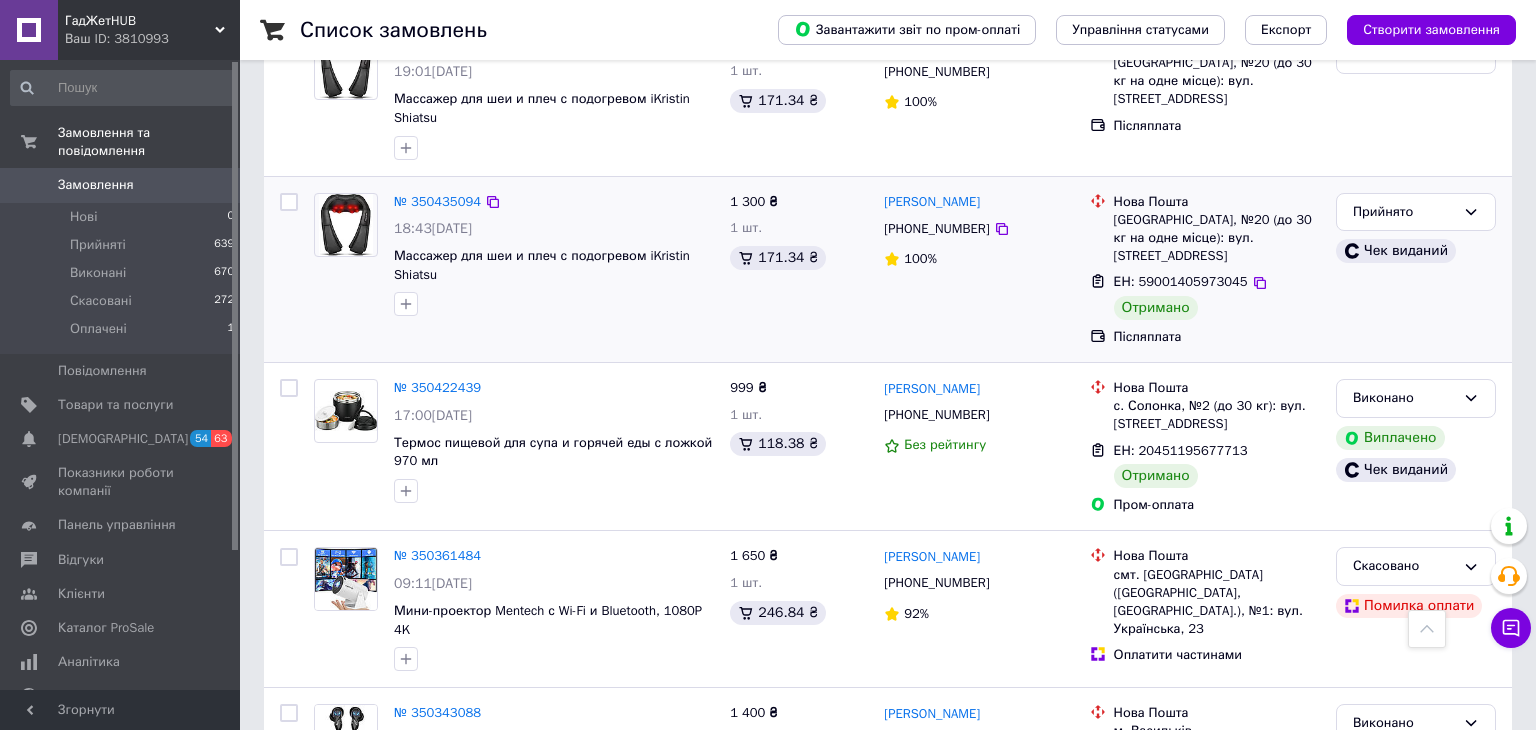 scroll, scrollTop: 3151, scrollLeft: 0, axis: vertical 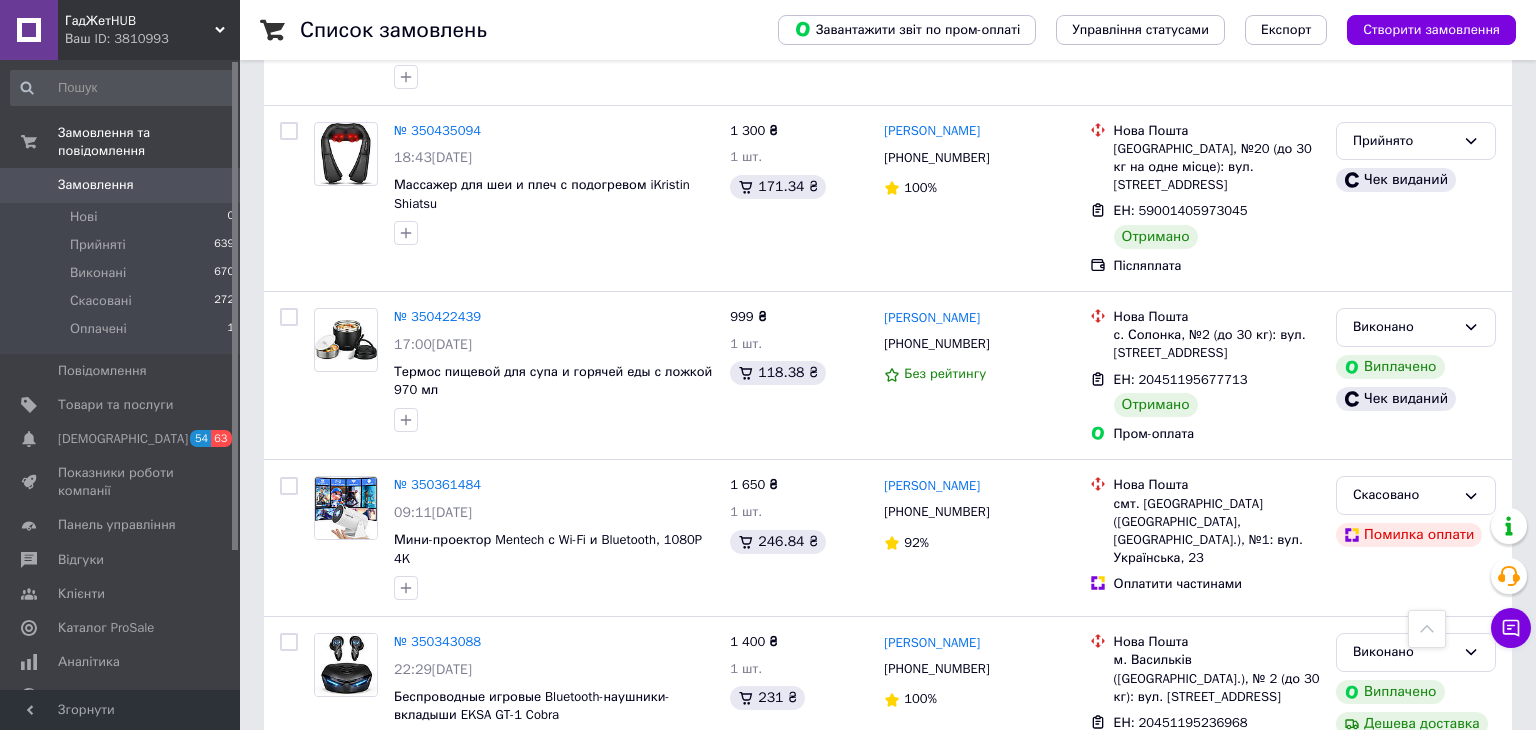 click on "1" at bounding box center (404, 848) 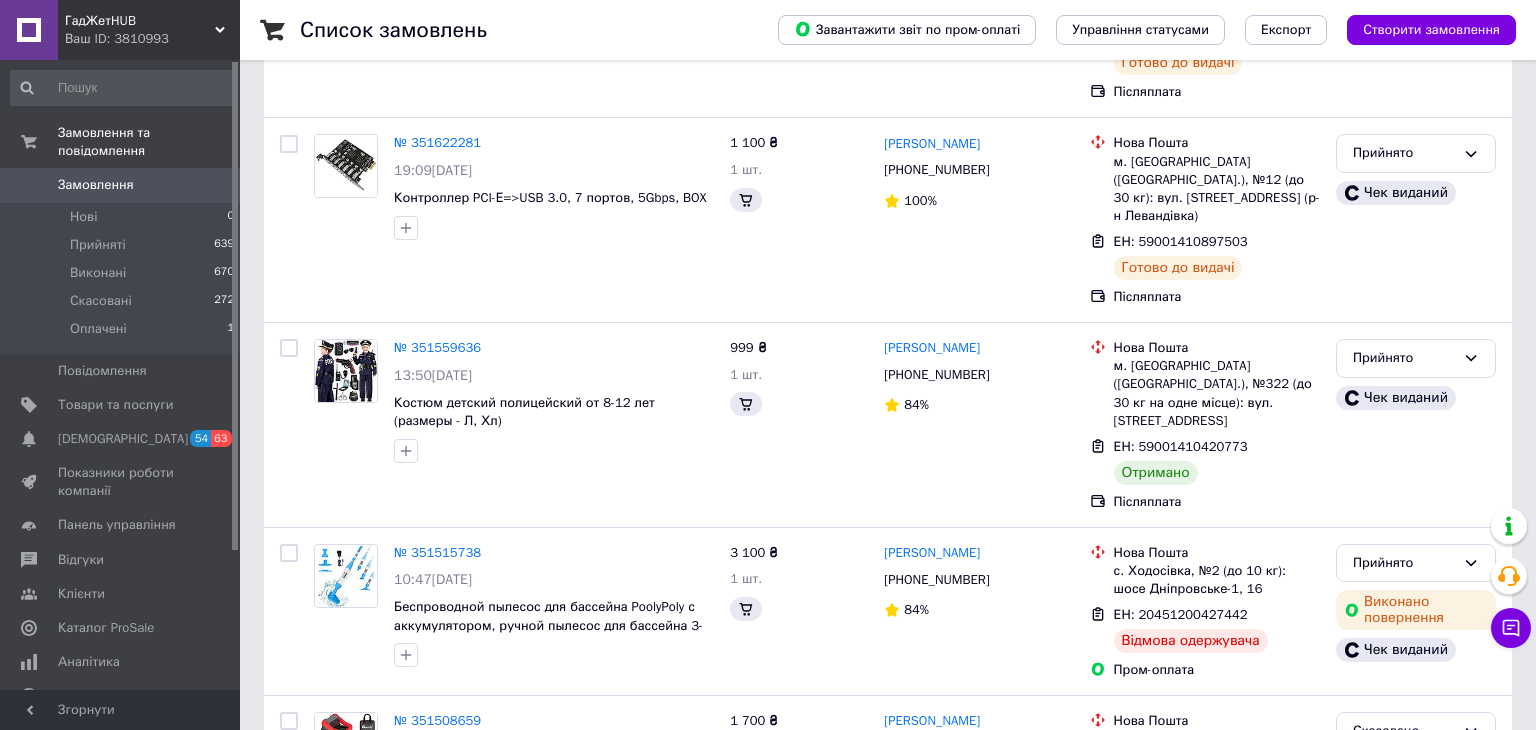 scroll, scrollTop: 0, scrollLeft: 0, axis: both 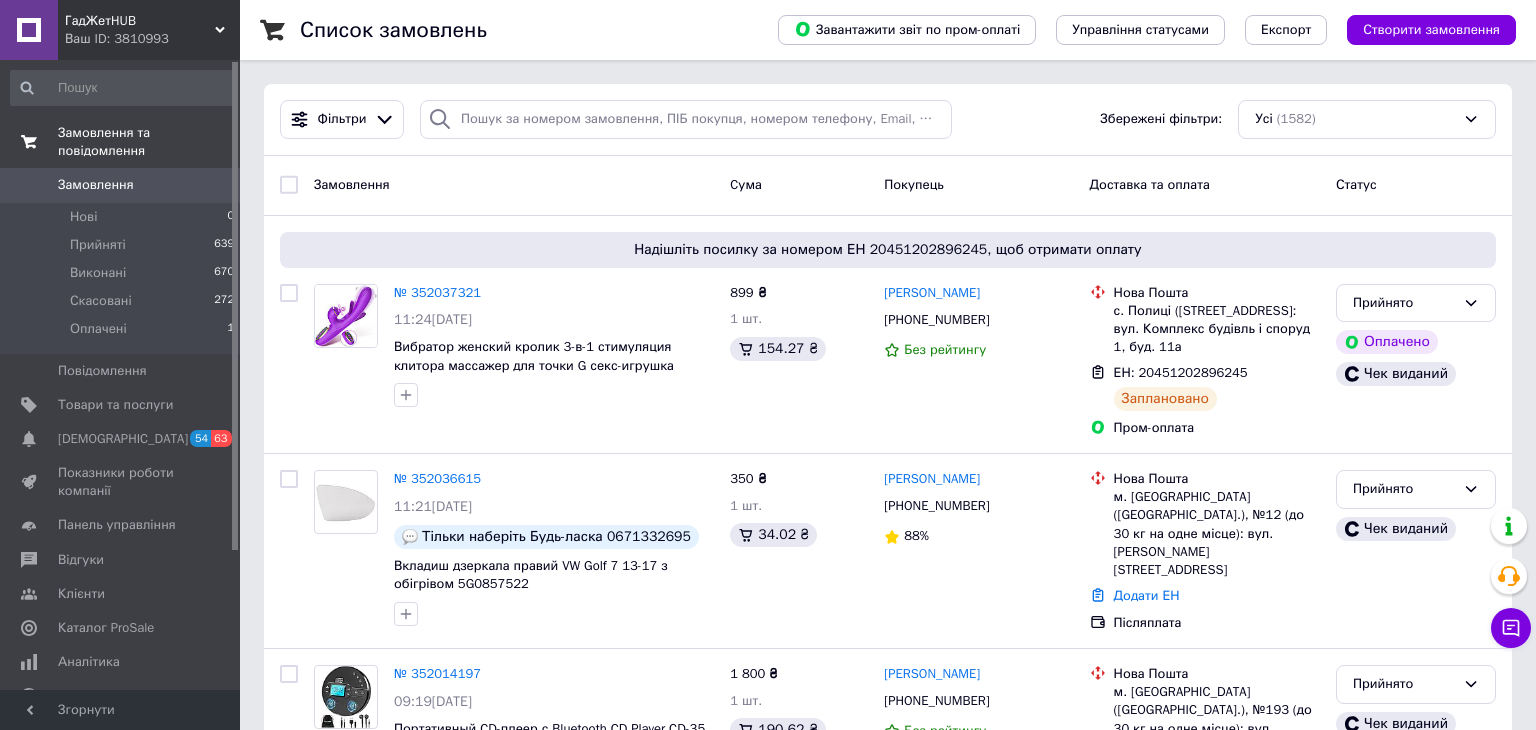 click on "Замовлення та повідомлення" at bounding box center (149, 142) 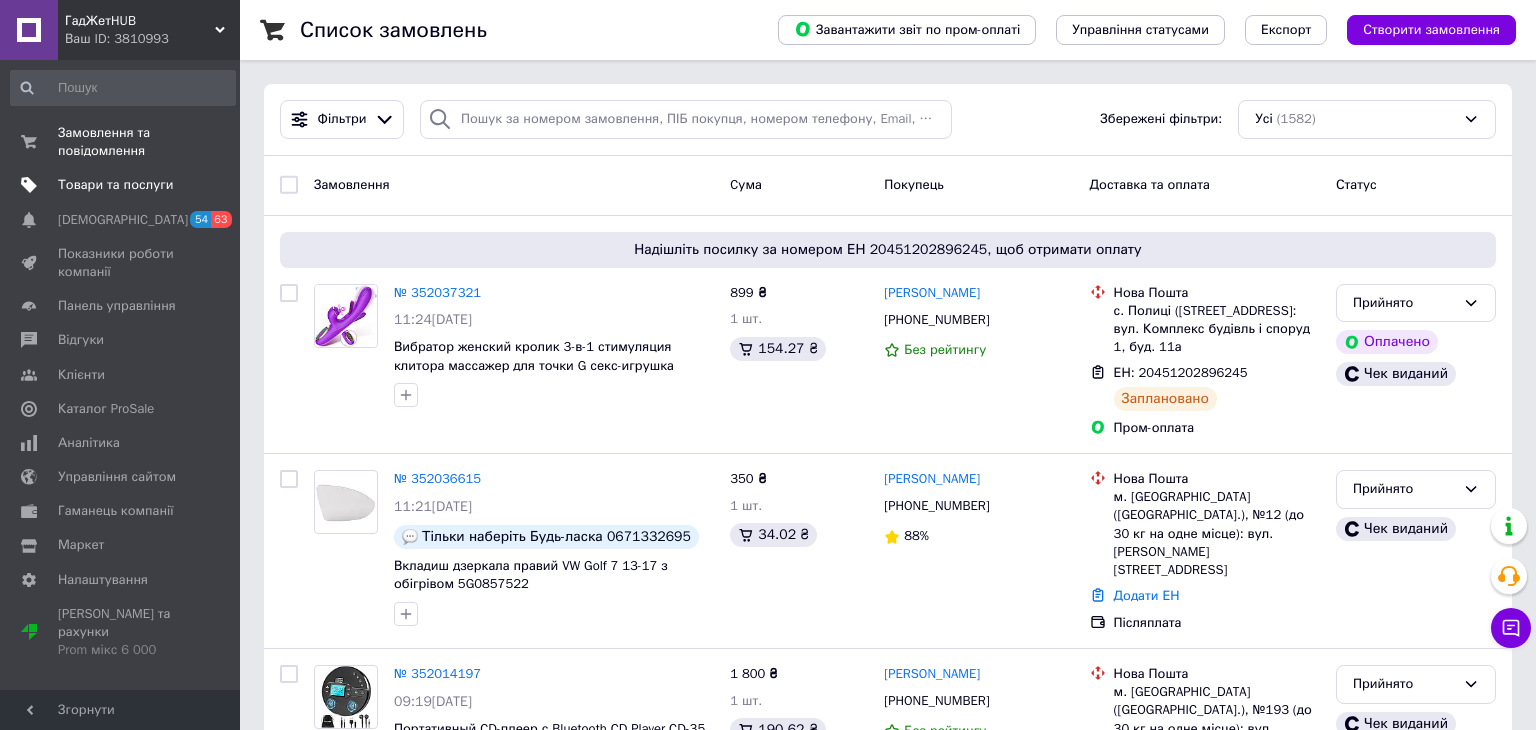 click on "Товари та послуги" at bounding box center (115, 185) 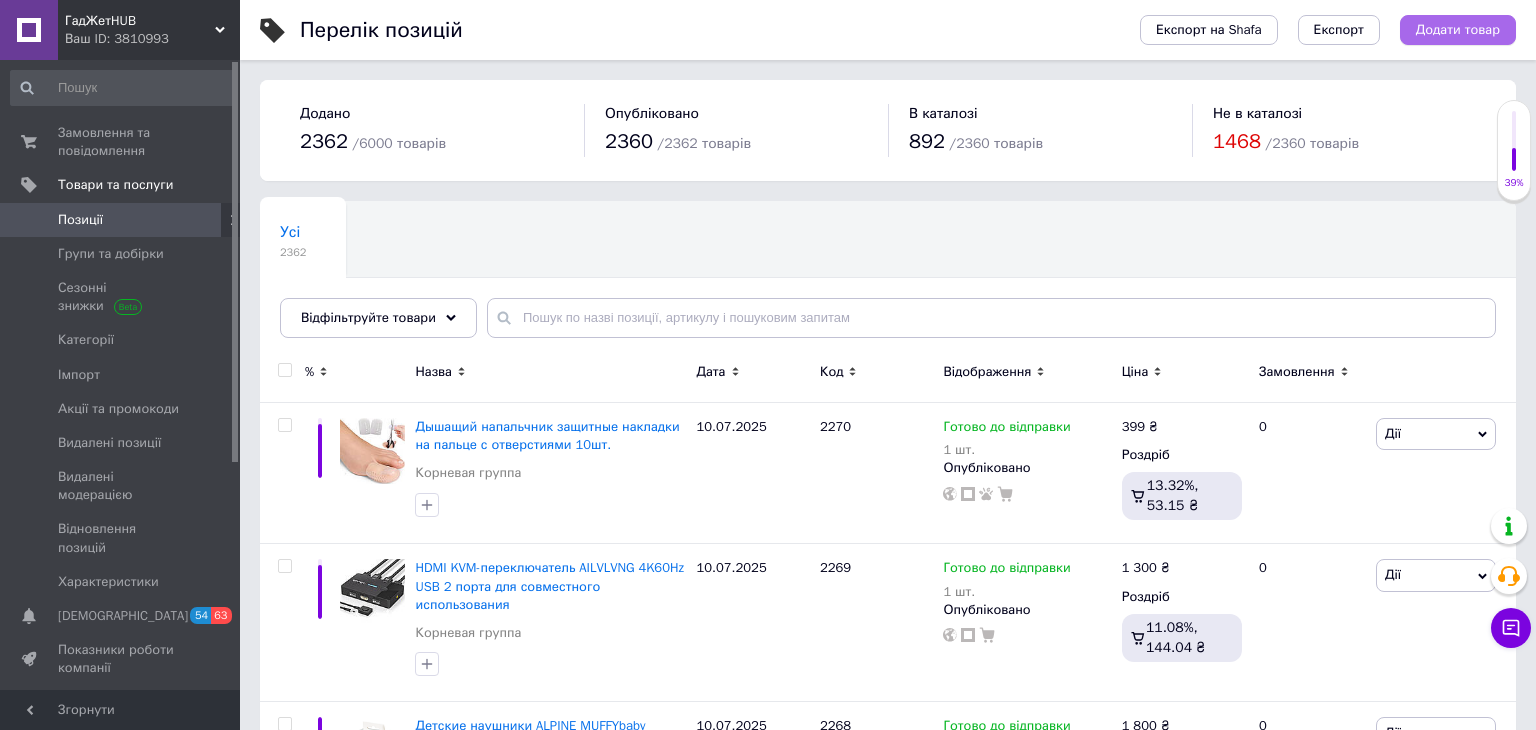 click on "Додати товар" at bounding box center (1458, 30) 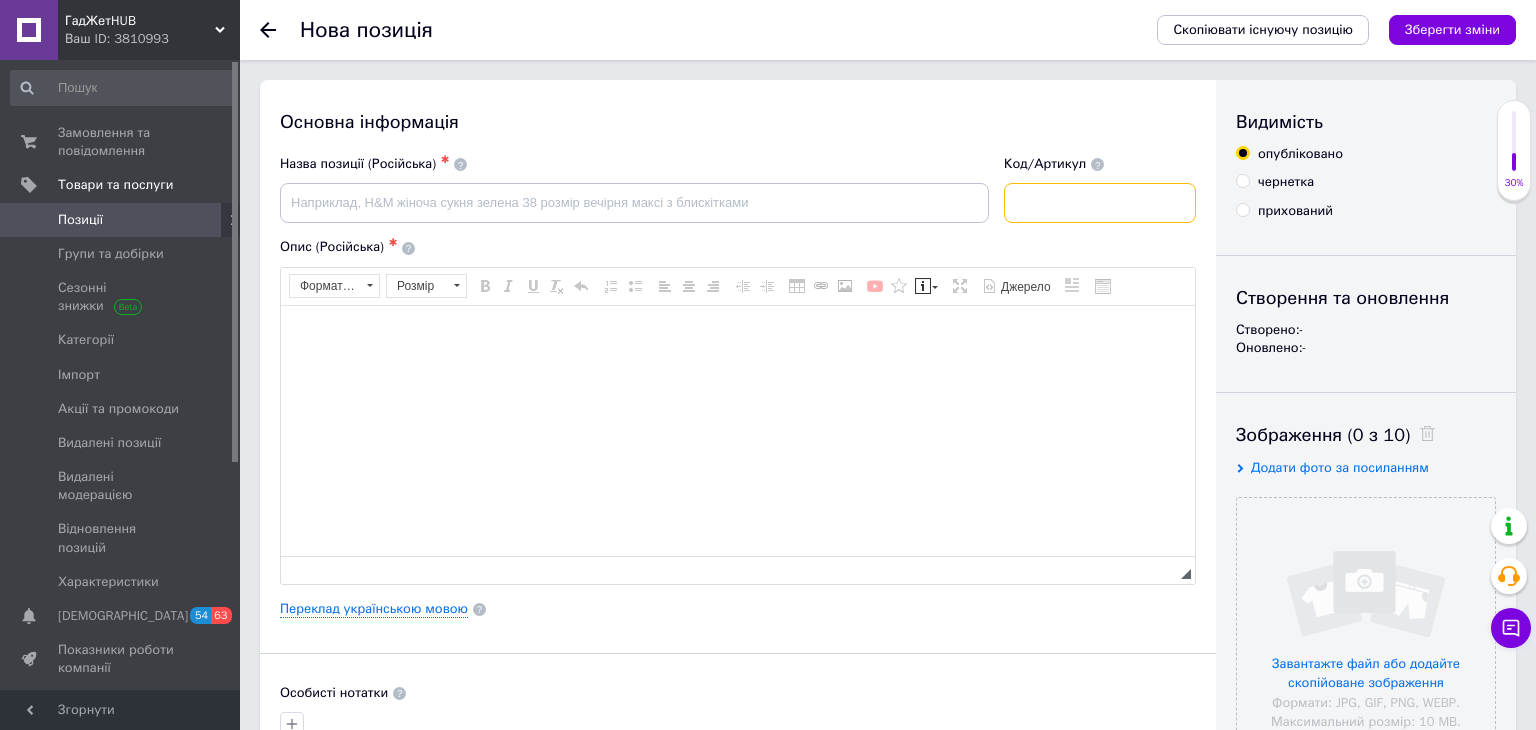click at bounding box center (1100, 203) 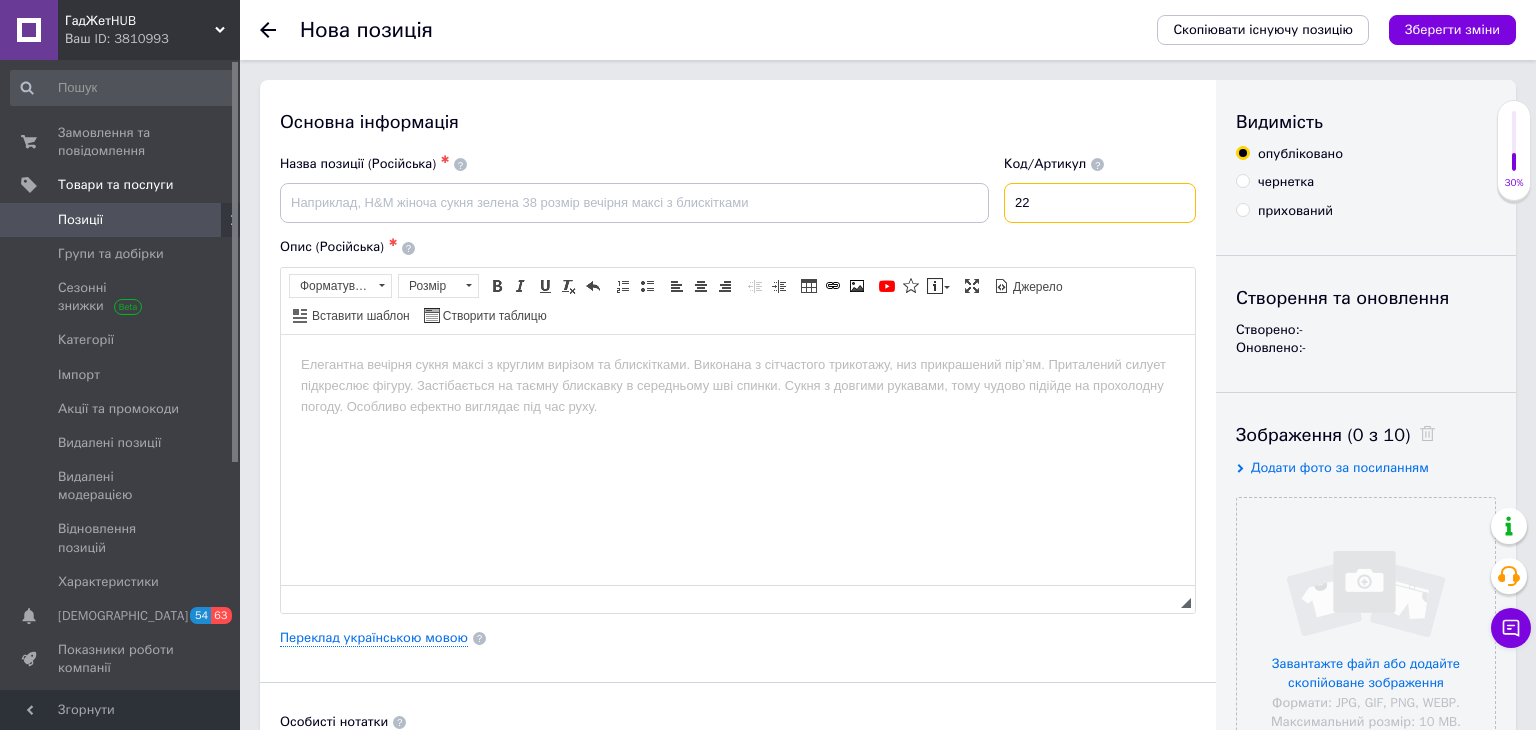scroll, scrollTop: 0, scrollLeft: 0, axis: both 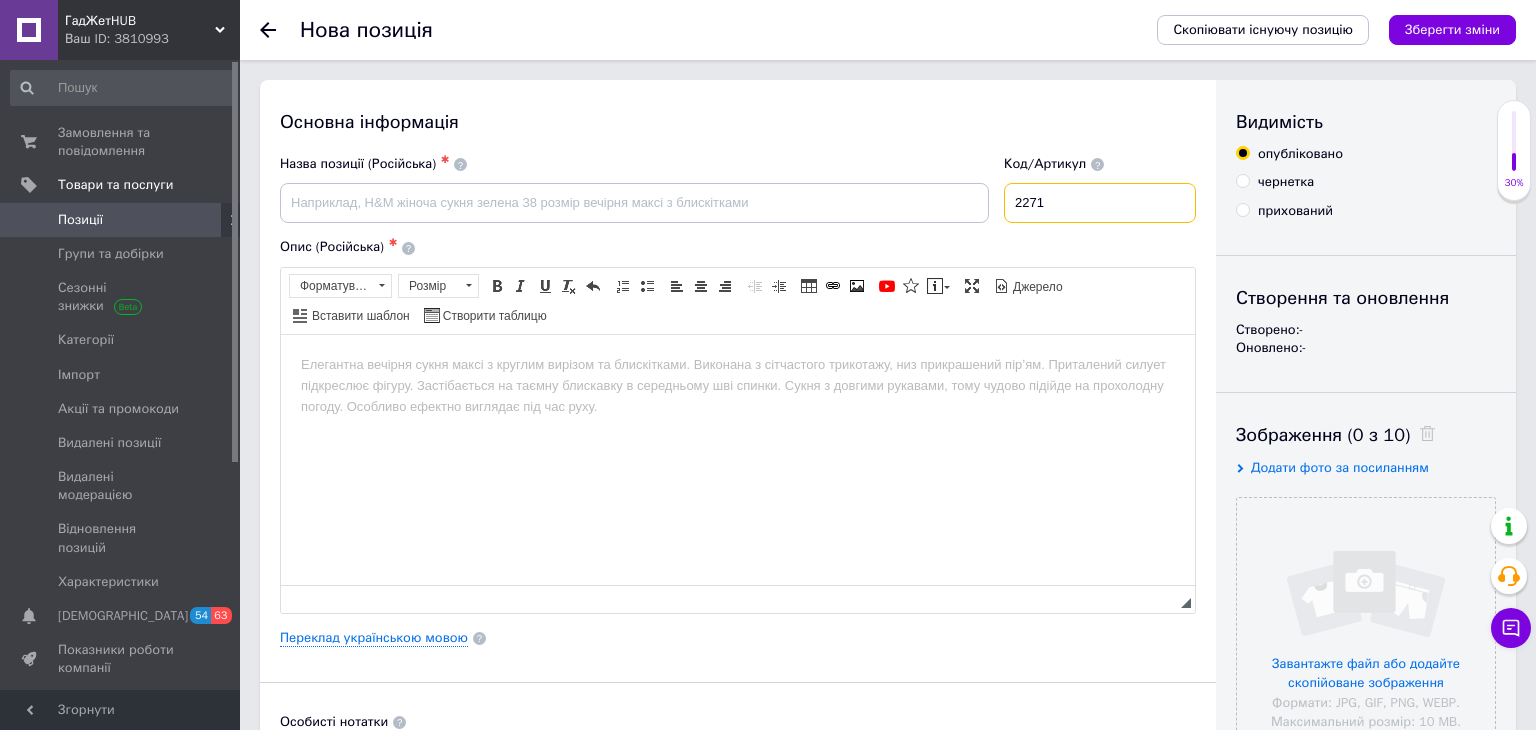 type on "2271" 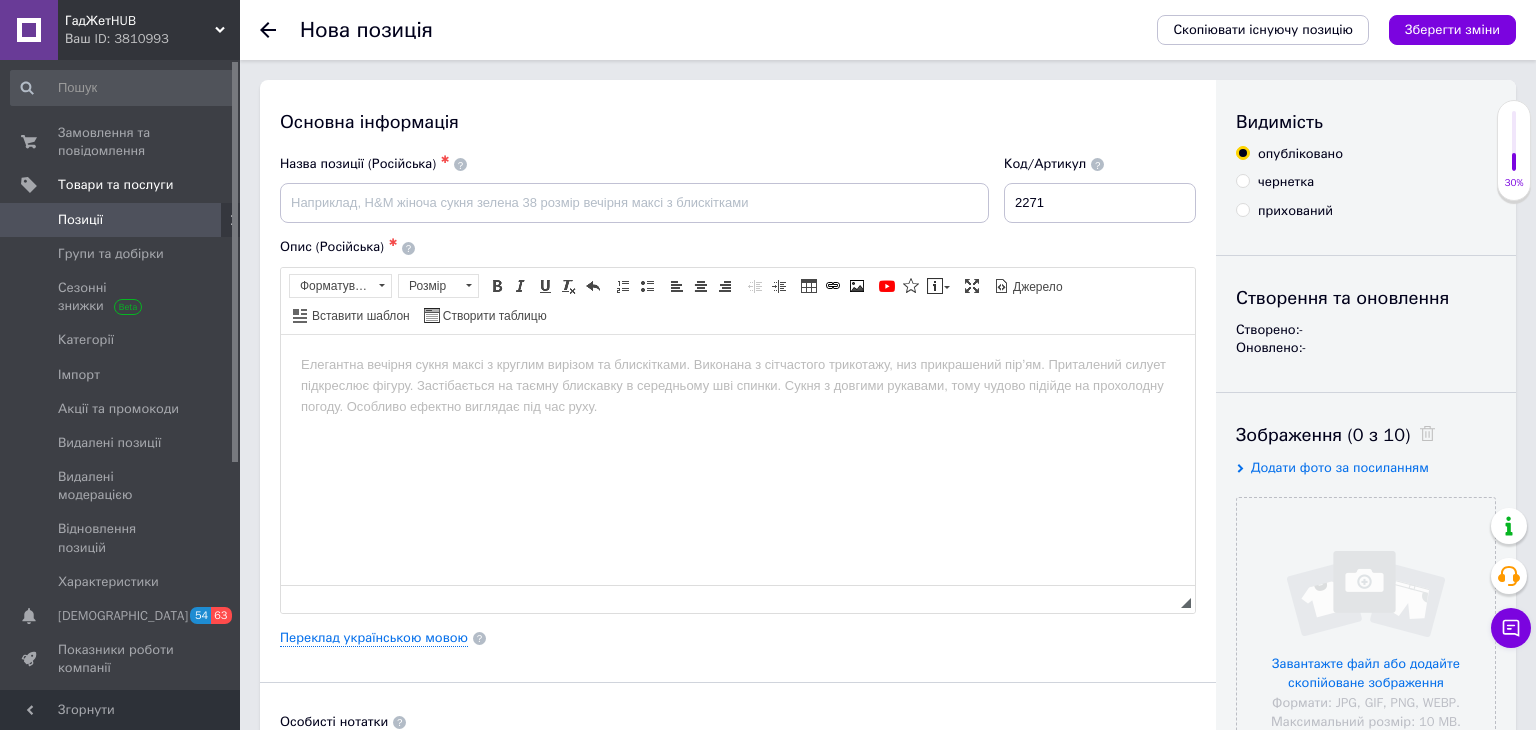 click on "Основна інформація" at bounding box center [738, 122] 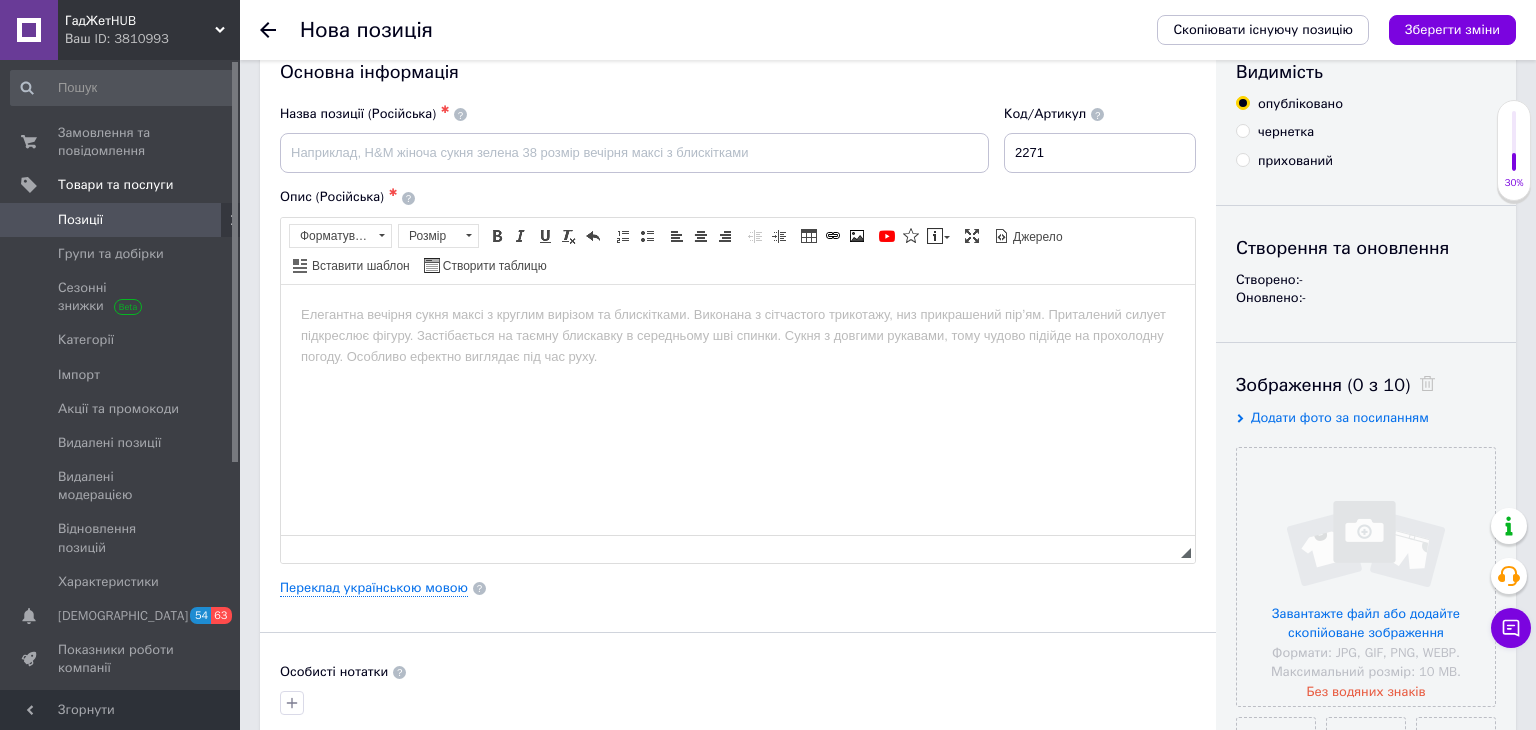 scroll, scrollTop: 68, scrollLeft: 0, axis: vertical 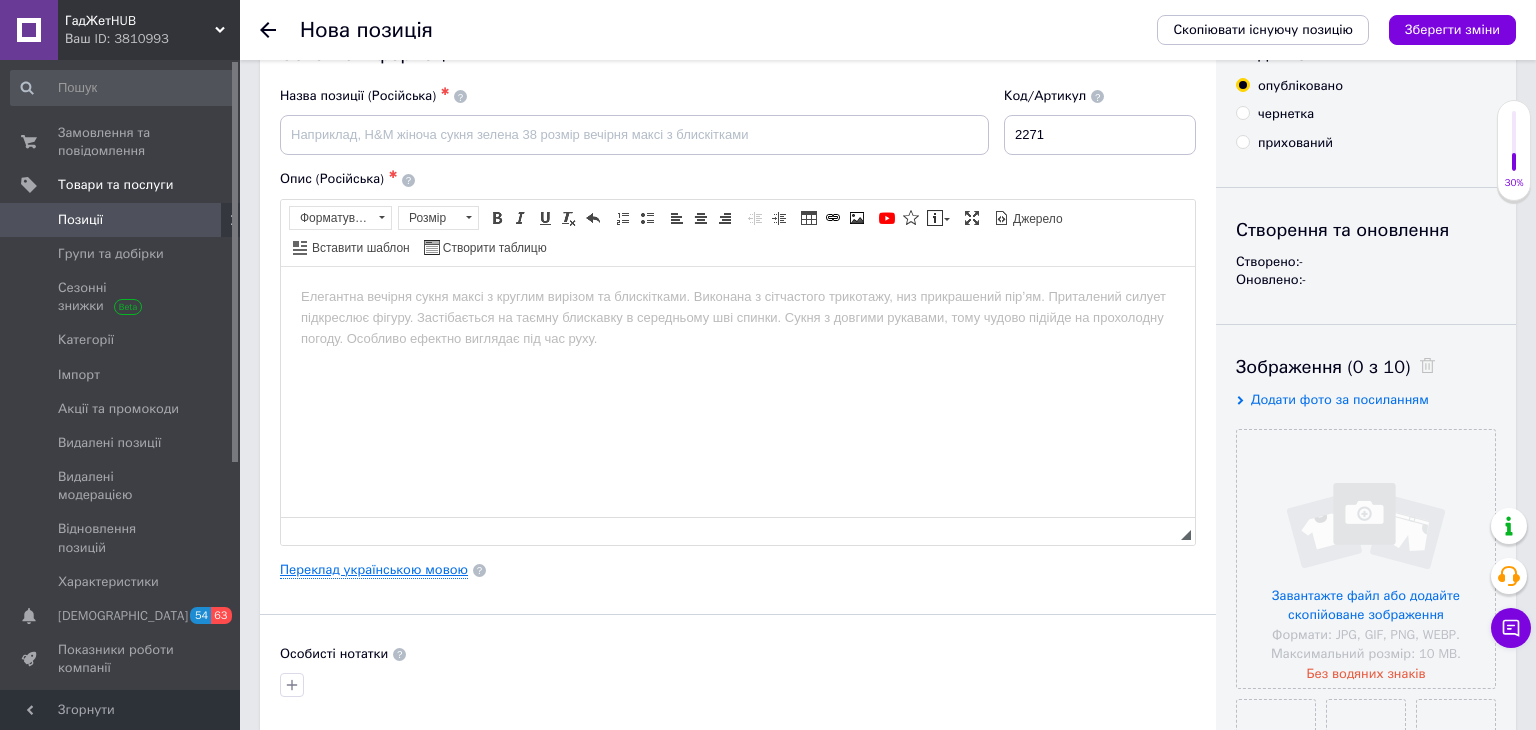 click on "Переклад українською мовою" at bounding box center (374, 570) 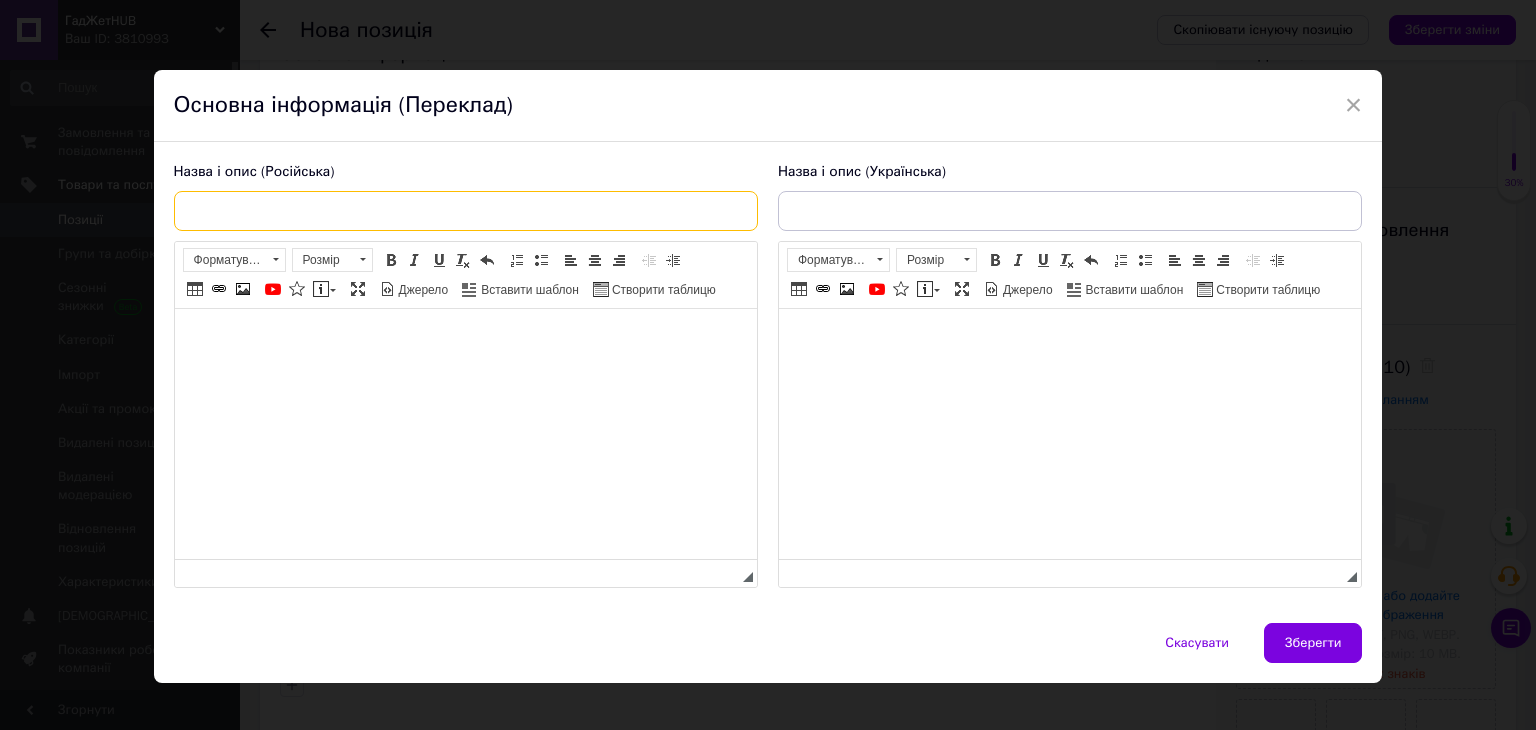 click at bounding box center [466, 211] 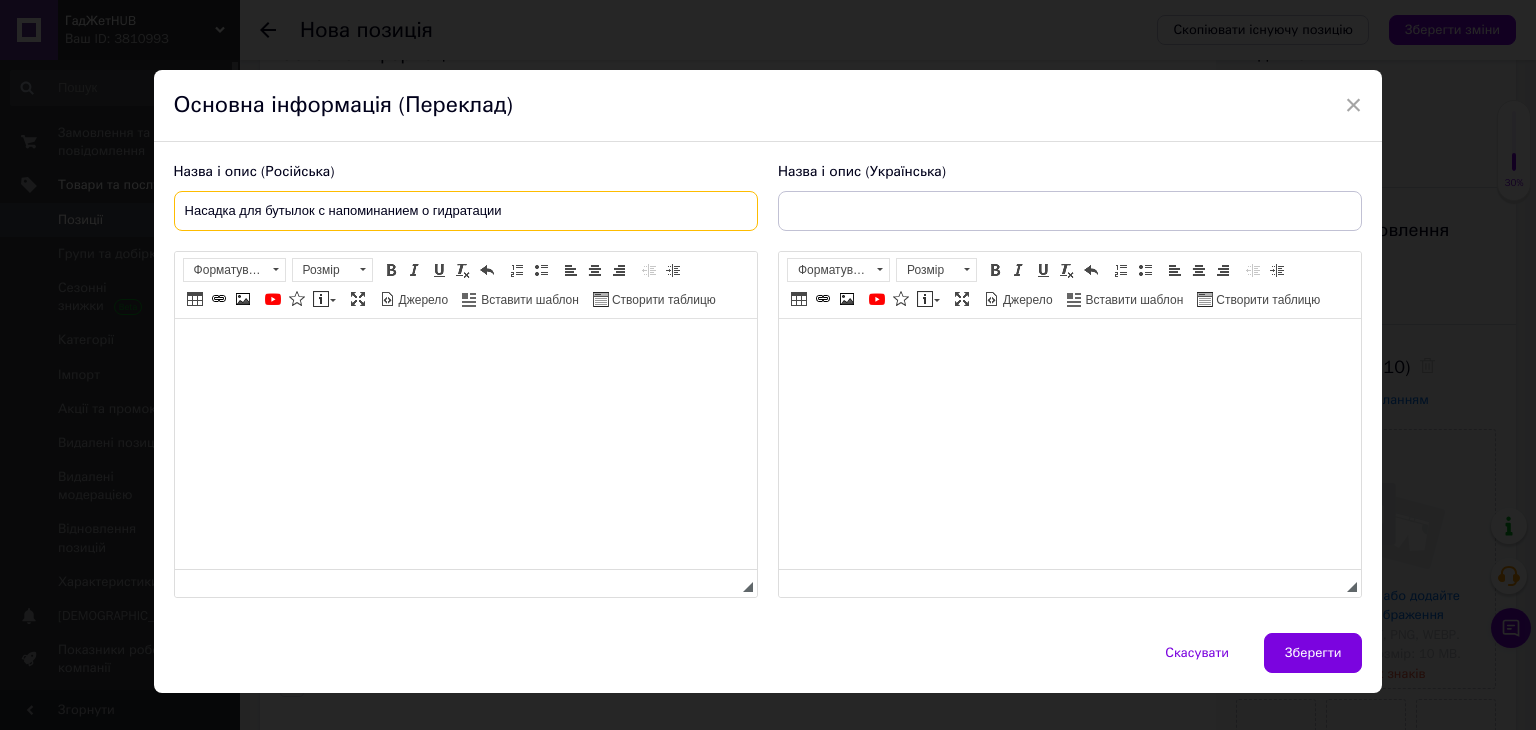 type on "Насадка для бутылок с напоминанием о гидратации" 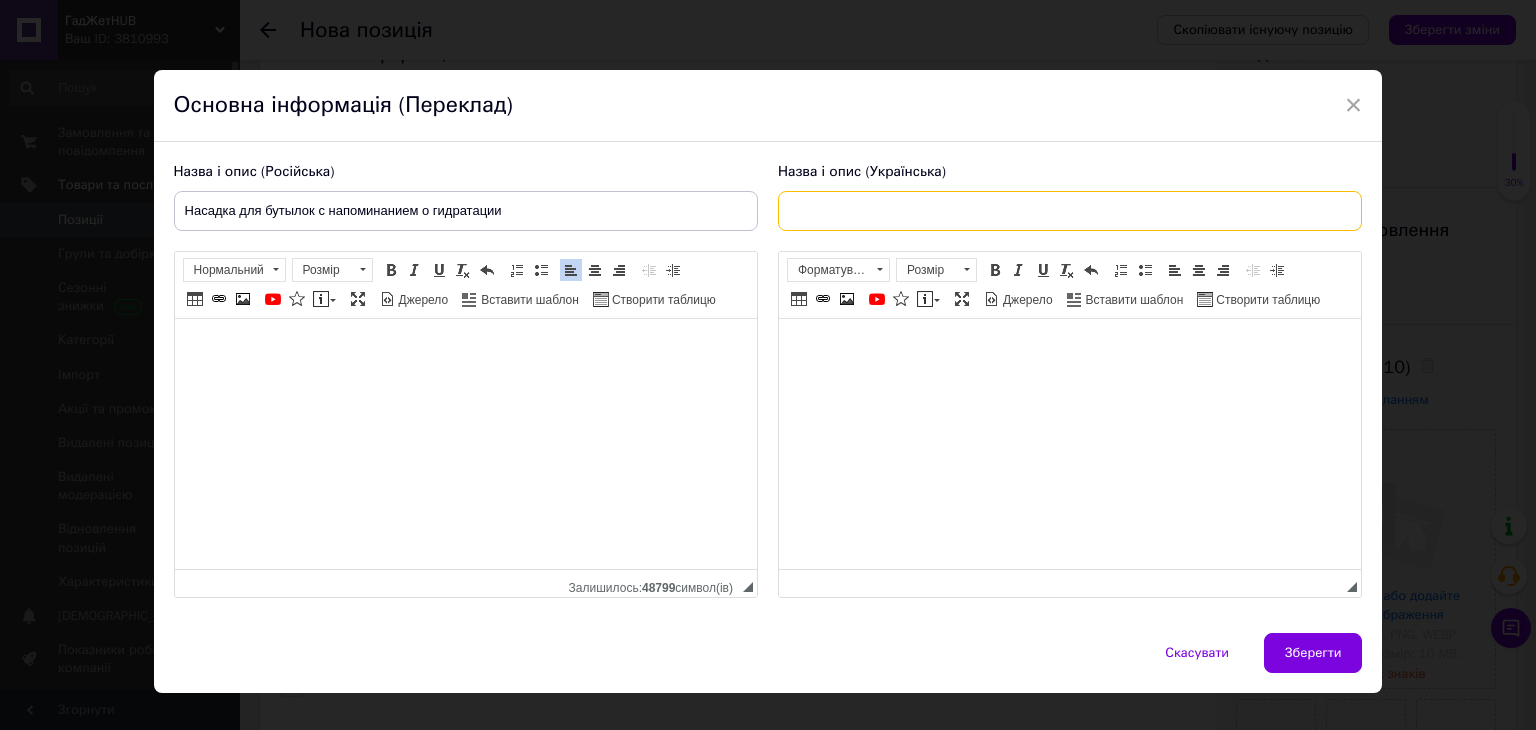 click at bounding box center [1070, 211] 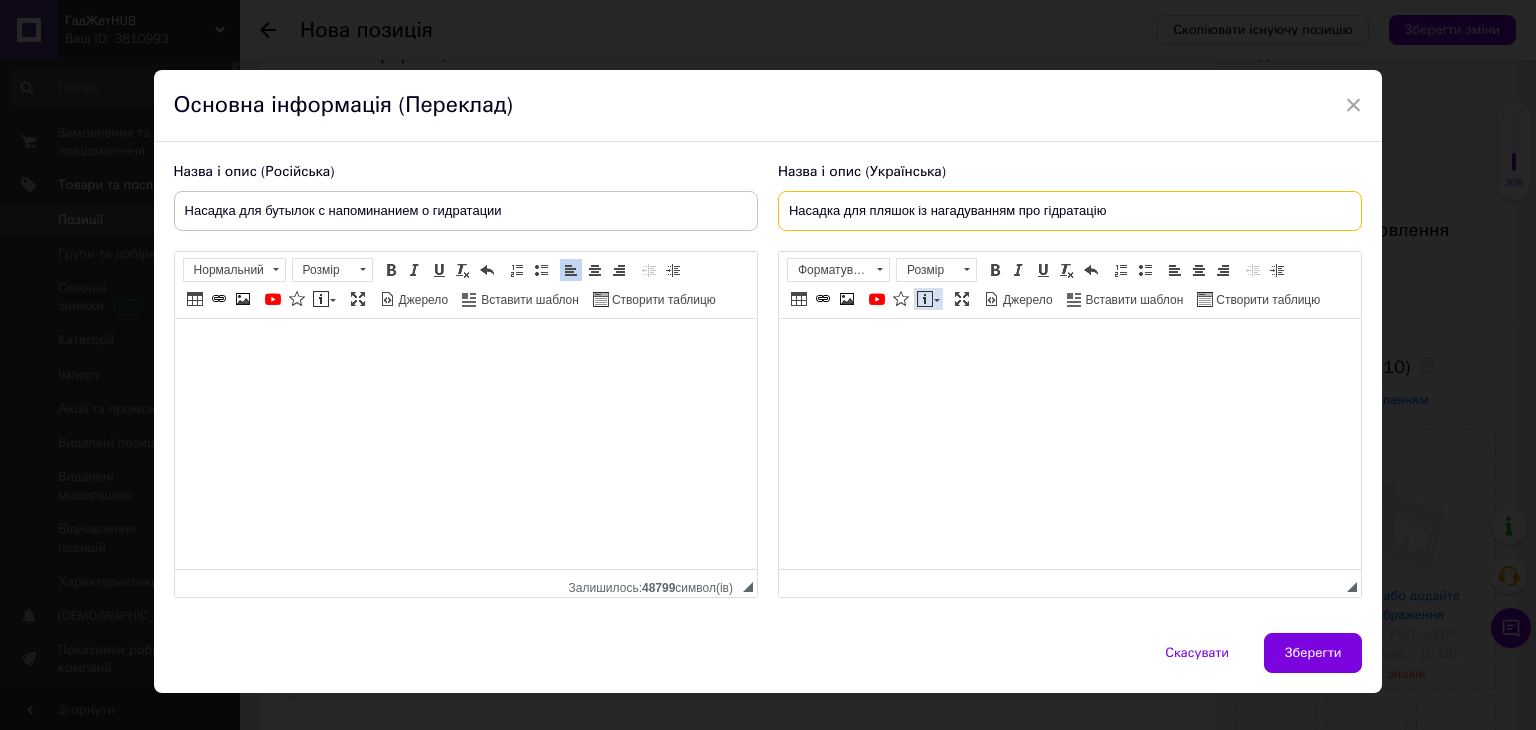 type on "Насадка для пляшок із нагадуванням про гідратацію" 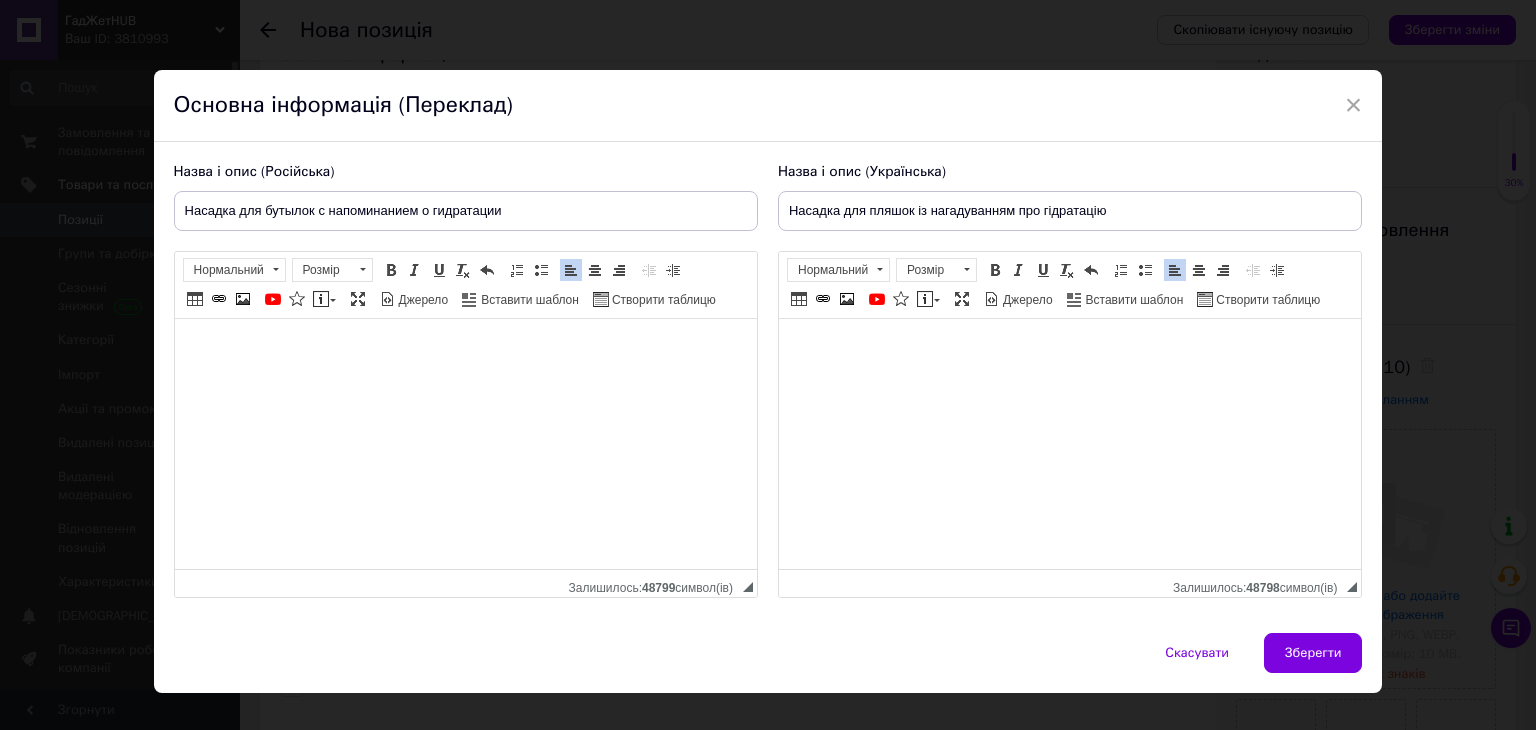 click on "Основна інформація (Переклад)" at bounding box center [768, 106] 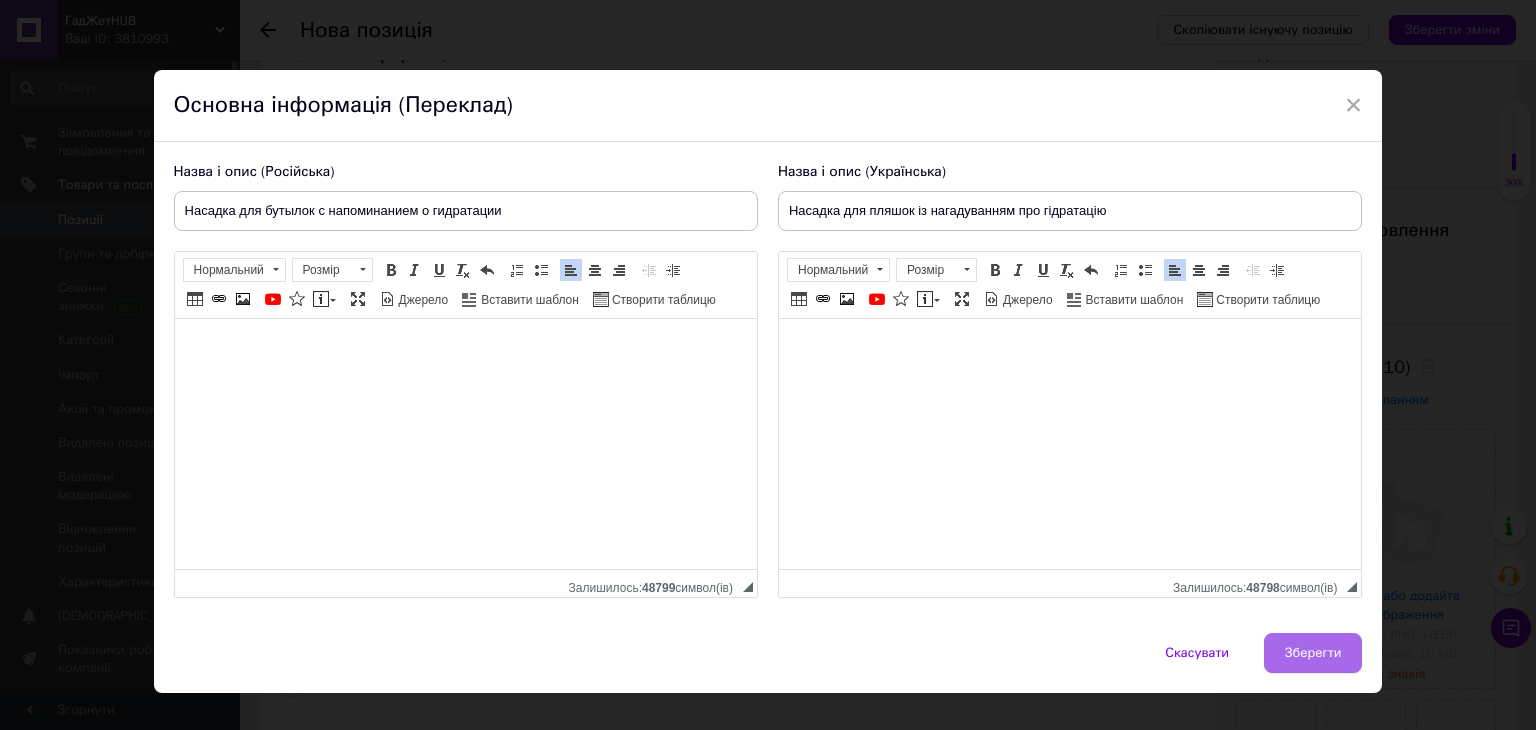 click on "Зберегти" at bounding box center [1313, 653] 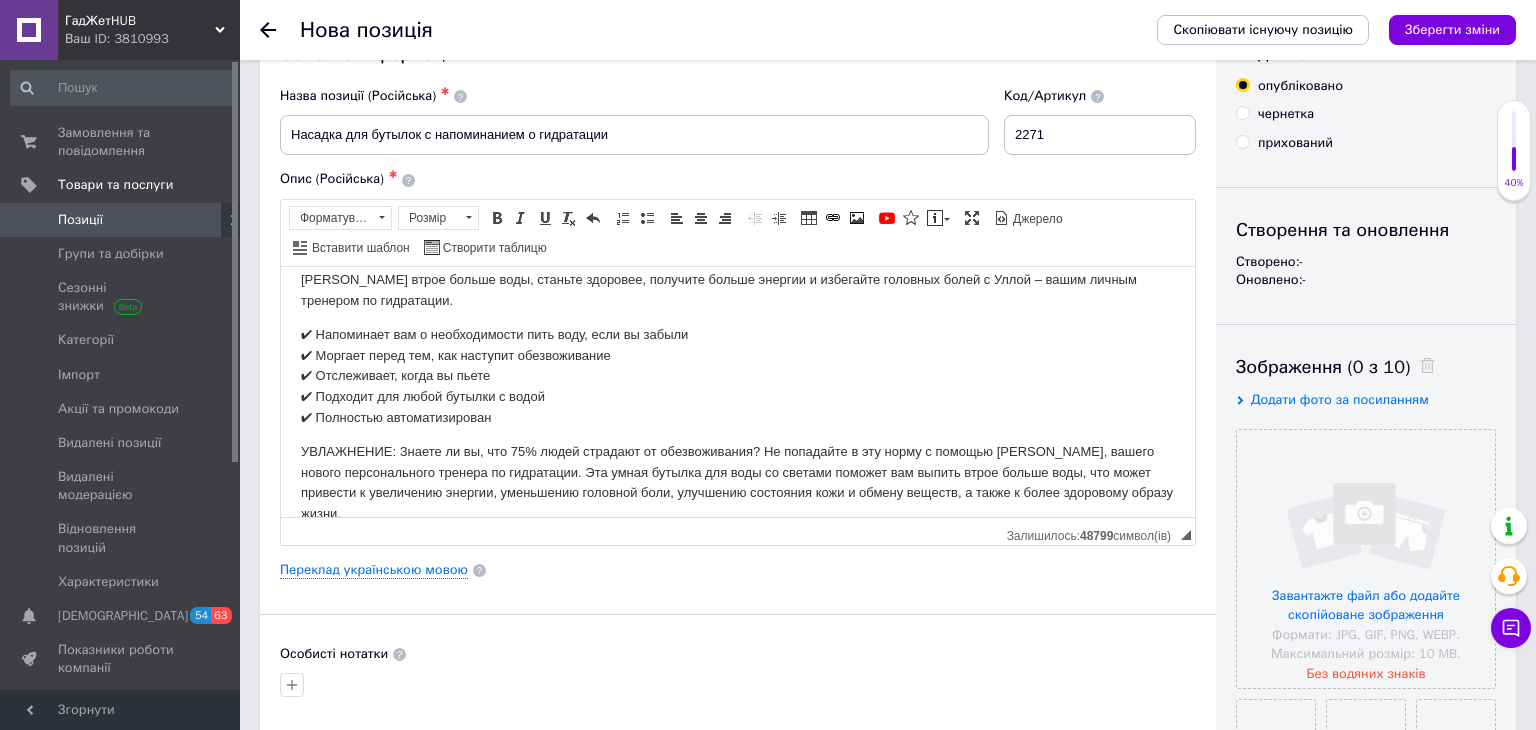 scroll, scrollTop: 276, scrollLeft: 0, axis: vertical 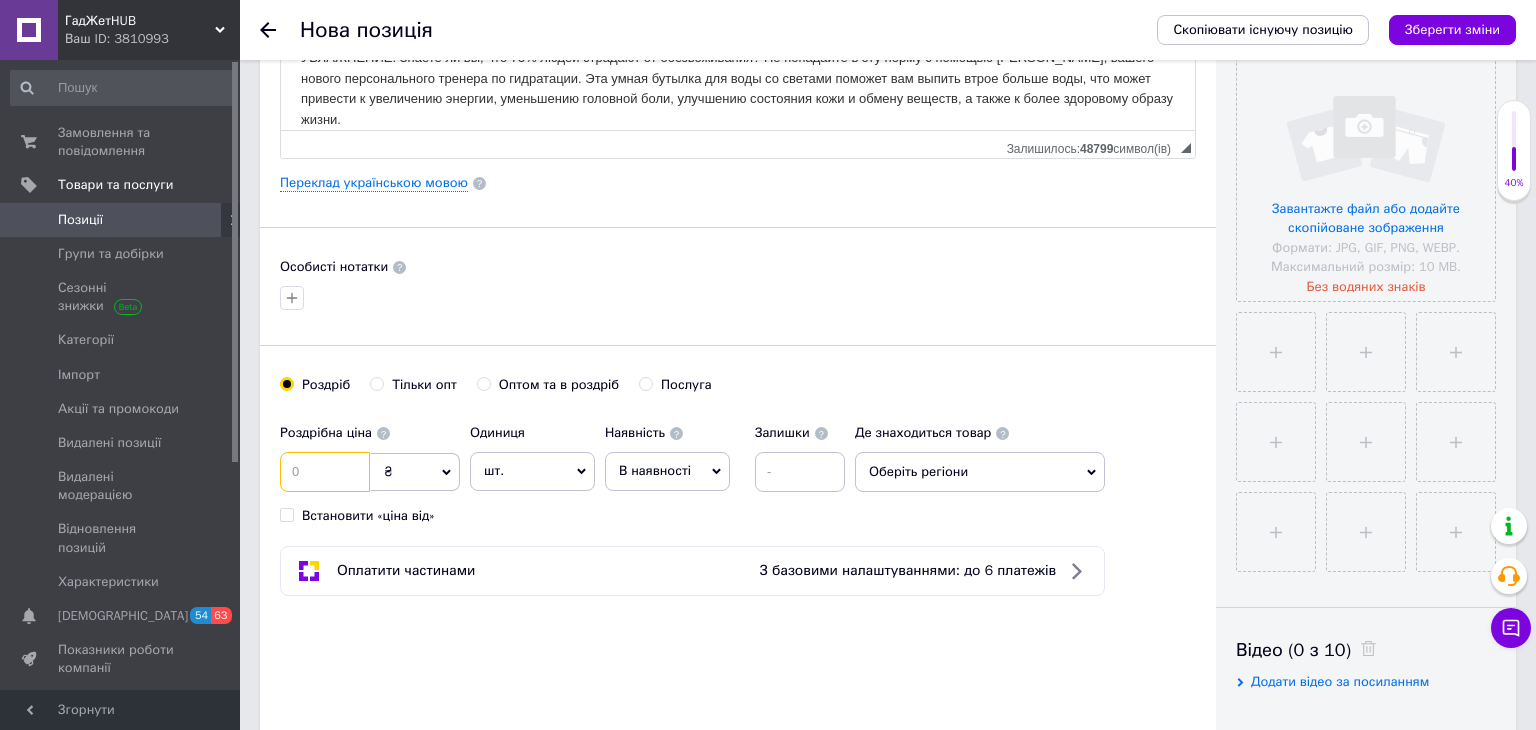 click at bounding box center (325, 472) 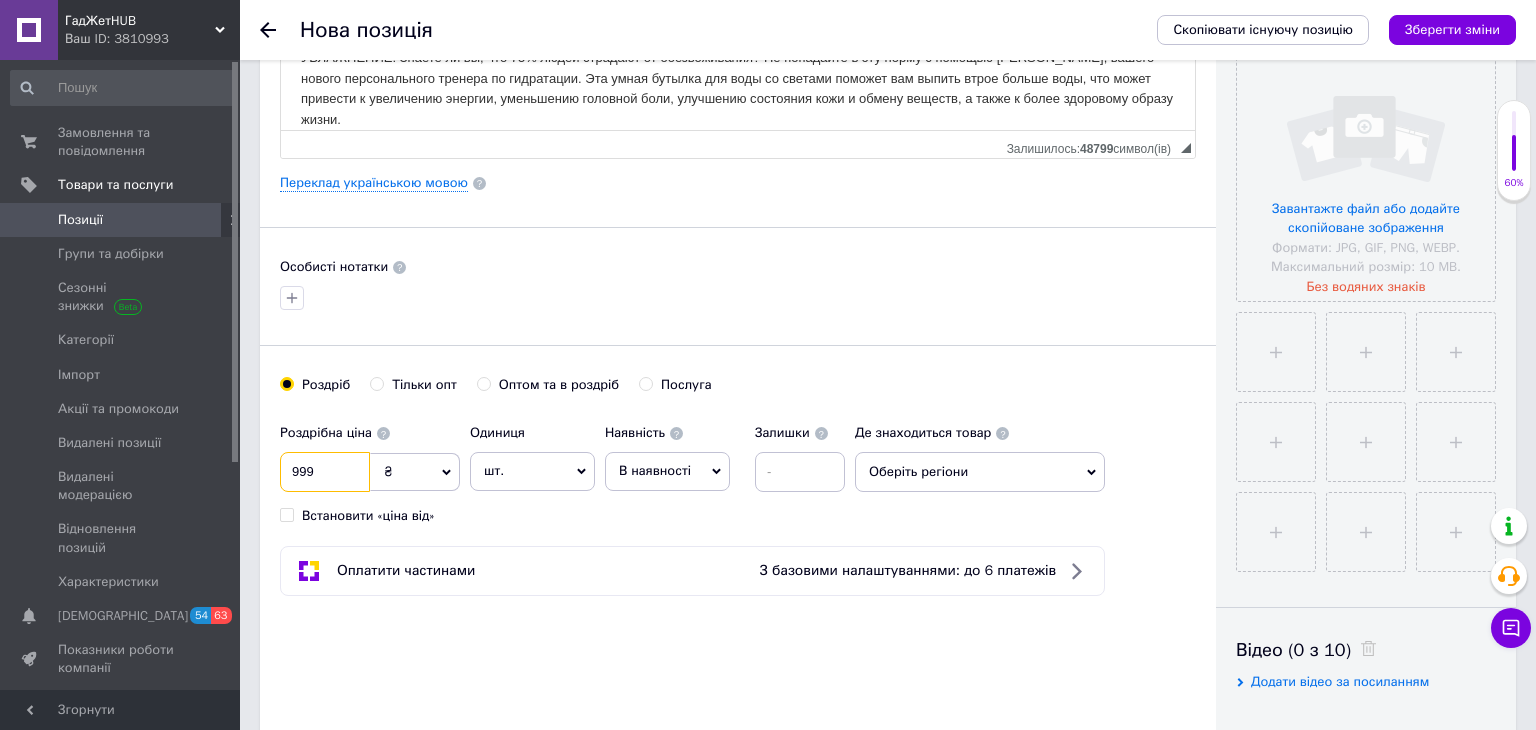 type on "999" 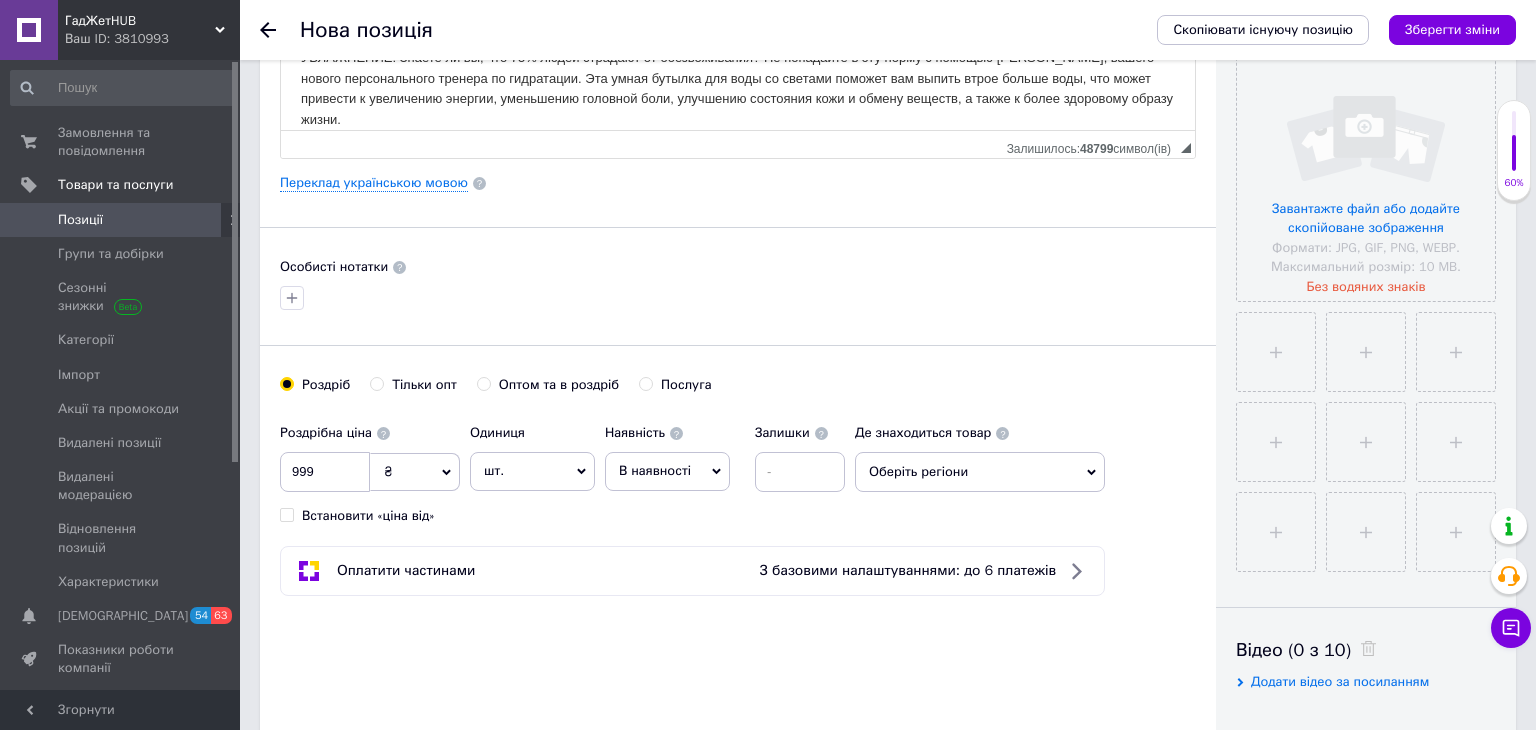 click on "В наявності" at bounding box center [655, 470] 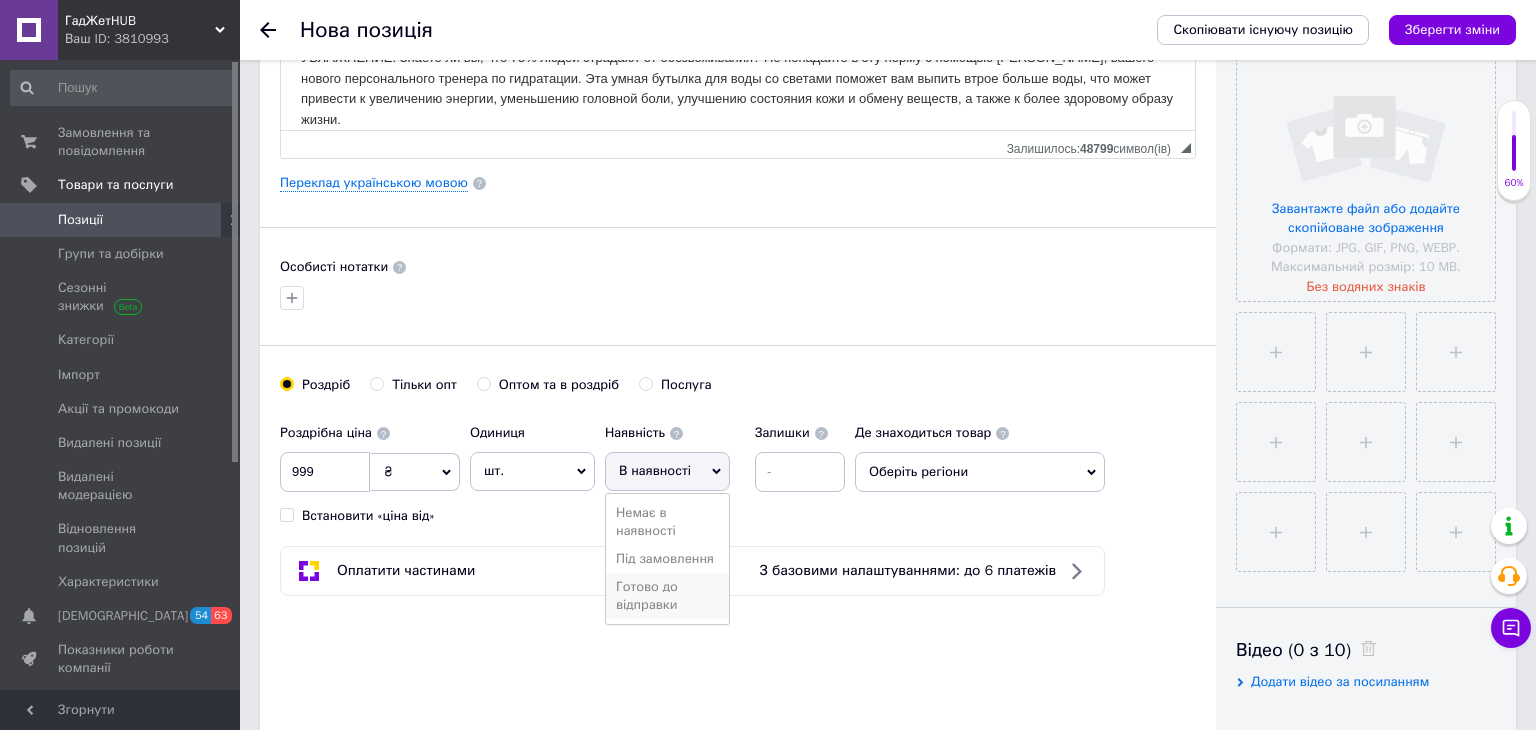 click on "Готово до відправки" at bounding box center [667, 596] 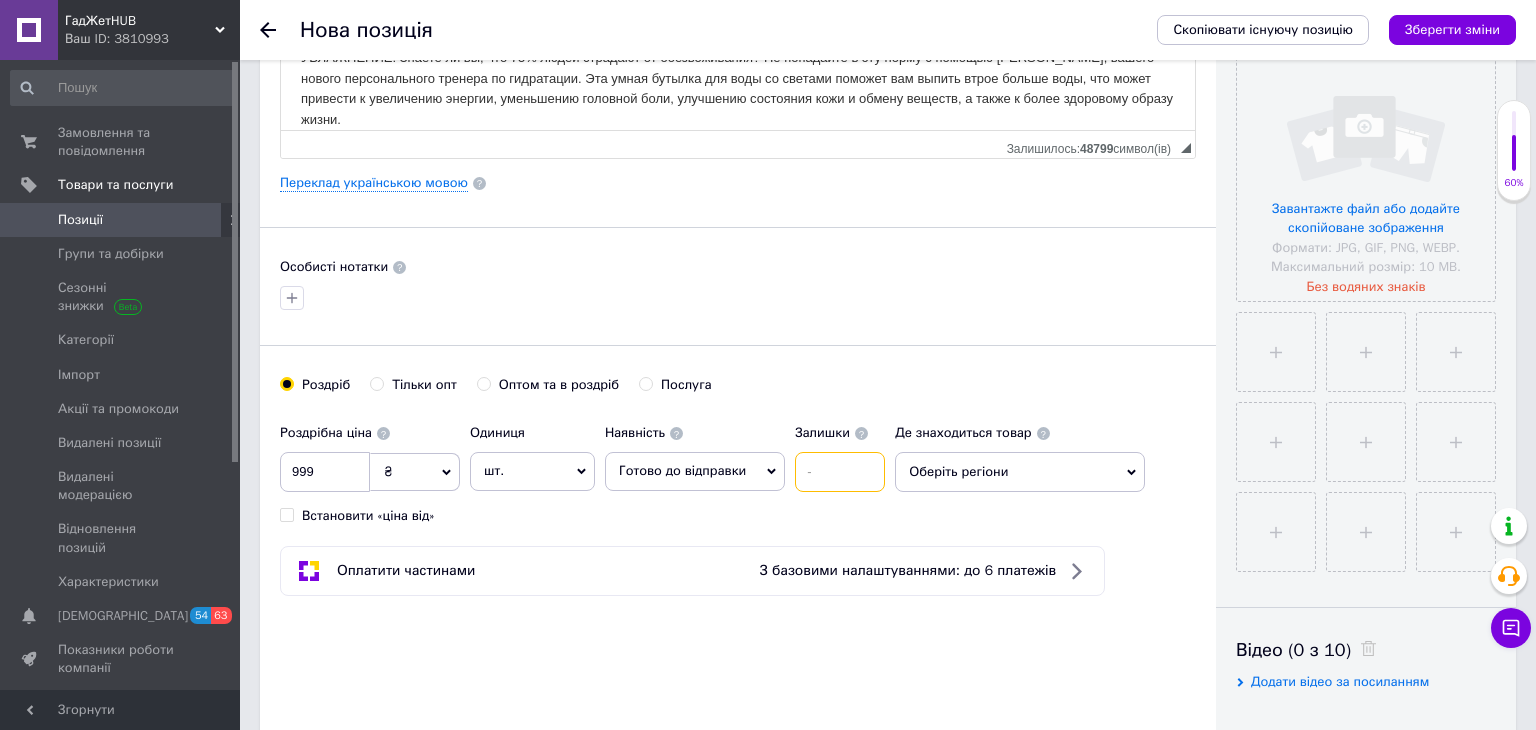 click at bounding box center [840, 472] 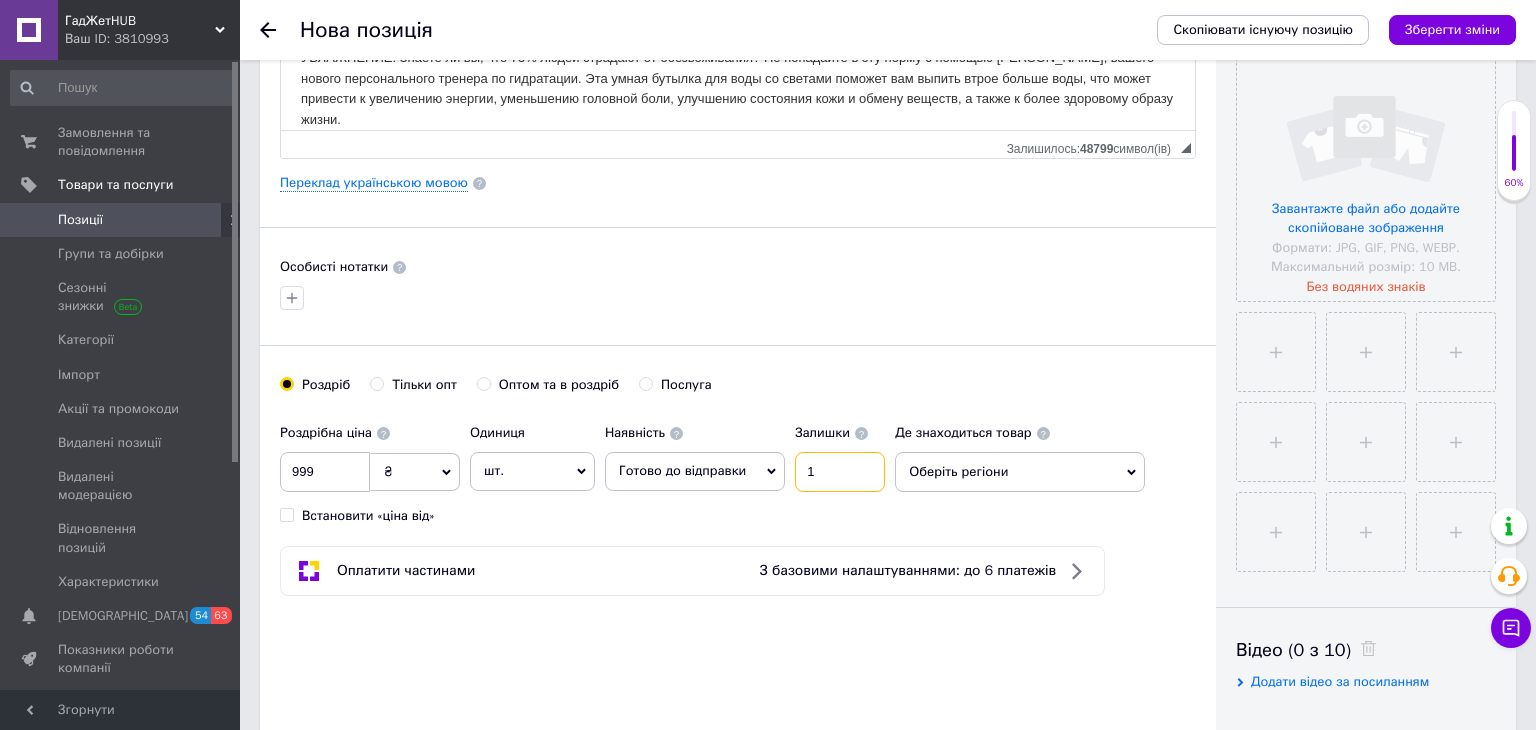 type on "1" 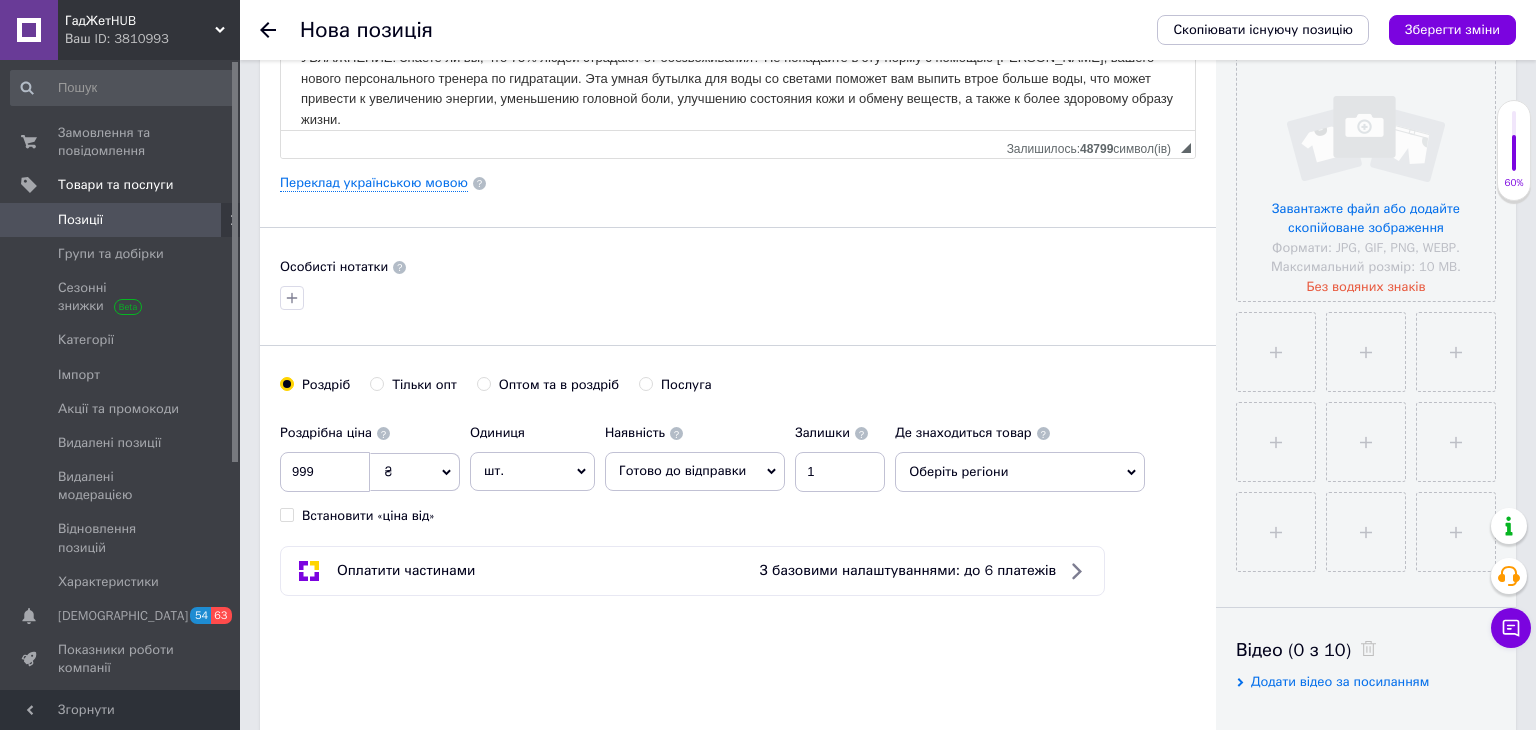 click on "Оберіть регіони" at bounding box center [1020, 472] 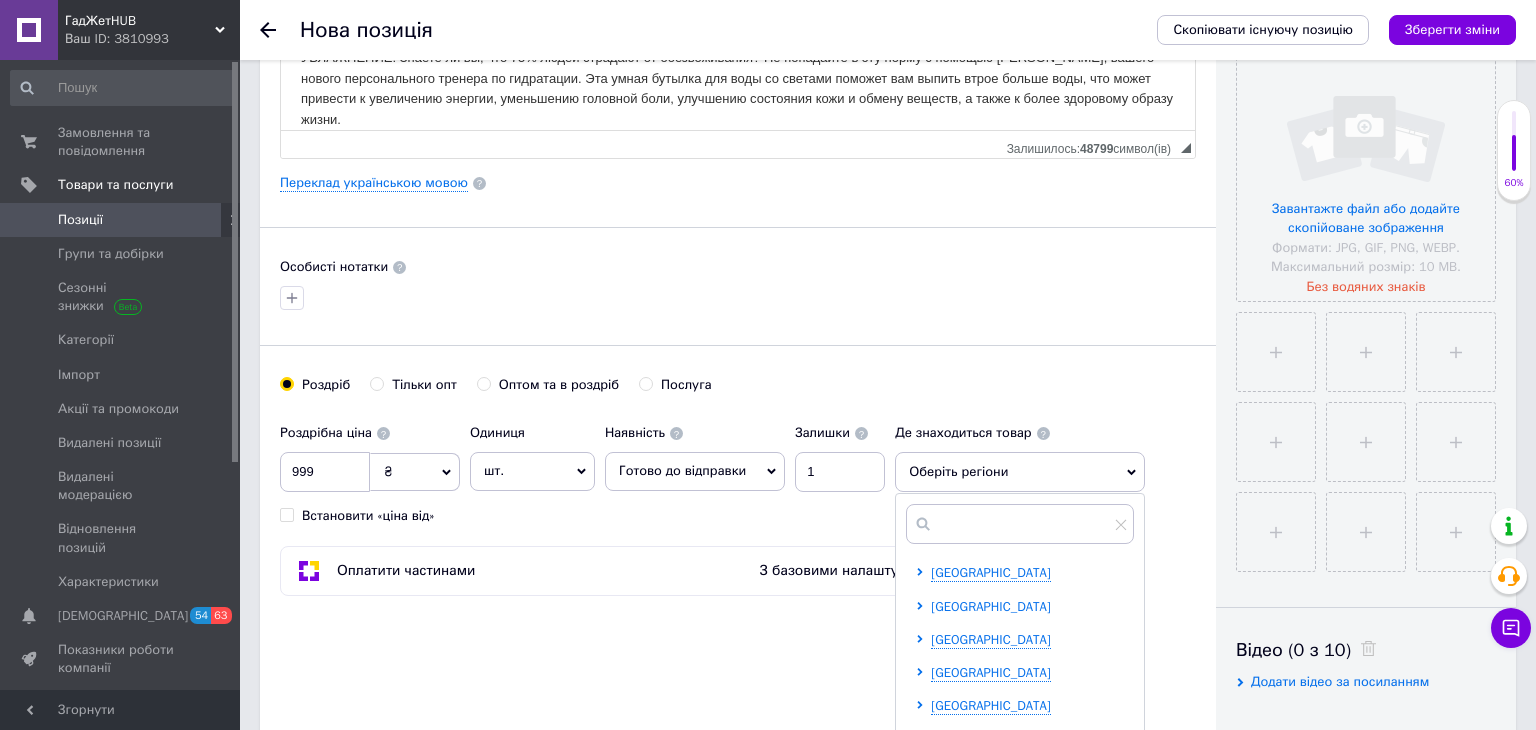 click on "[GEOGRAPHIC_DATA]" at bounding box center (991, 606) 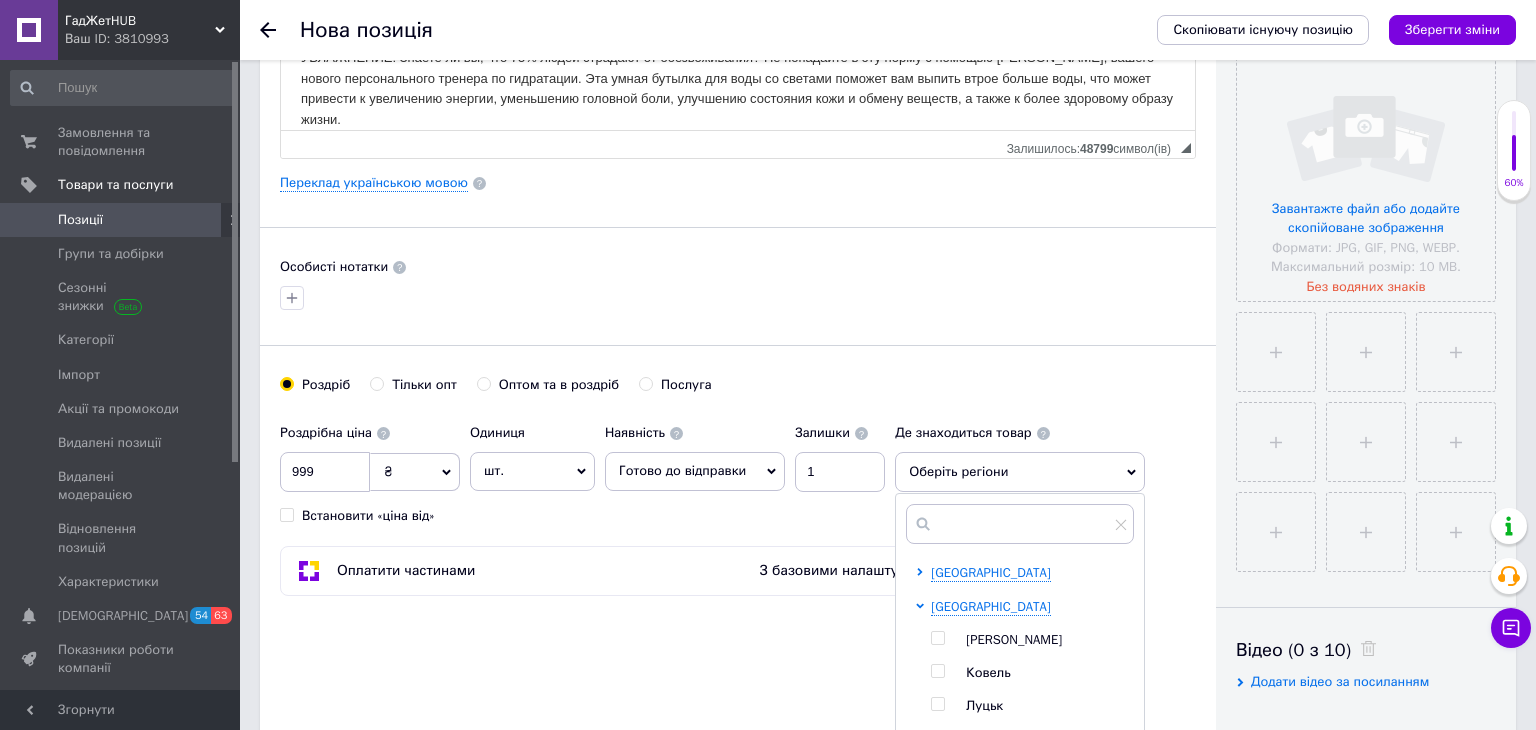 click on "[PERSON_NAME]" at bounding box center (1014, 639) 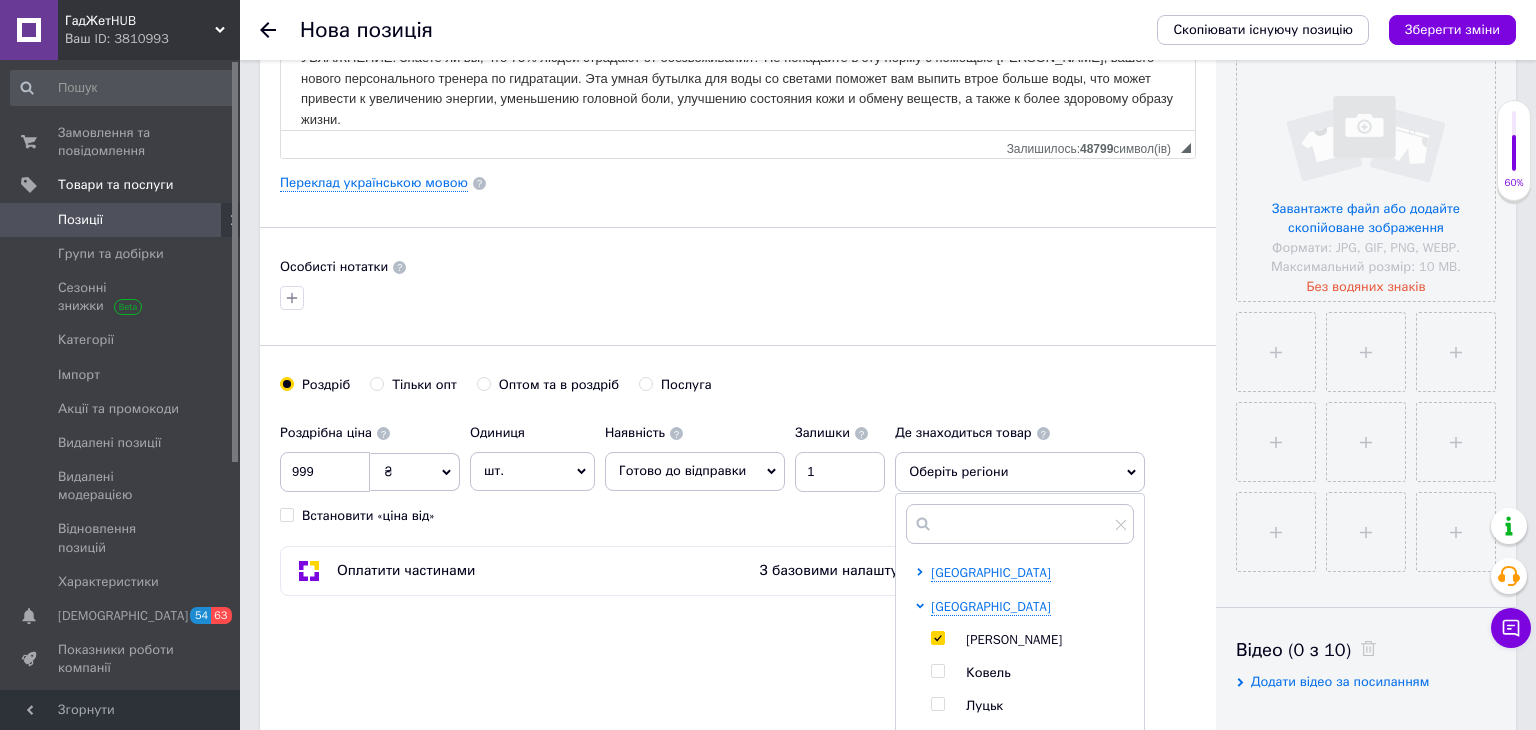 checkbox on "true" 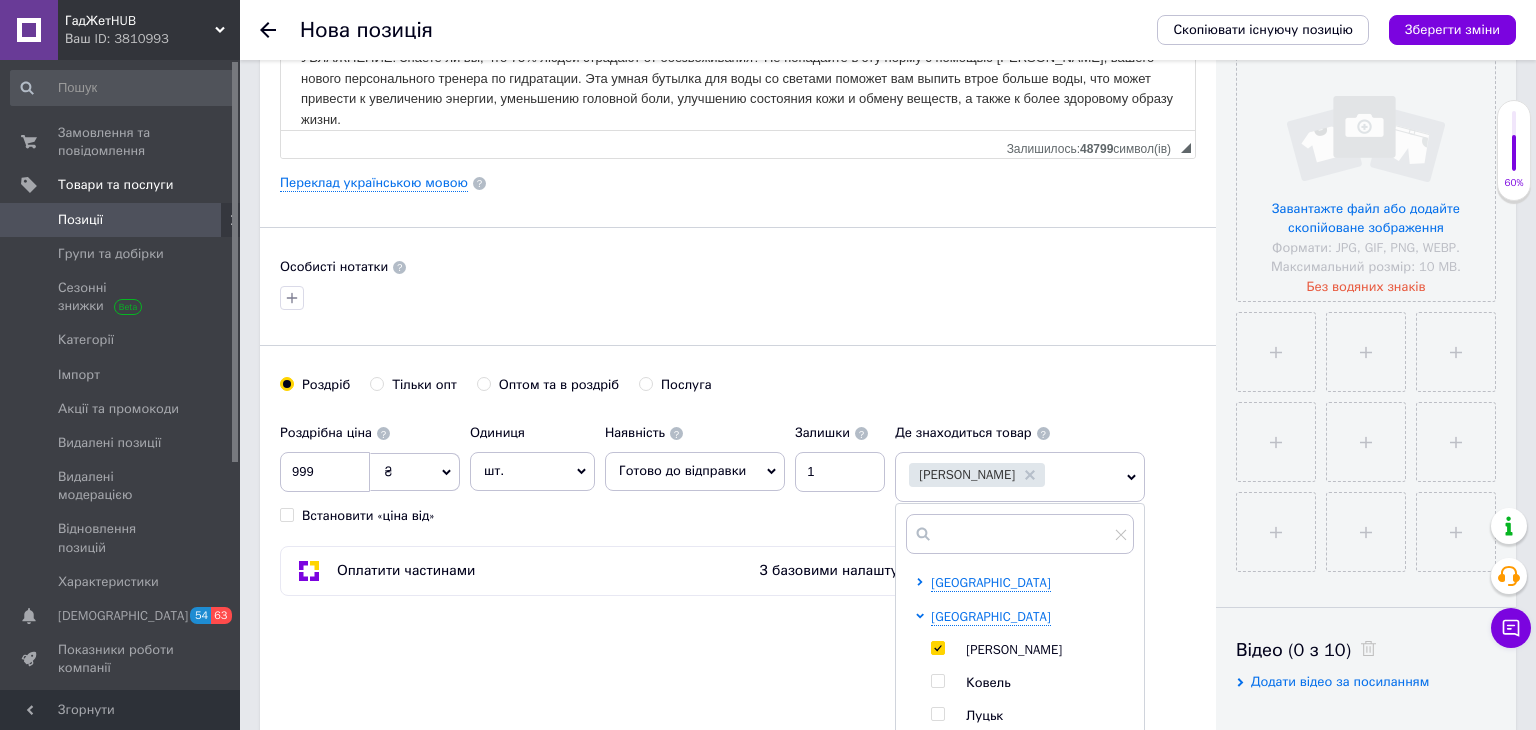 click on "[PERSON_NAME] опт Оптом та в роздріб Послуга" at bounding box center (738, 395) 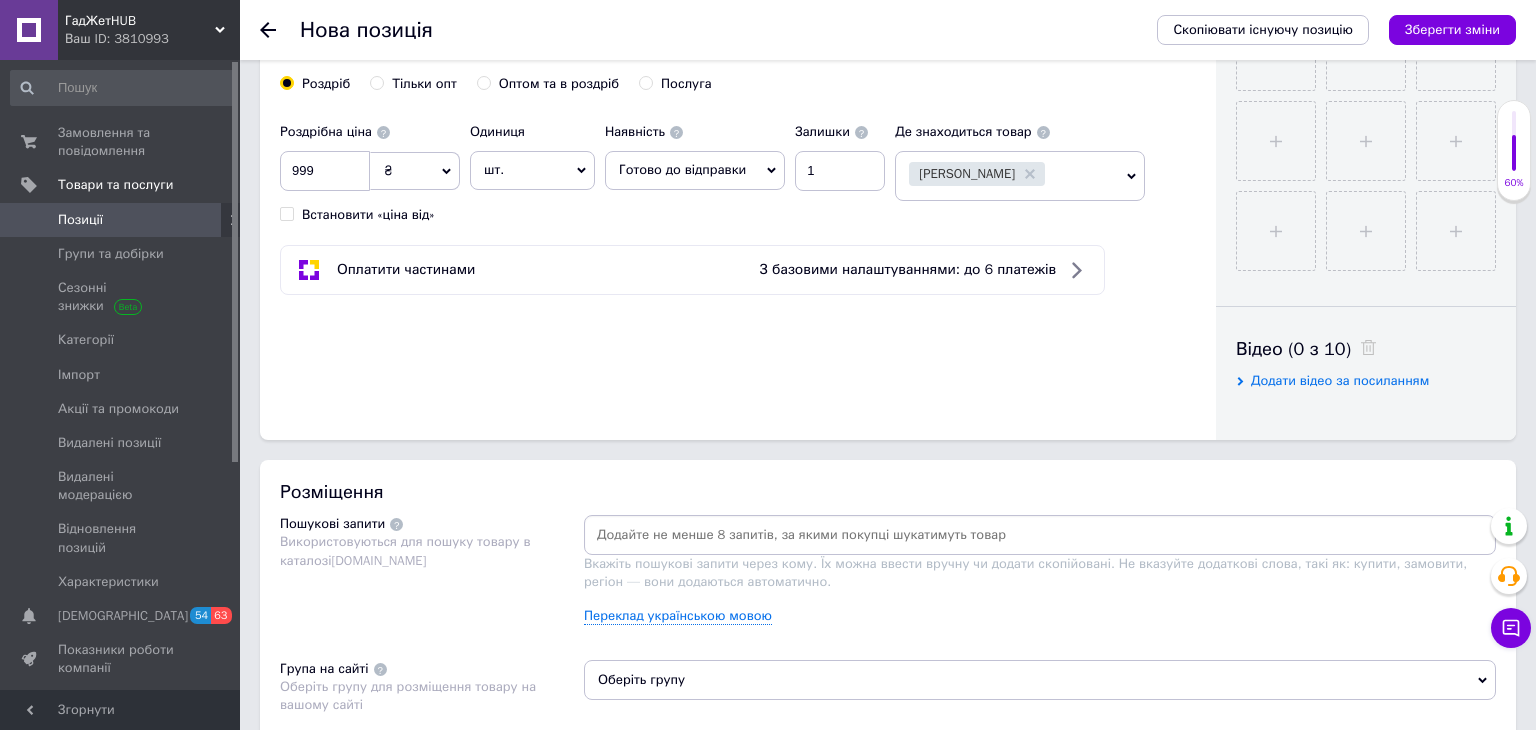 scroll, scrollTop: 768, scrollLeft: 0, axis: vertical 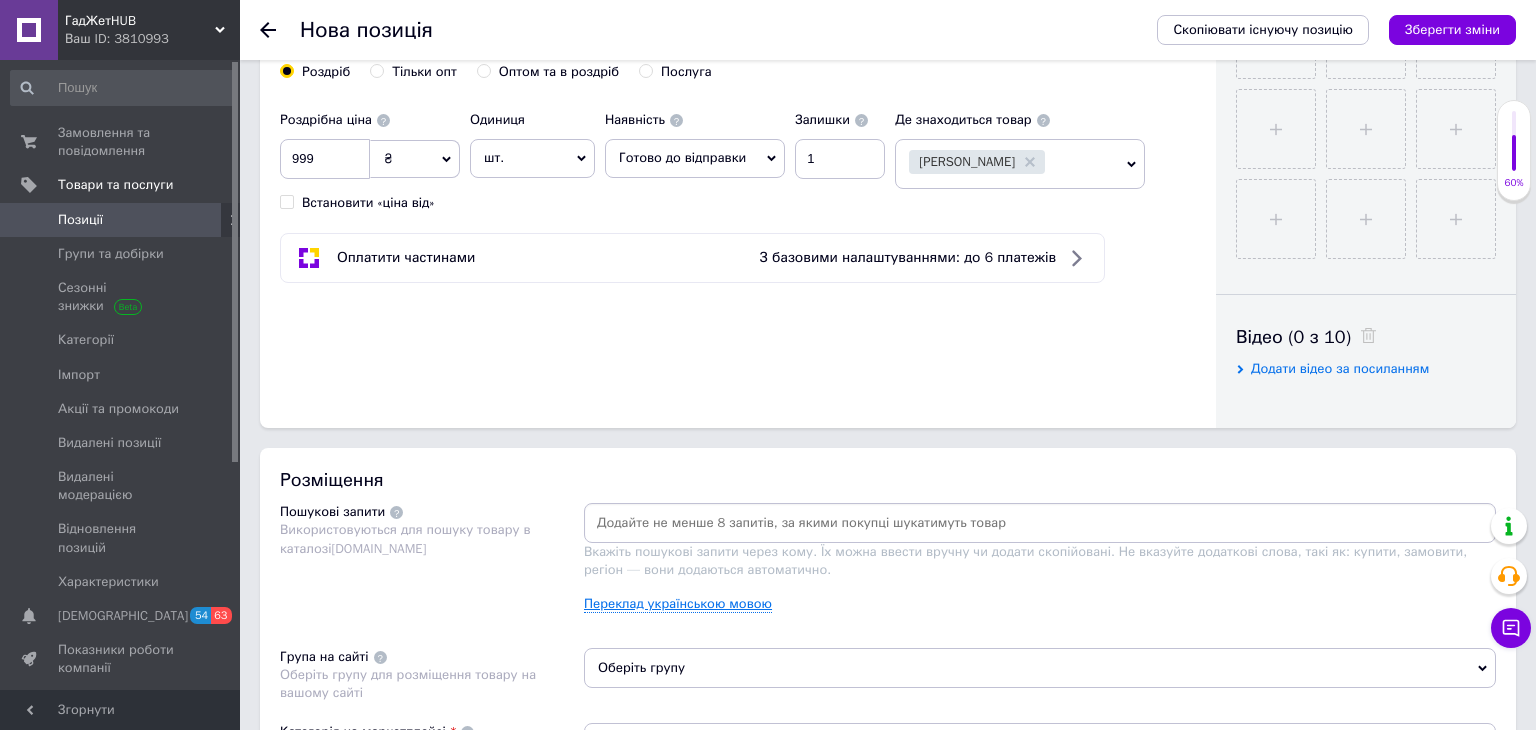 click on "Переклад українською мовою" at bounding box center [678, 604] 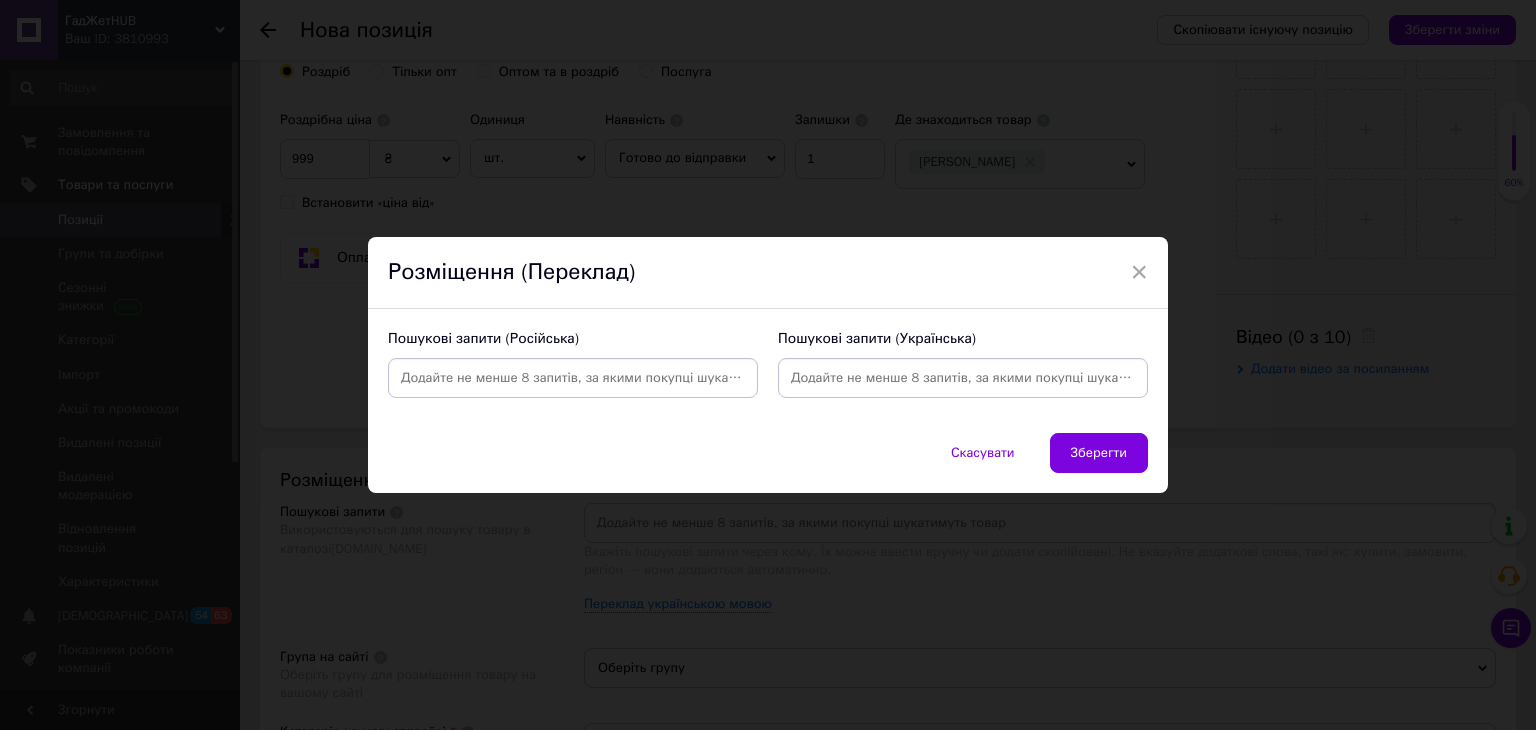 click at bounding box center [573, 378] 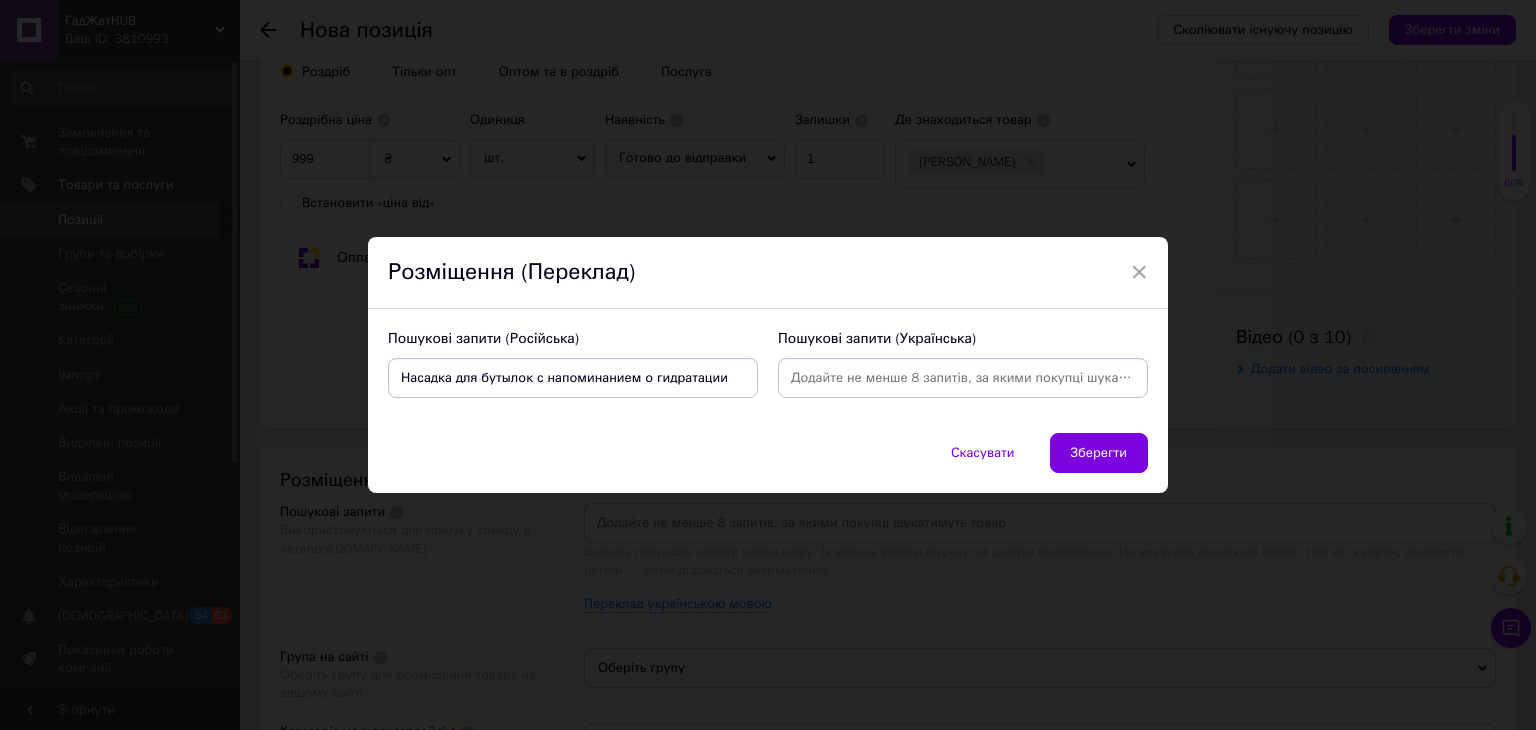 type 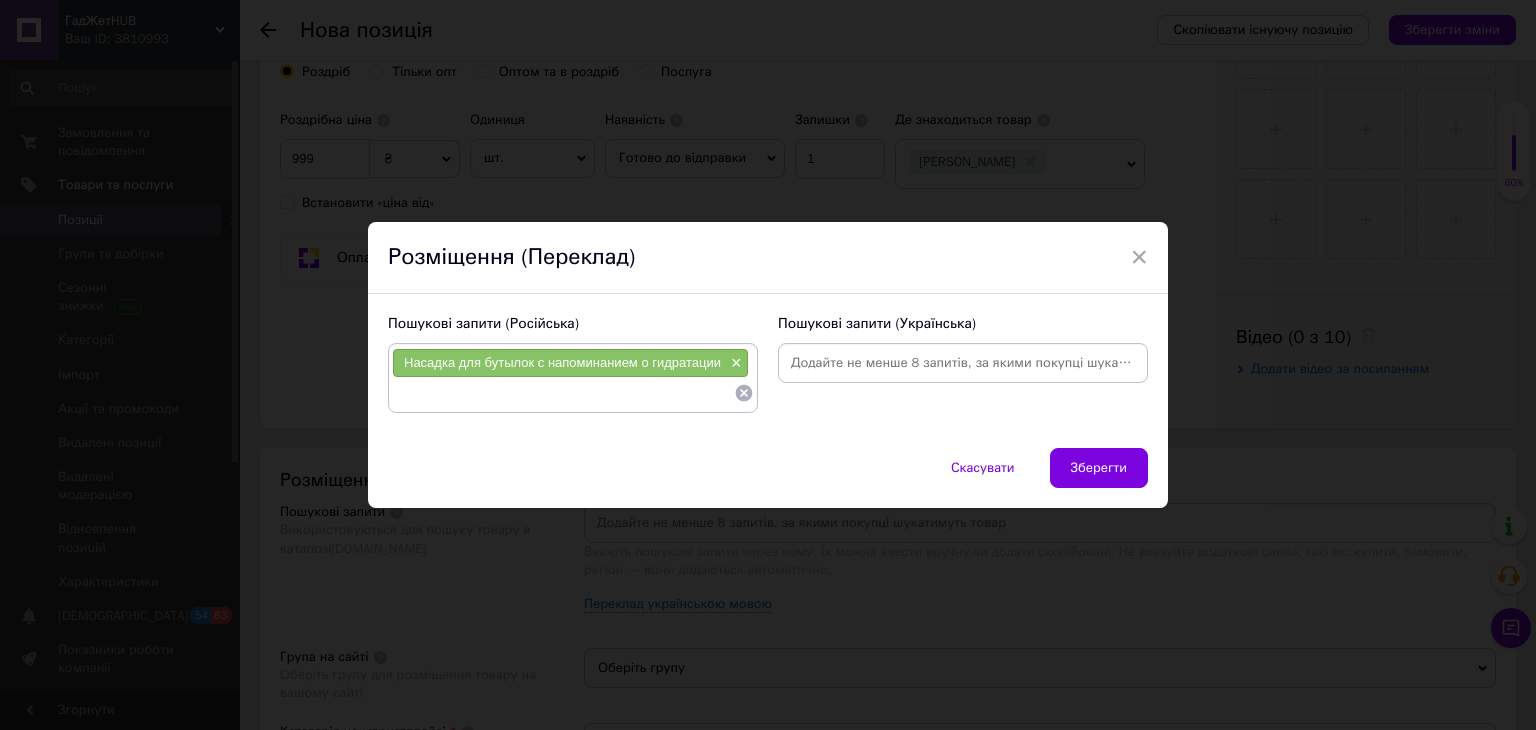 click at bounding box center [963, 363] 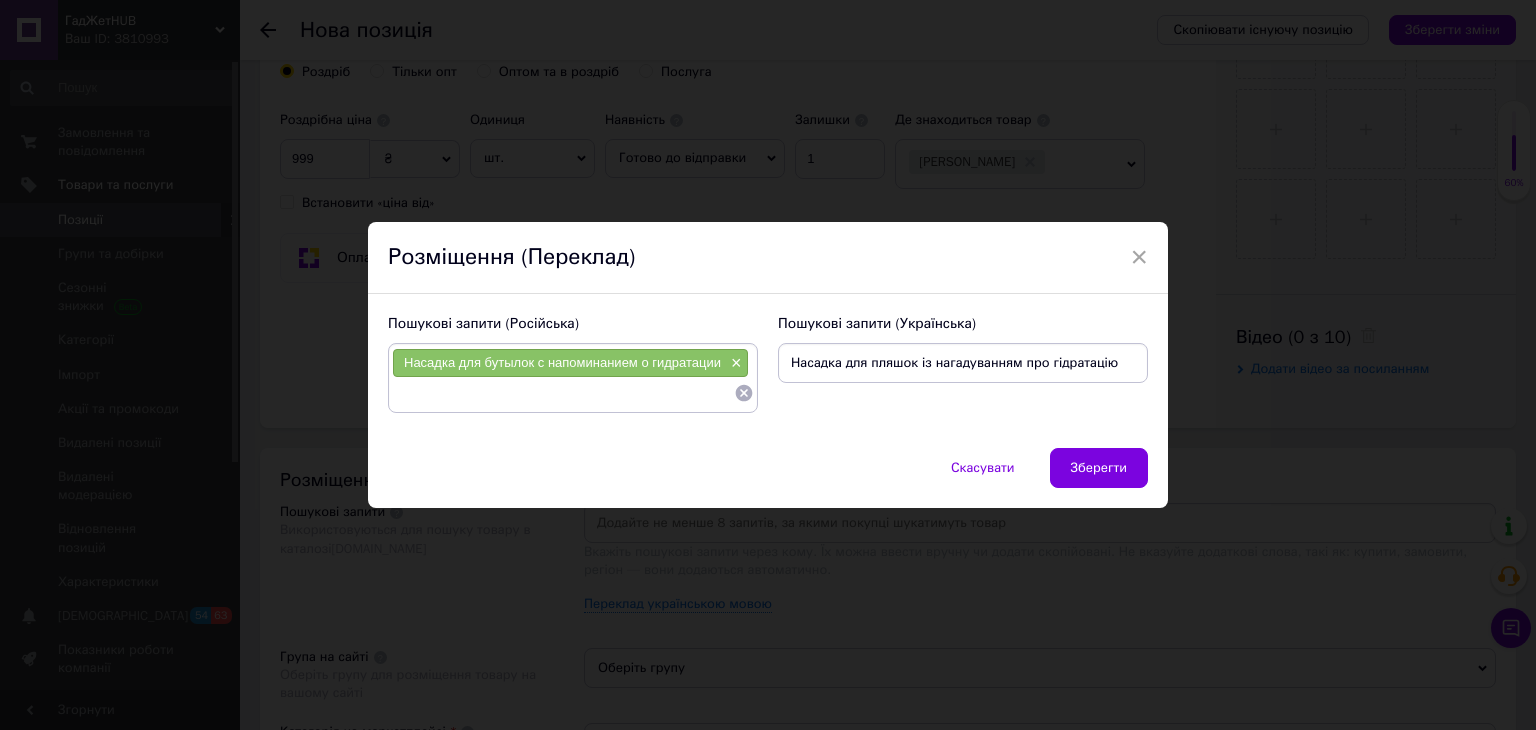 type 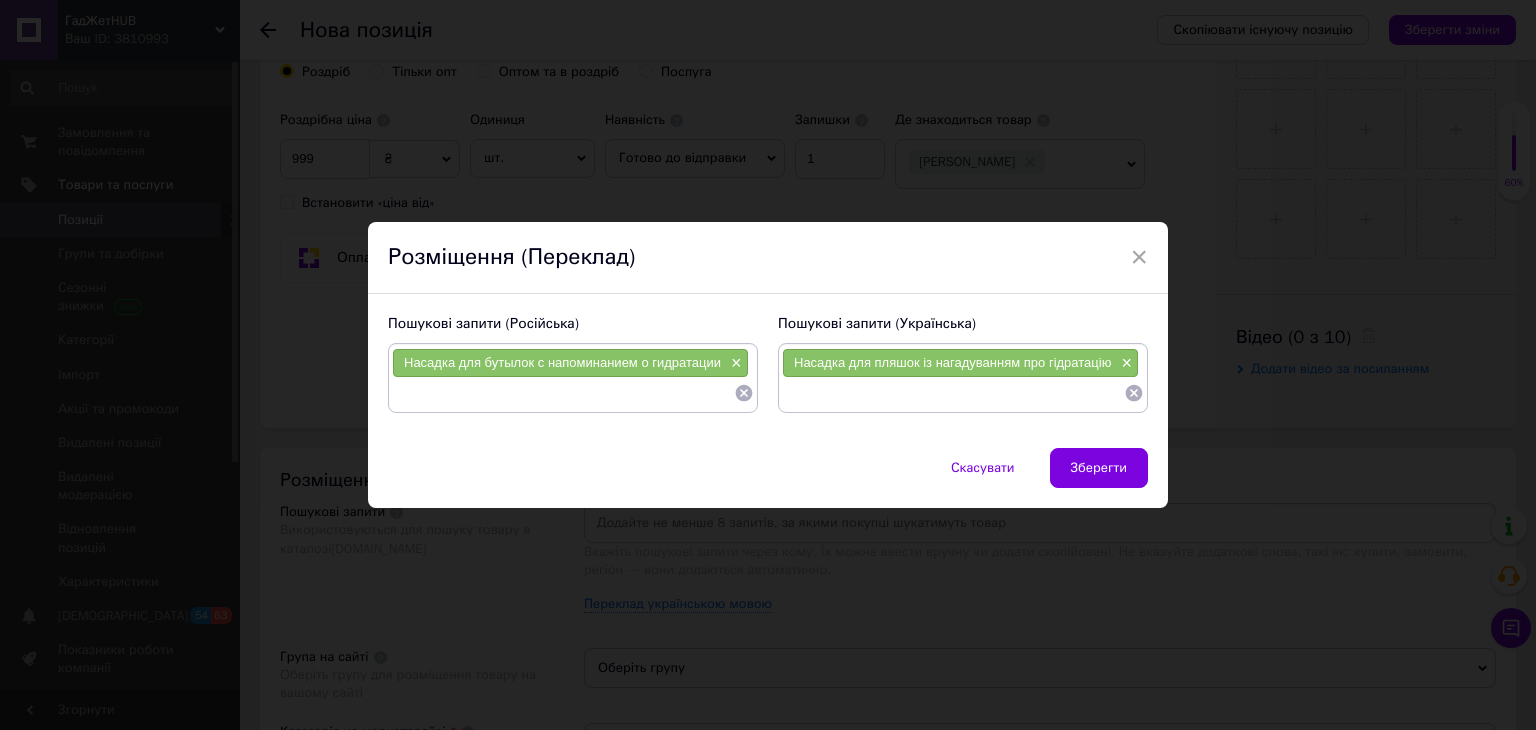 click at bounding box center (563, 393) 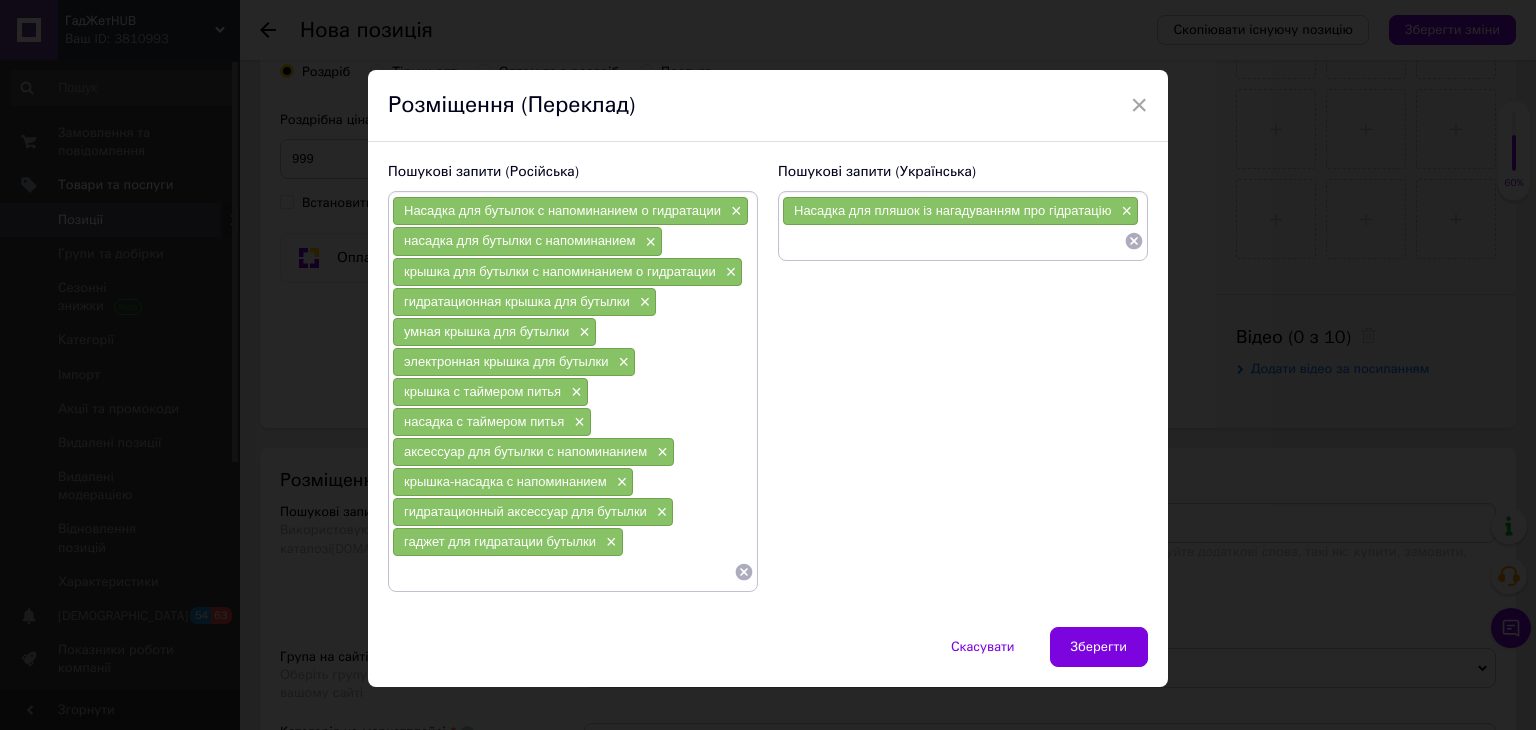 click at bounding box center [953, 241] 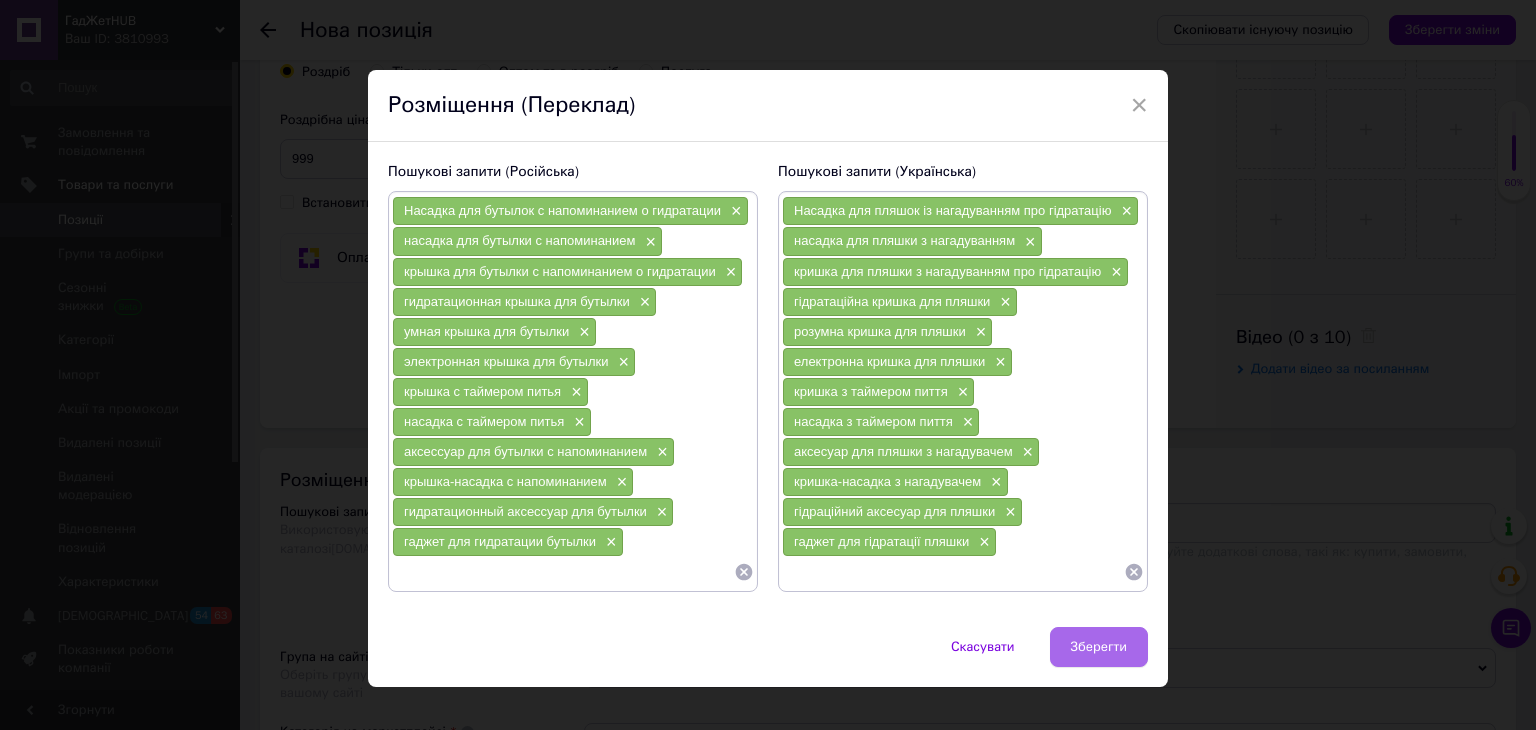 click on "Зберегти" at bounding box center [1099, 647] 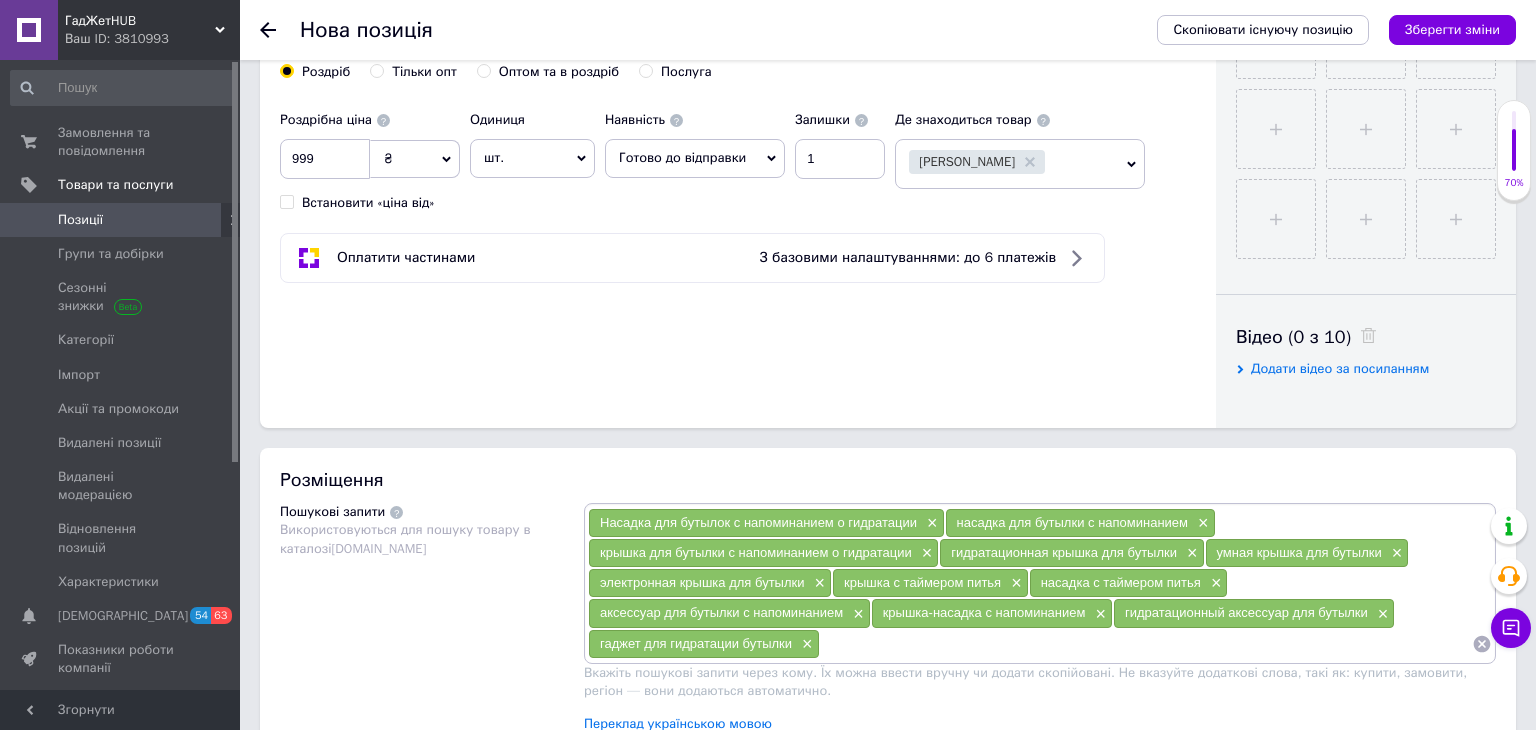 click on "Розміщення Пошукові запити Використовуються для пошуку товару в каталозі  [DOMAIN_NAME] Насадка для бутылок с напоминанием о гидратации × насадка для бутылки с напоминанием × крышка для бутылки с напоминанием о гидратации × гидратационная крышка для бутылки × умная крышка для бутылки × электронная крышка для бутылки × крышка с таймером питья × насадка с таймером питья × аксессуар для бутылки с напоминанием × крышка-насадка с напоминанием × гидратационный аксессуар для бутылки × гаджет для гидратации бутылки × Переклад українською мовою Група на сайті [DOMAIN_NAME]" at bounding box center (888, 716) 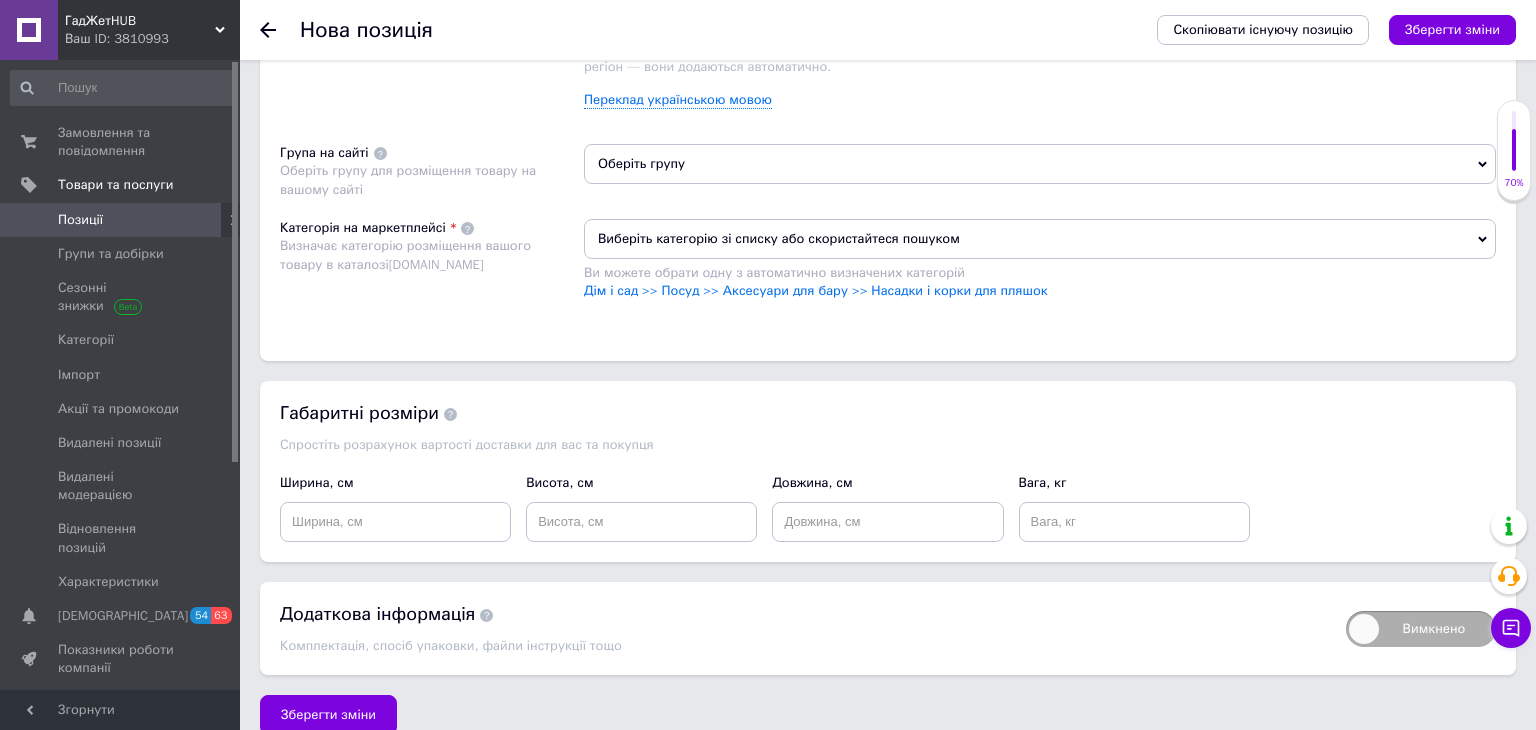 scroll, scrollTop: 1402, scrollLeft: 0, axis: vertical 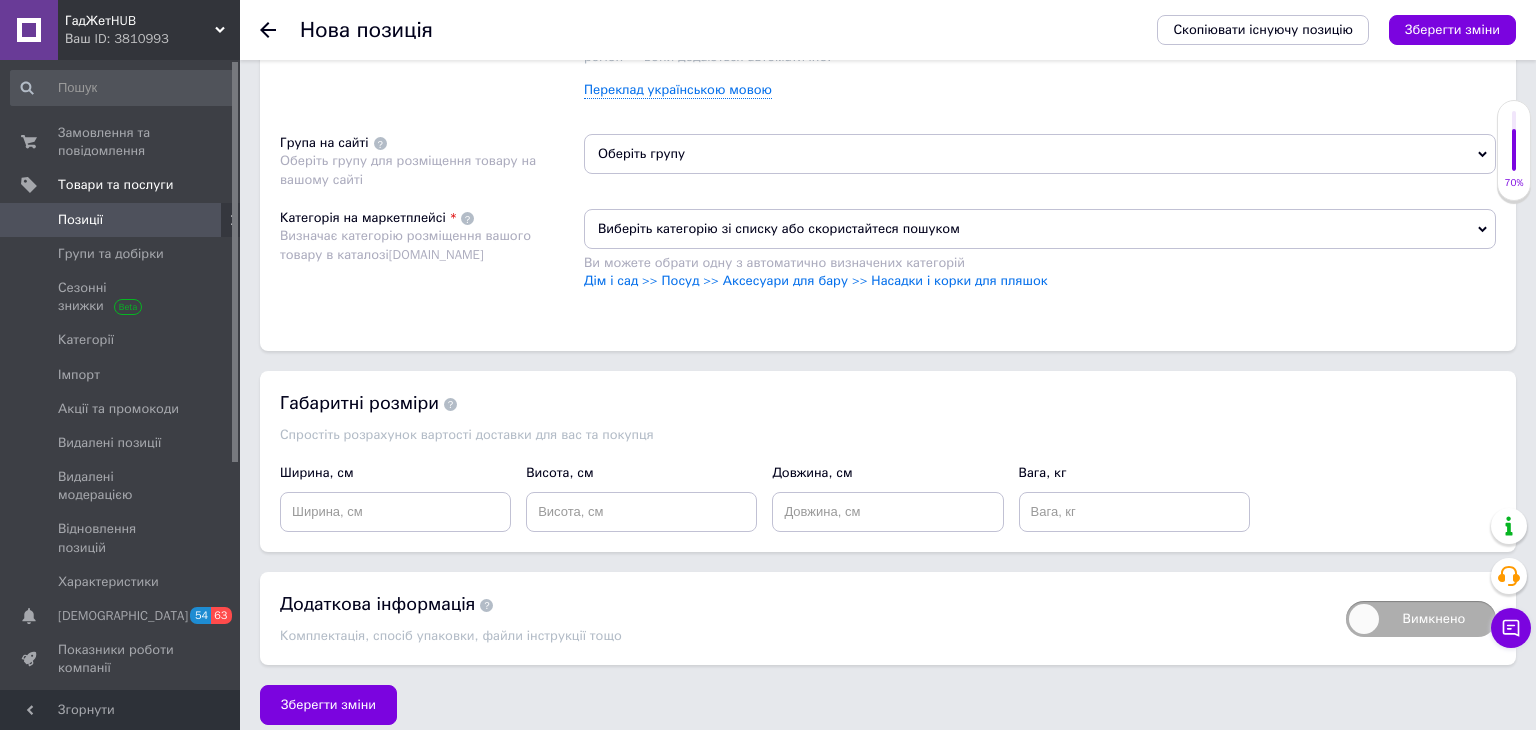click on "Виберіть категорію зі списку або скористайтеся пошуком" at bounding box center (1040, 229) 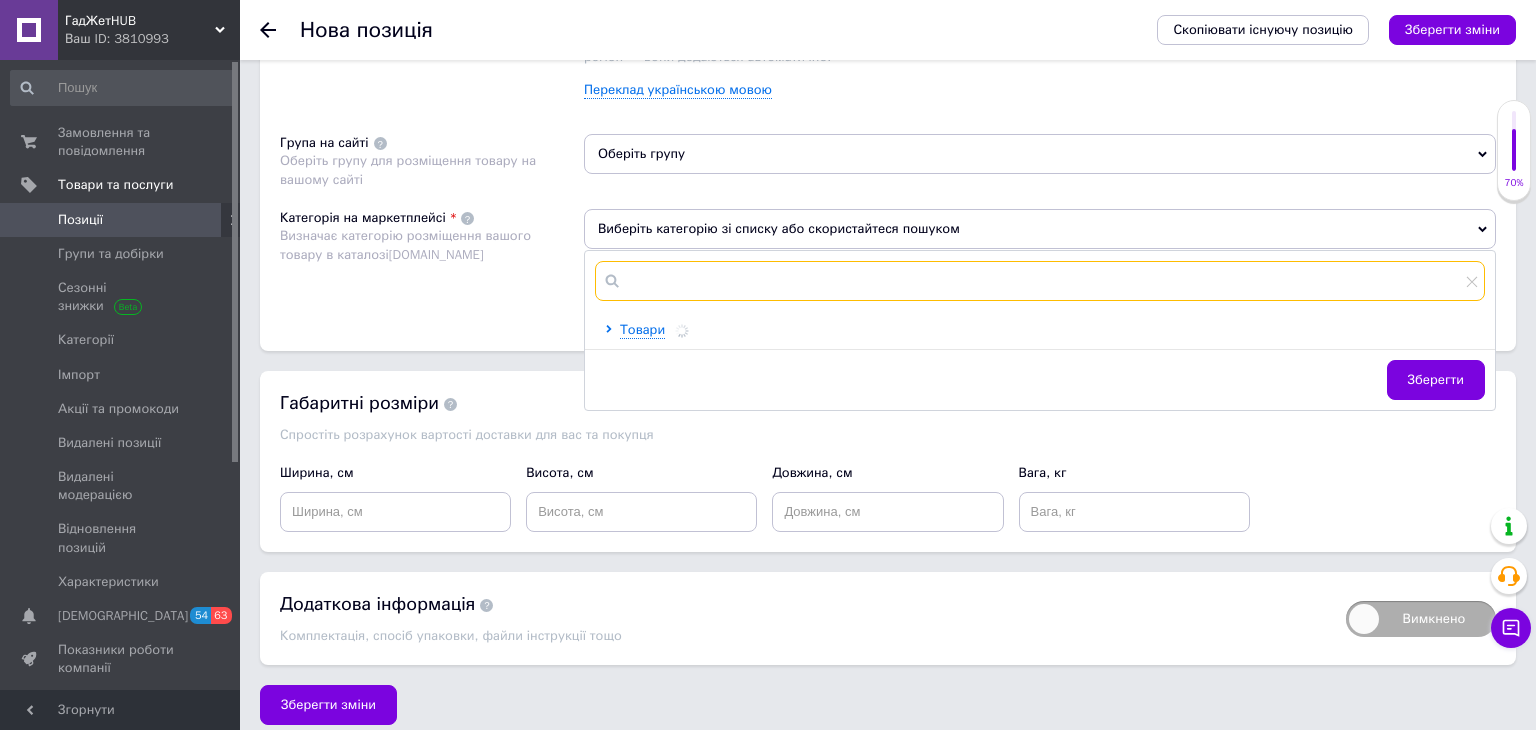 click at bounding box center [1040, 281] 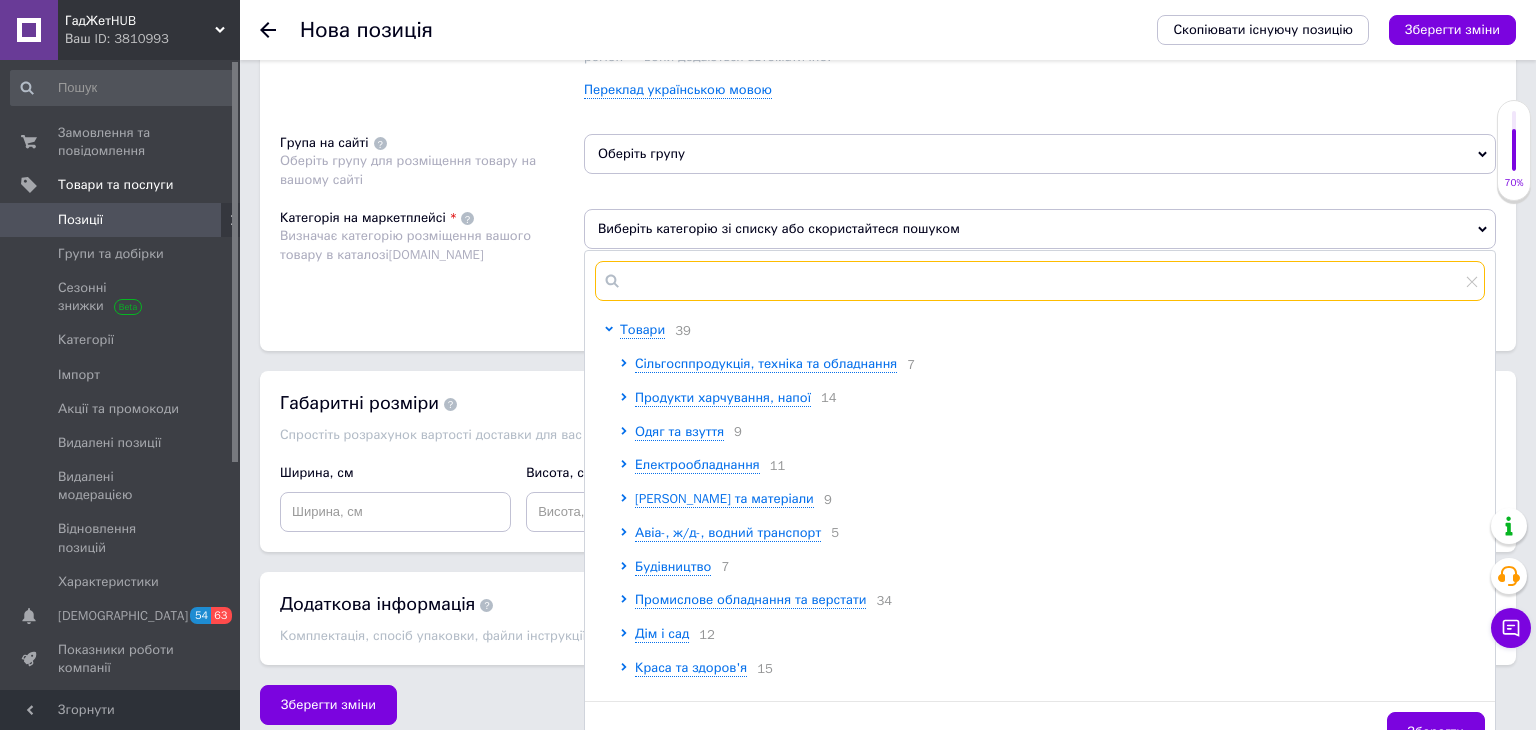 paste on "Пляшки для напоїв і води" 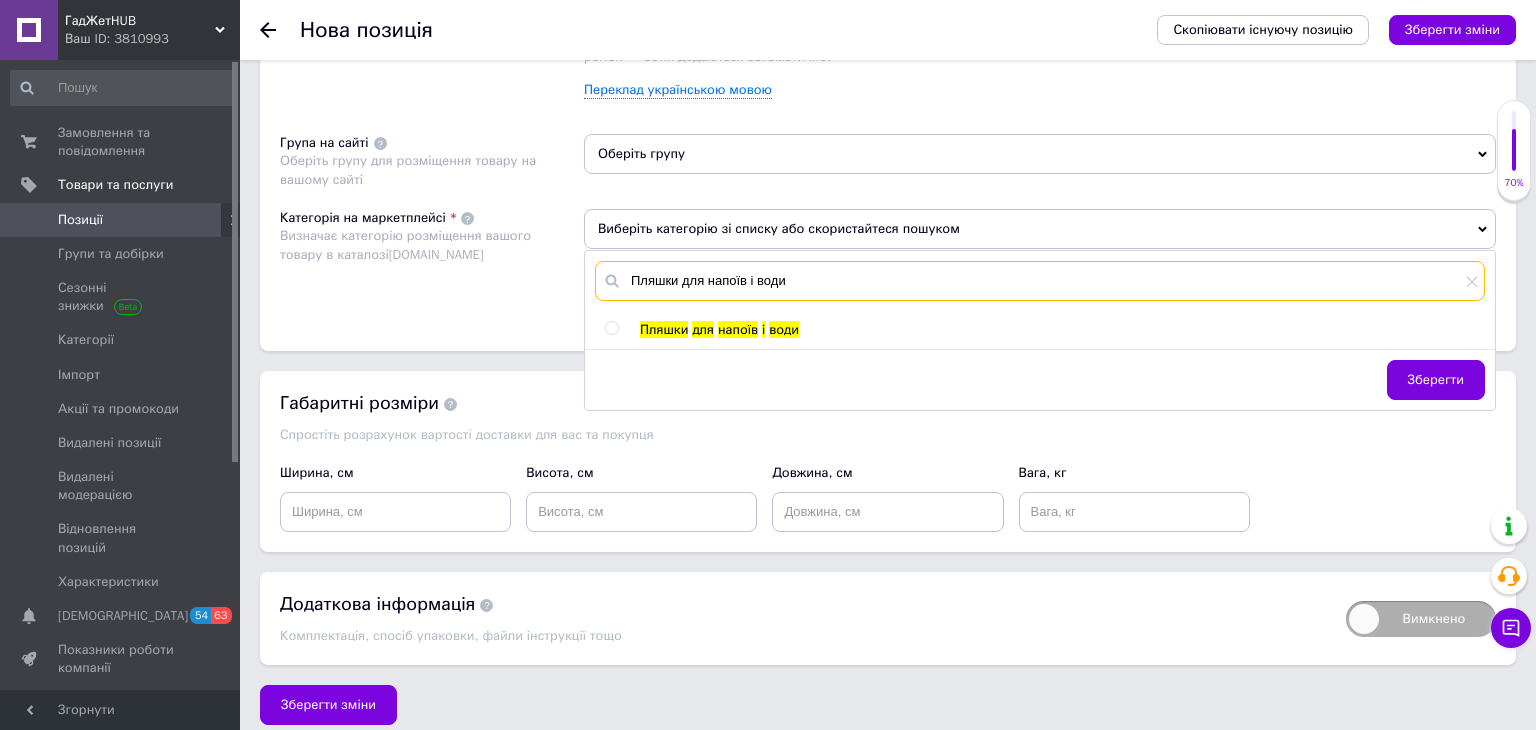 type on "Пляшки для напоїв і води" 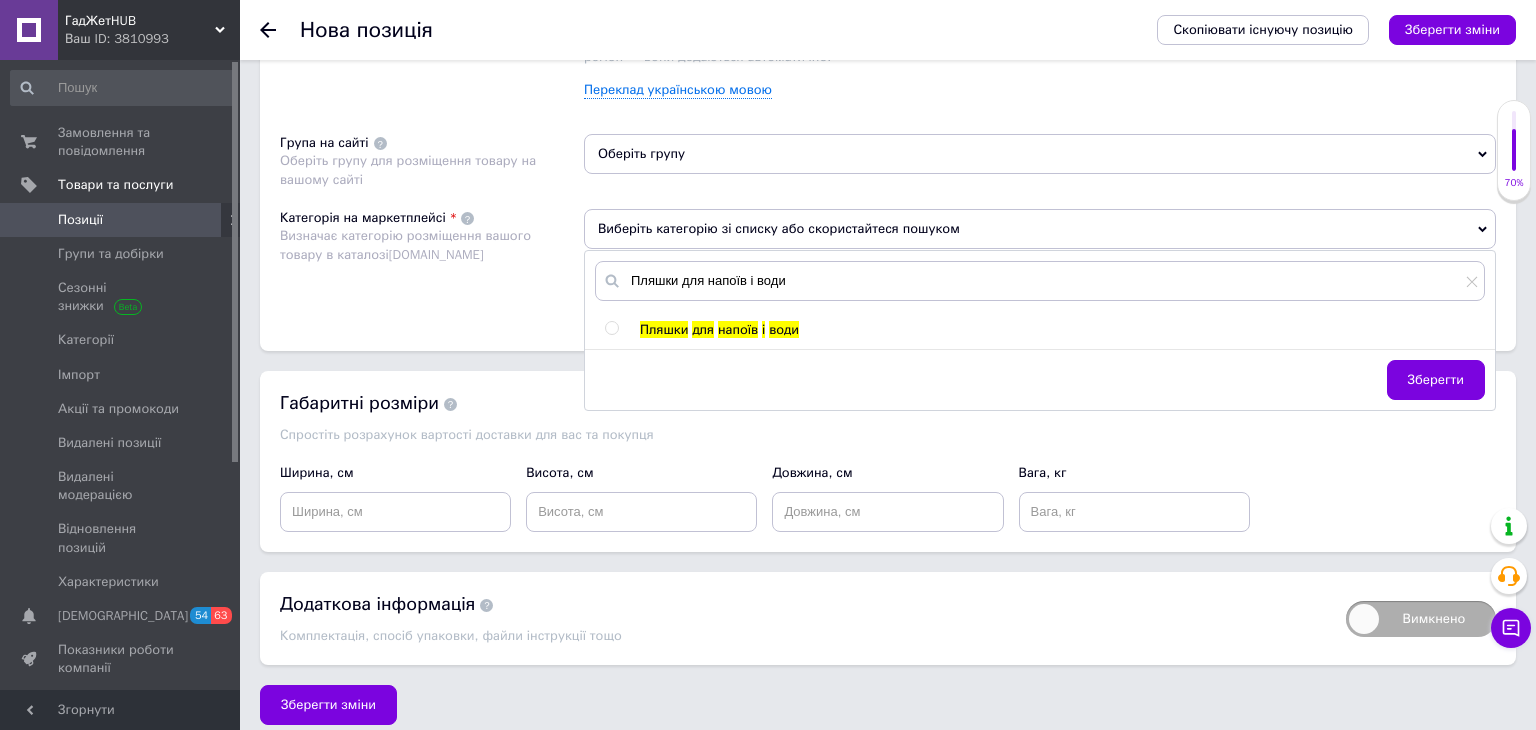 click on "напоїв" at bounding box center (738, 329) 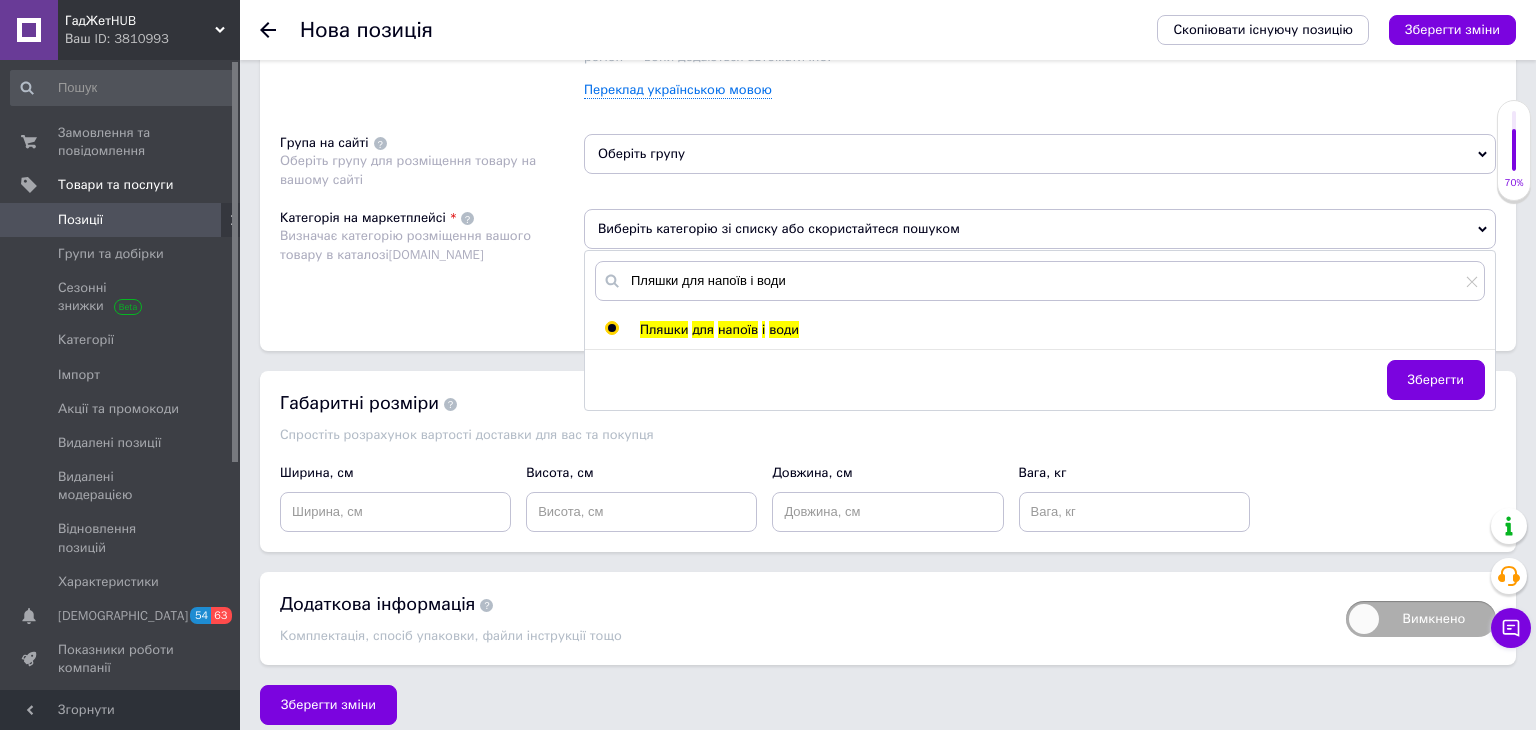 radio on "true" 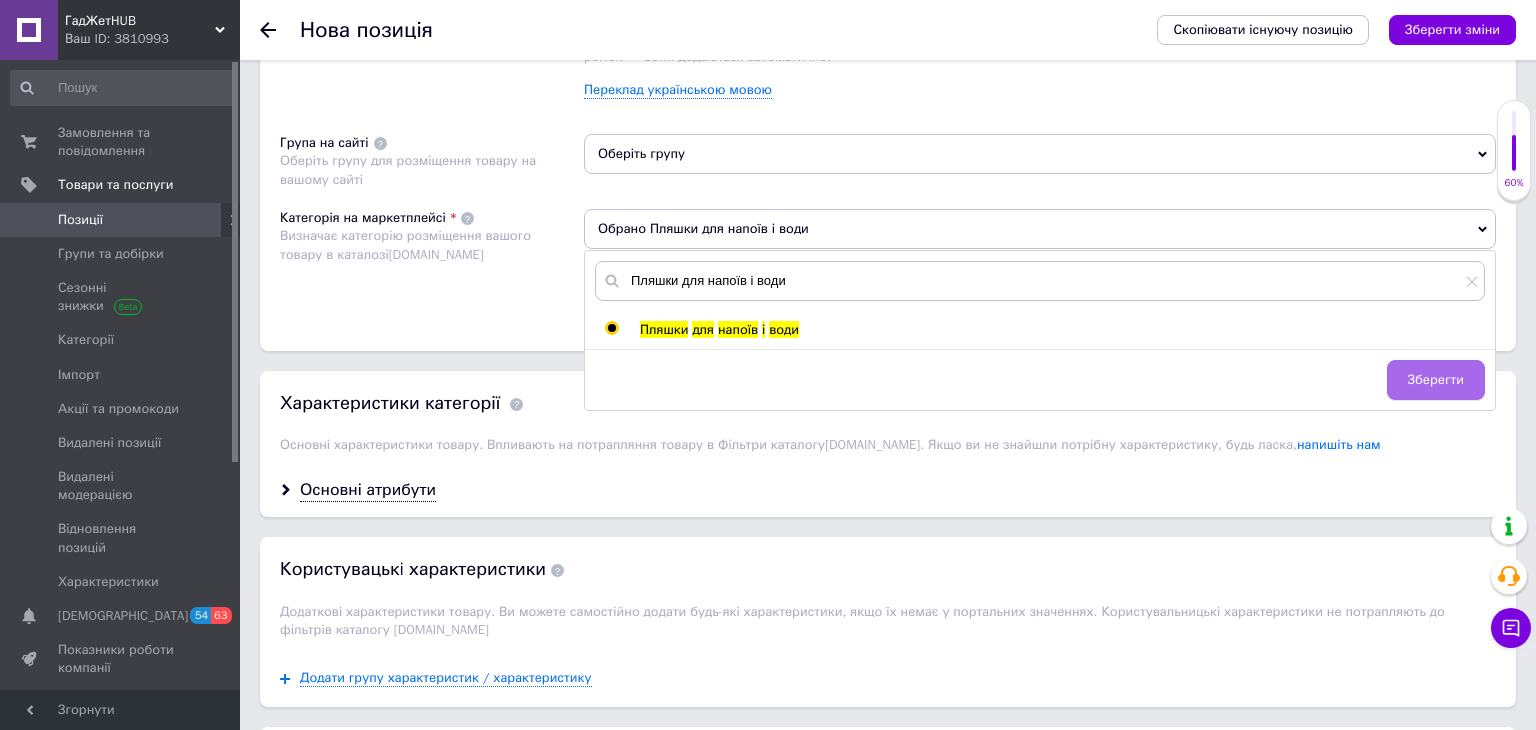 click on "Зберегти" at bounding box center (1436, 380) 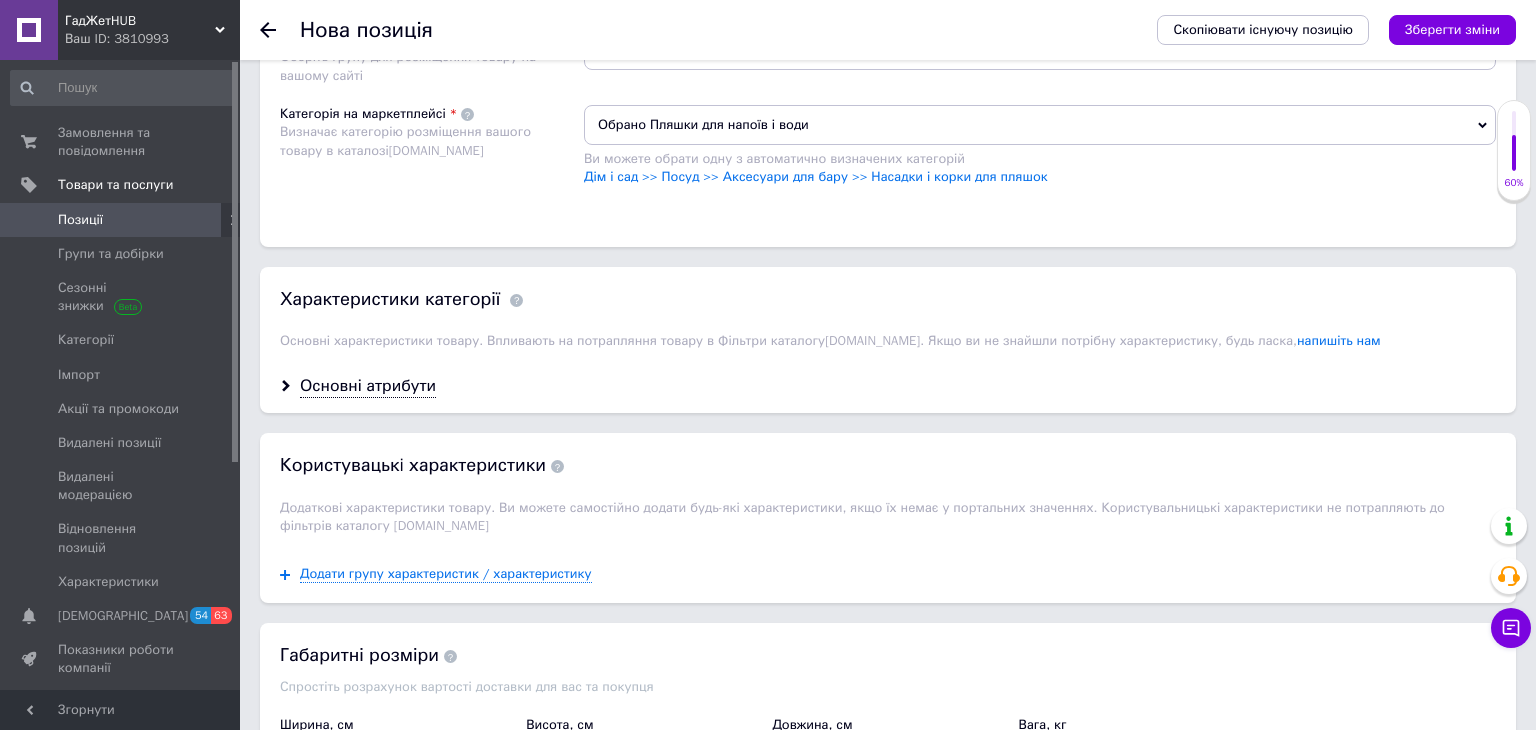 scroll, scrollTop: 1542, scrollLeft: 0, axis: vertical 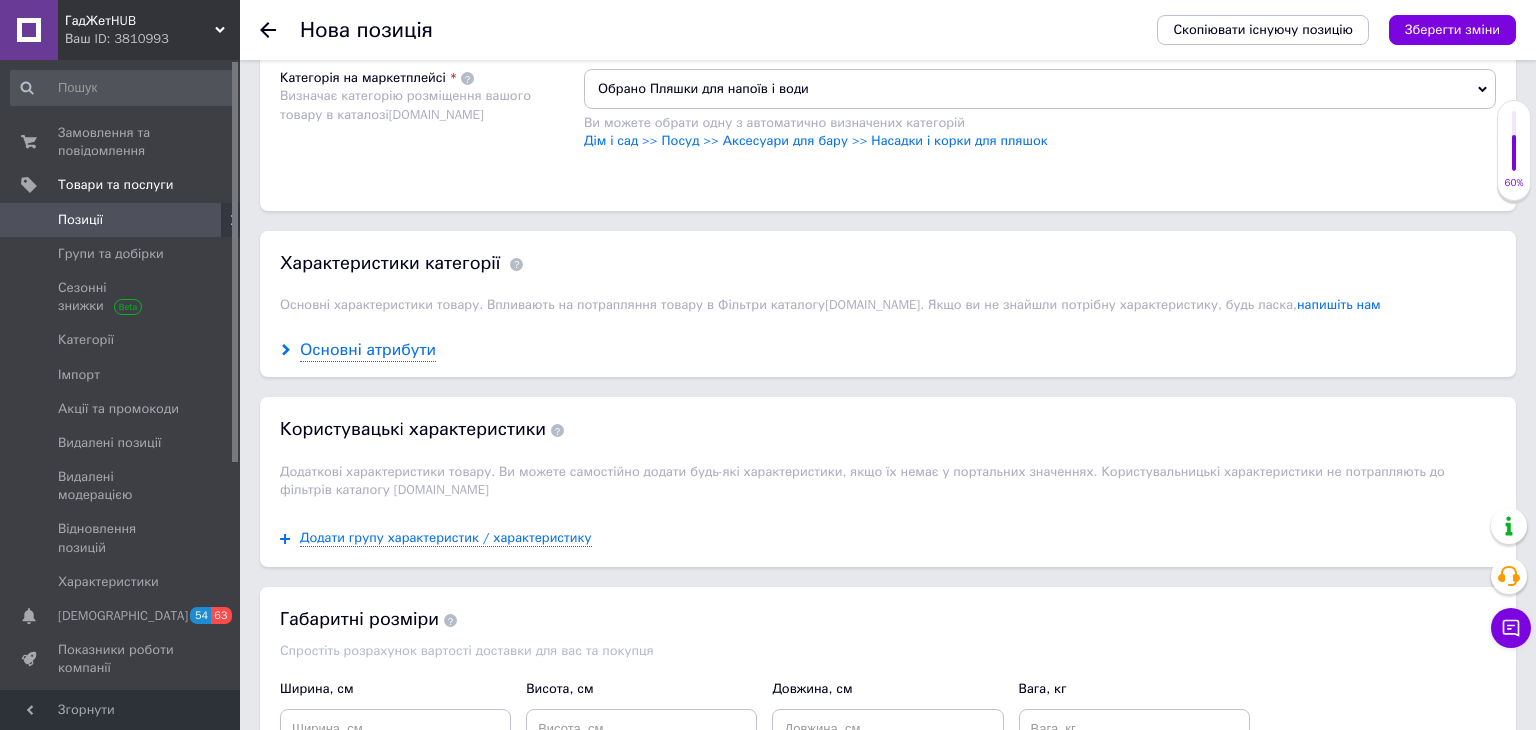click on "Основні атрибути" at bounding box center (368, 350) 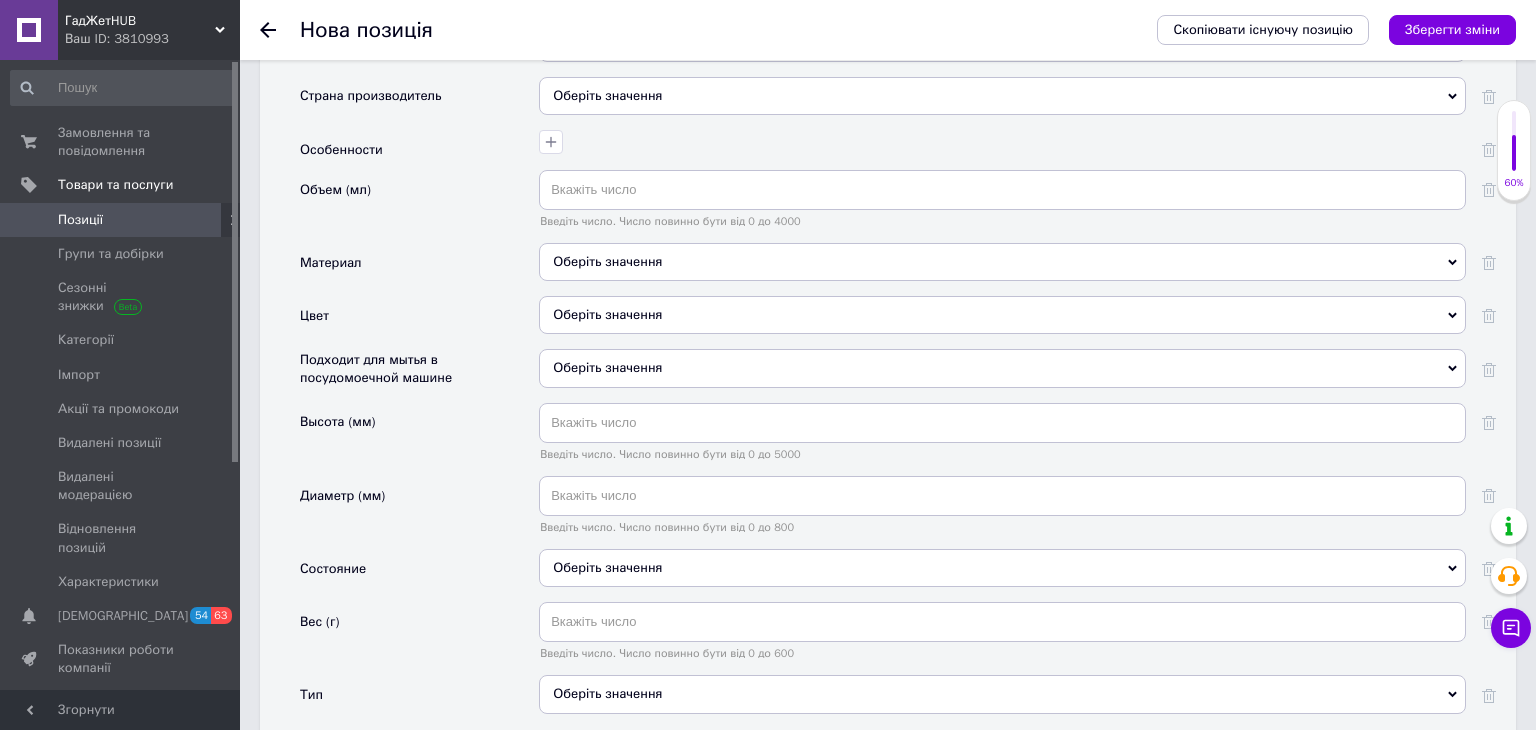 scroll, scrollTop: 2007, scrollLeft: 0, axis: vertical 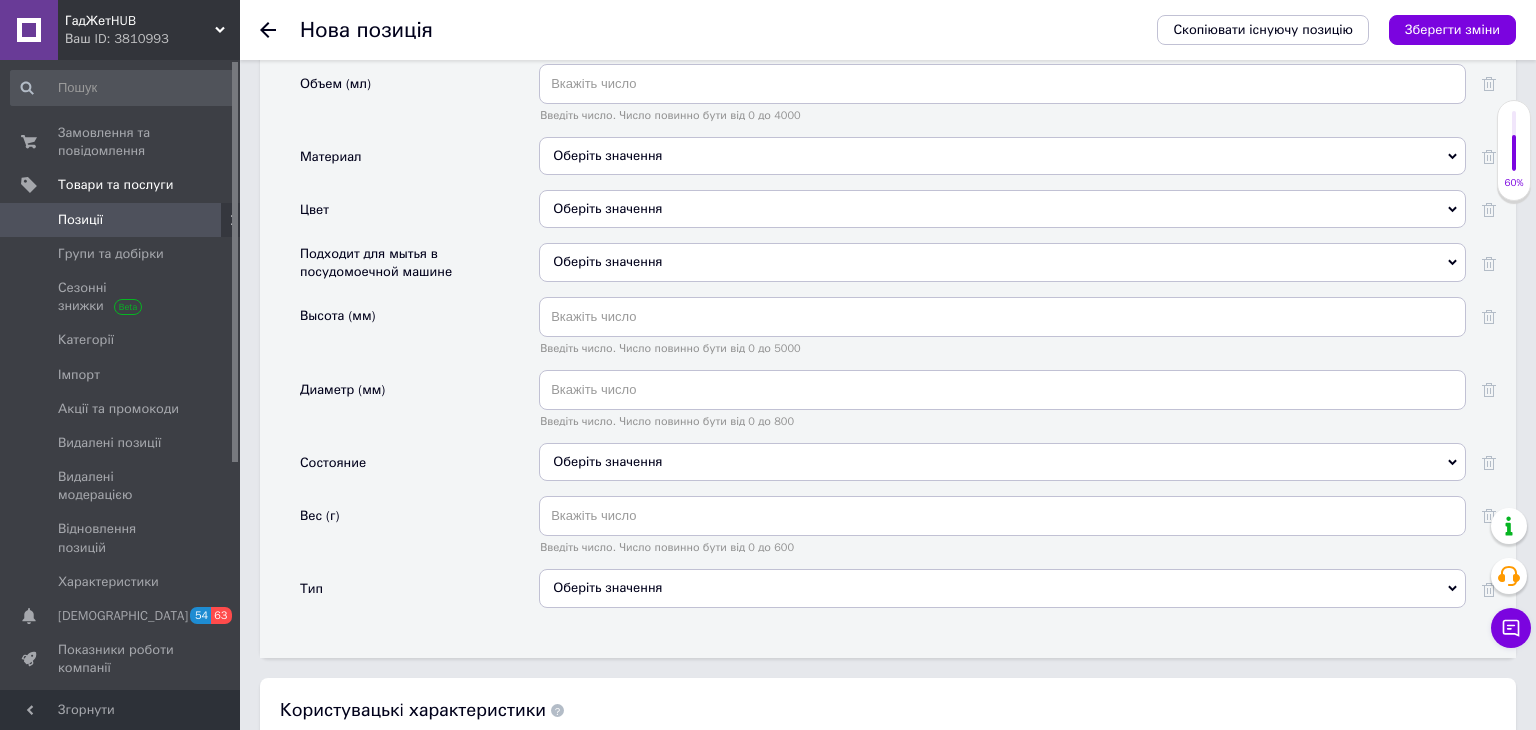 click on "Оберіть значення" at bounding box center (1002, 462) 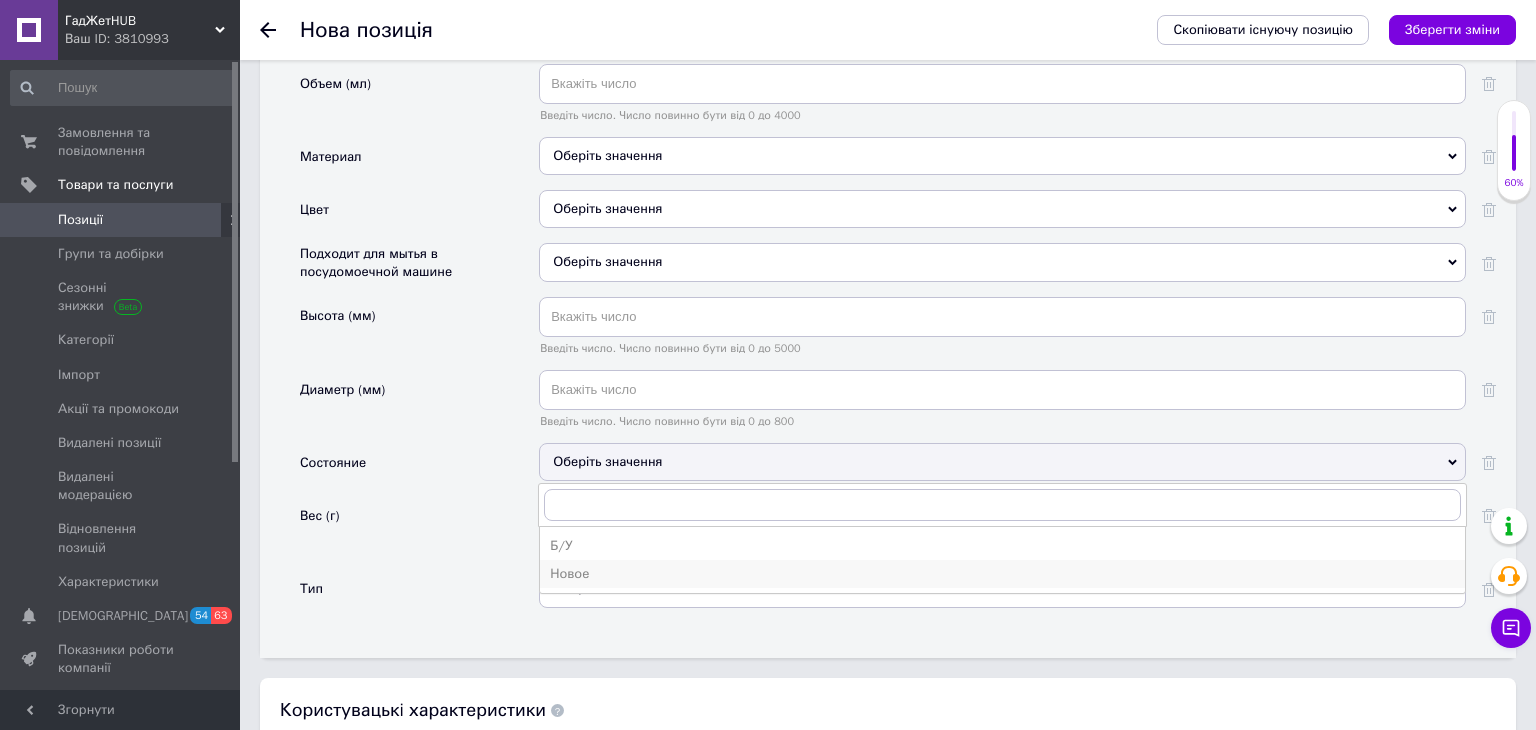 click on "Новое" at bounding box center (1002, 574) 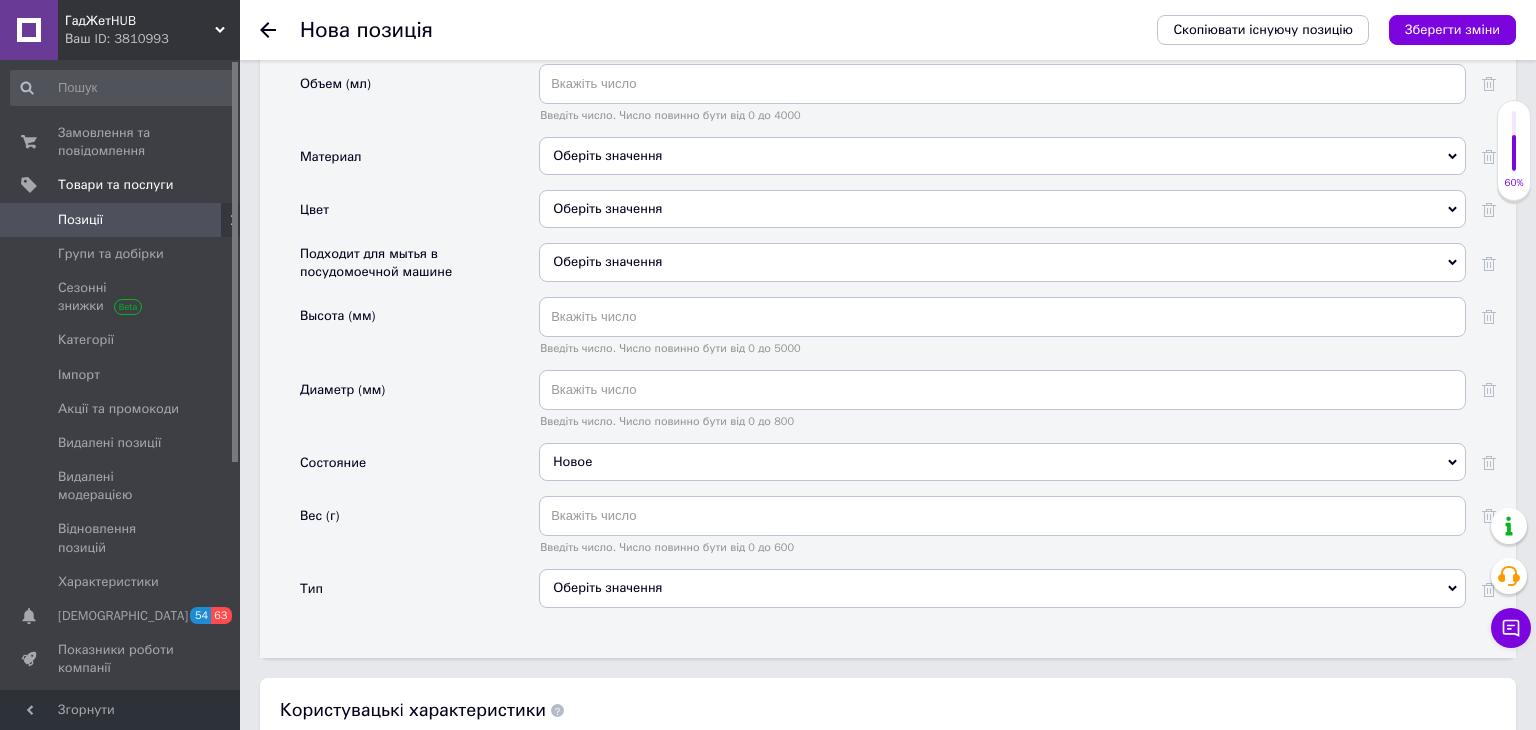 click on "Оберіть значення" at bounding box center [1002, 588] 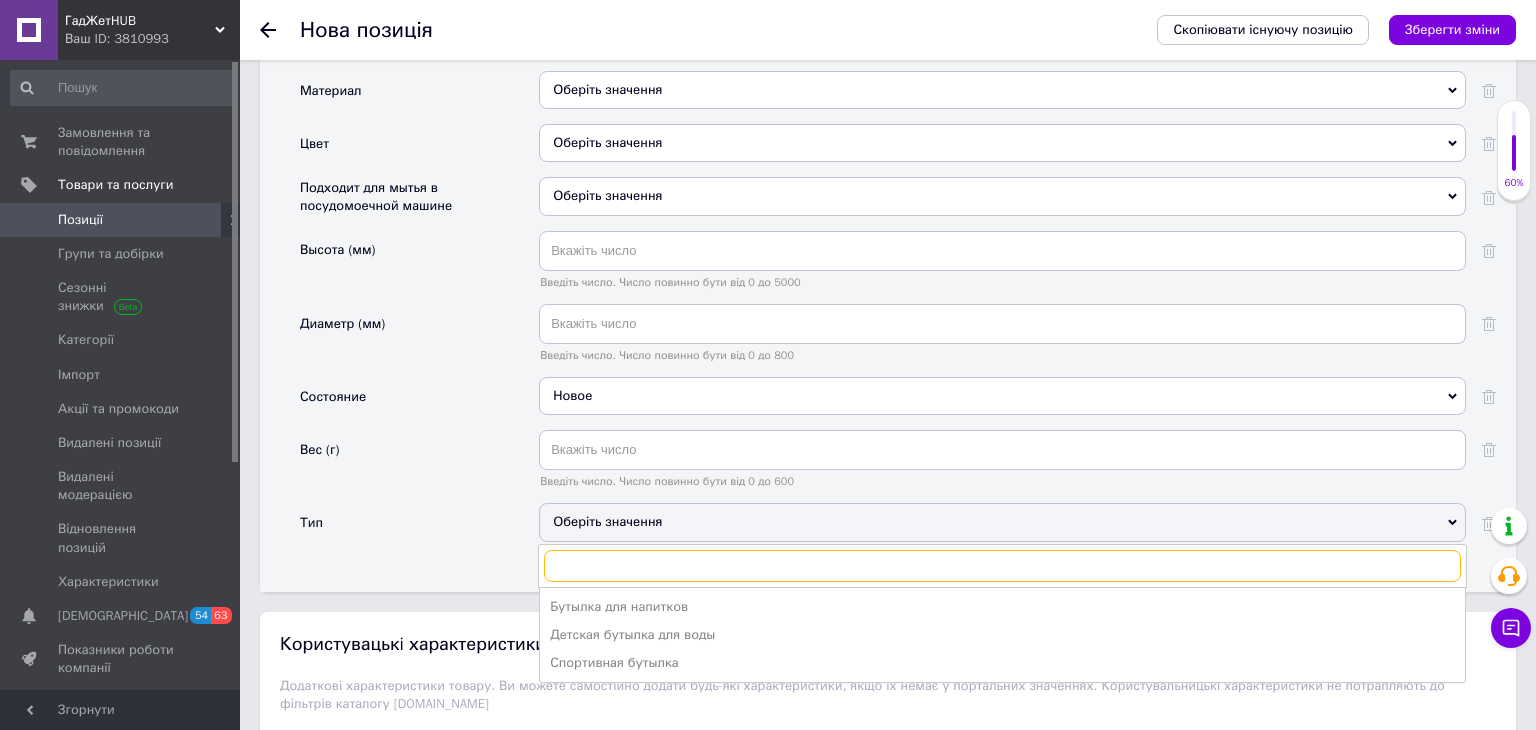 scroll, scrollTop: 2086, scrollLeft: 0, axis: vertical 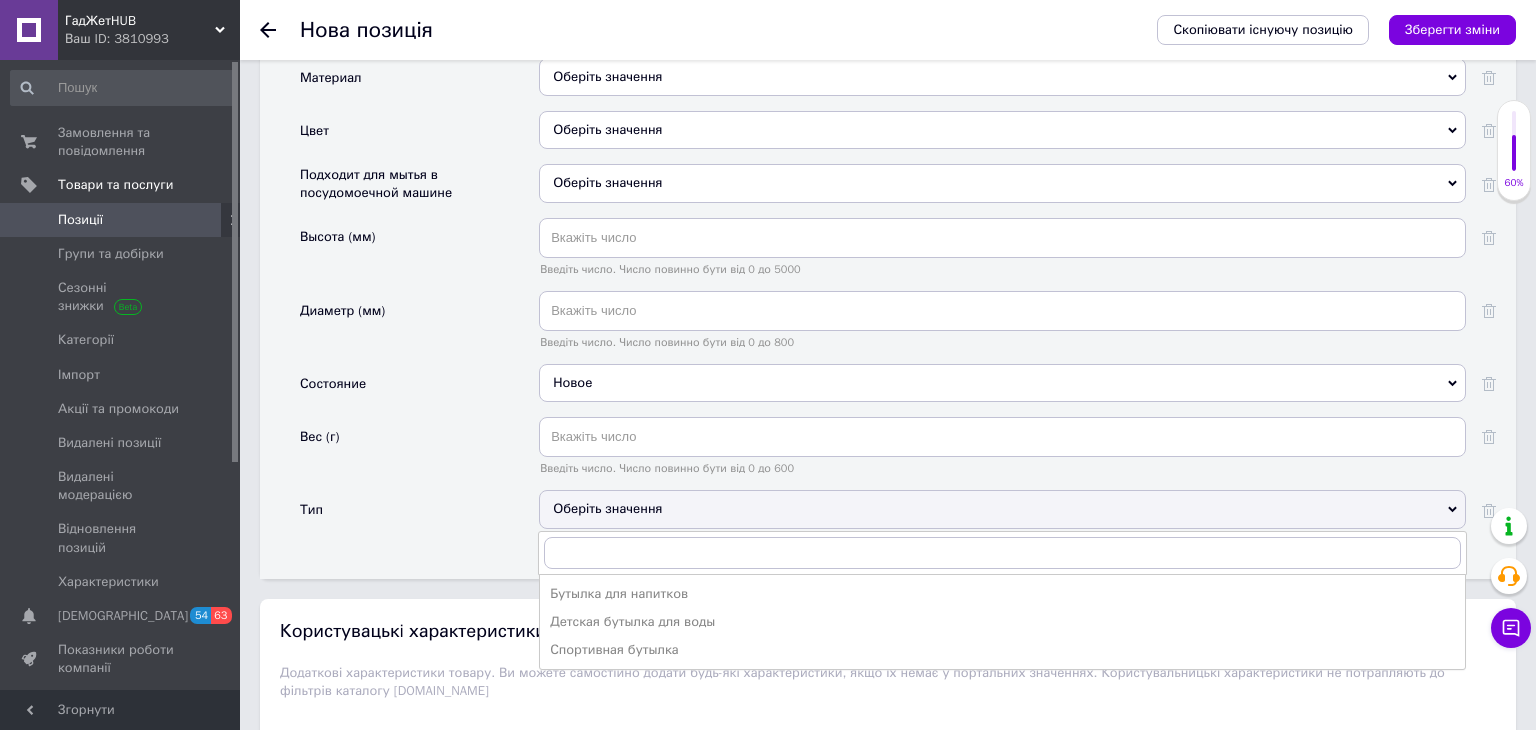 click on "Тип" at bounding box center (419, 516) 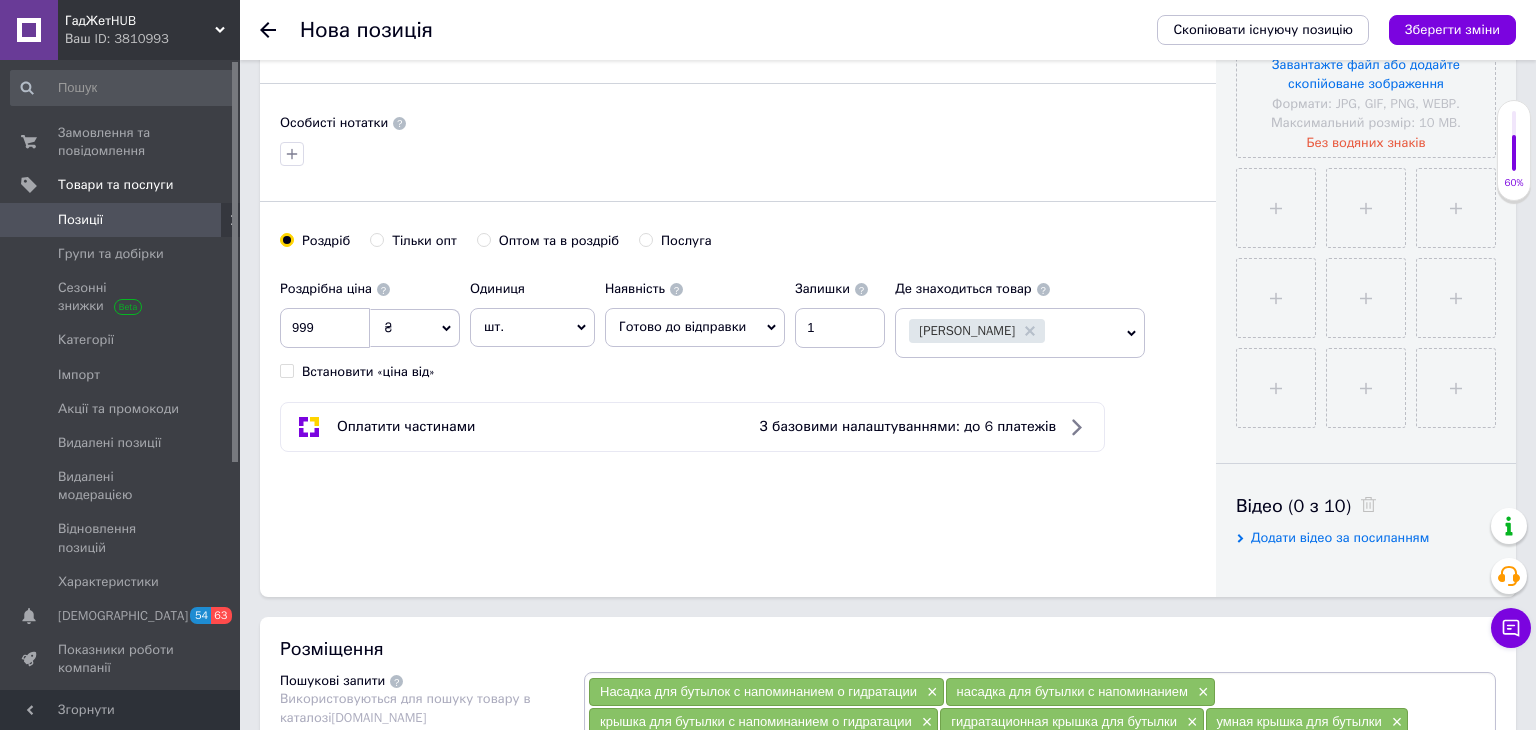 scroll, scrollTop: 595, scrollLeft: 0, axis: vertical 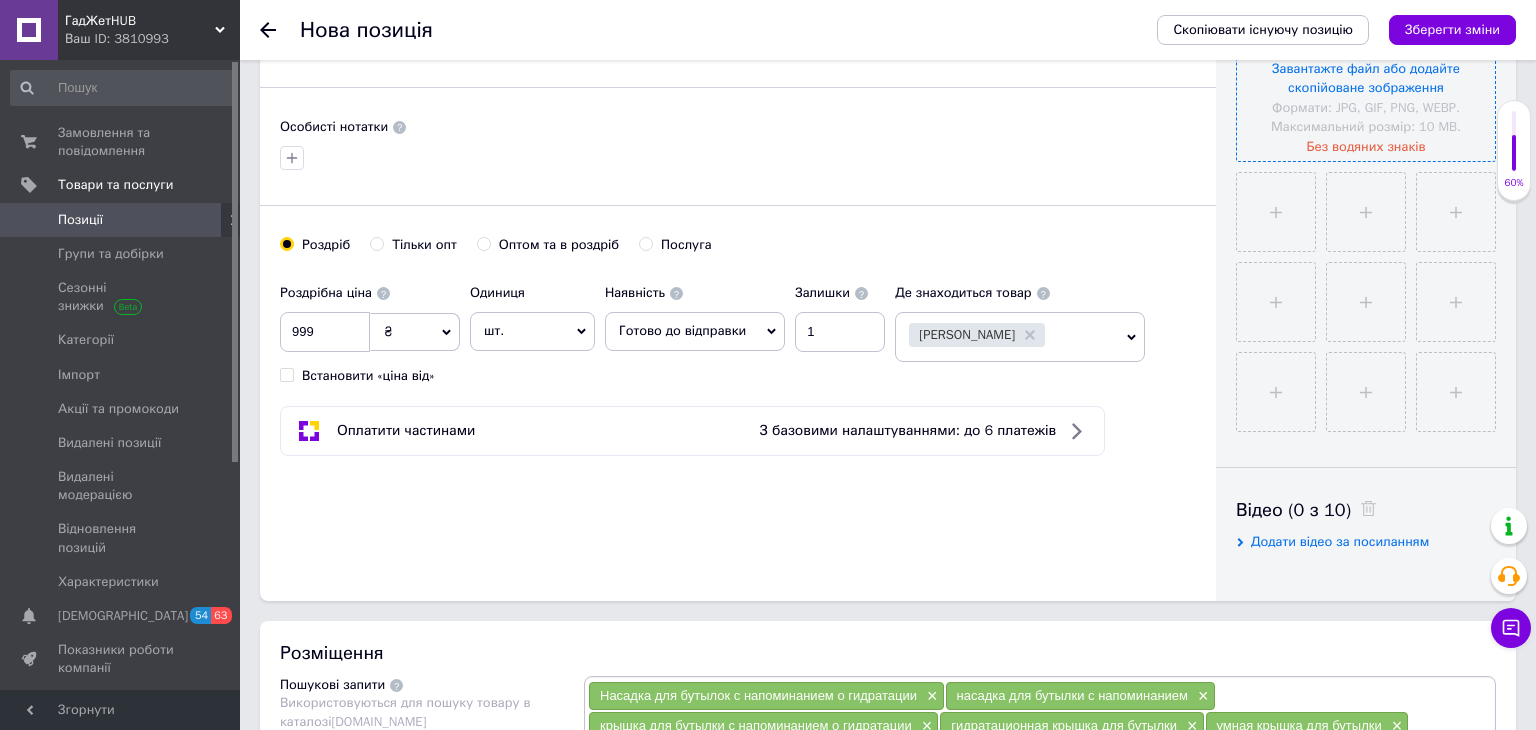 click at bounding box center [1366, 32] 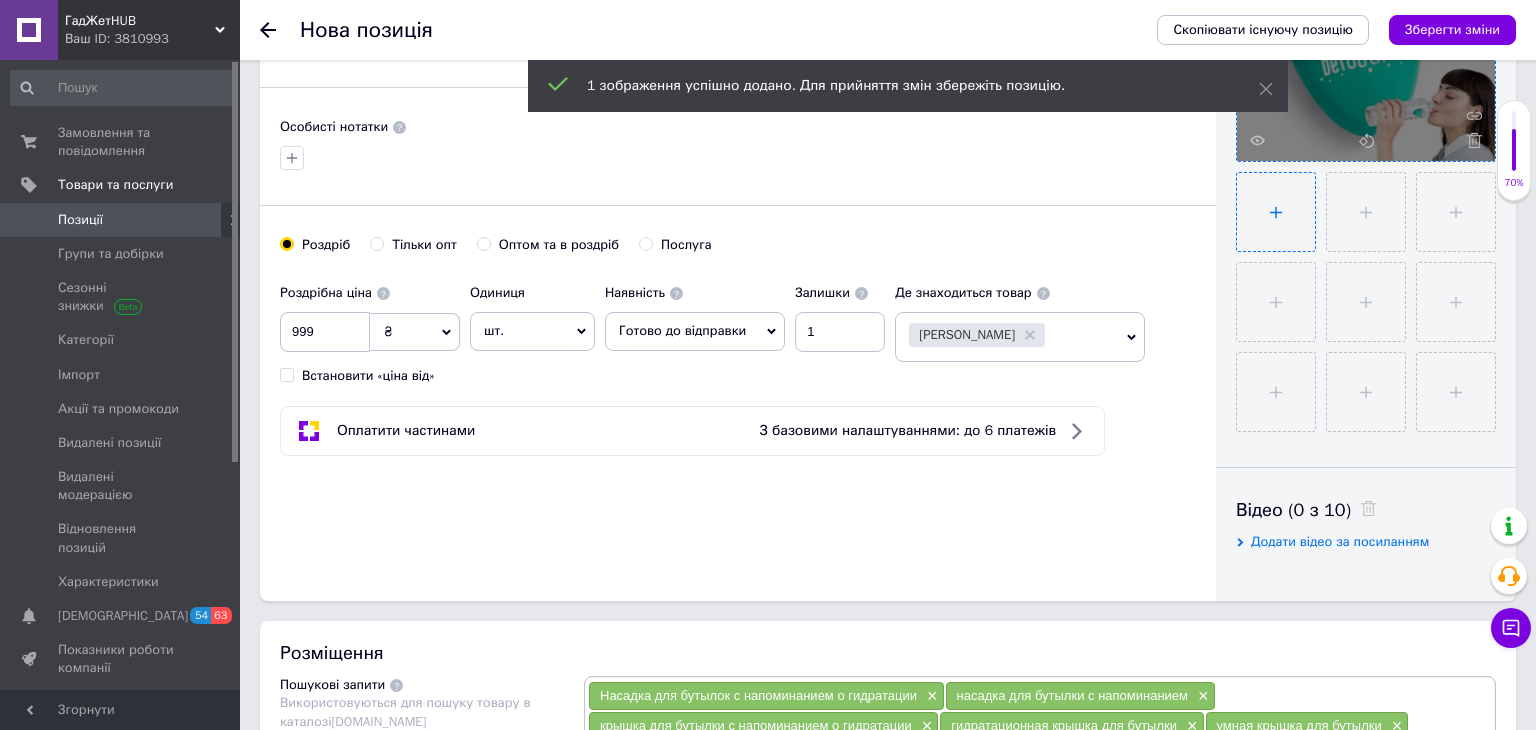 click at bounding box center [1276, 212] 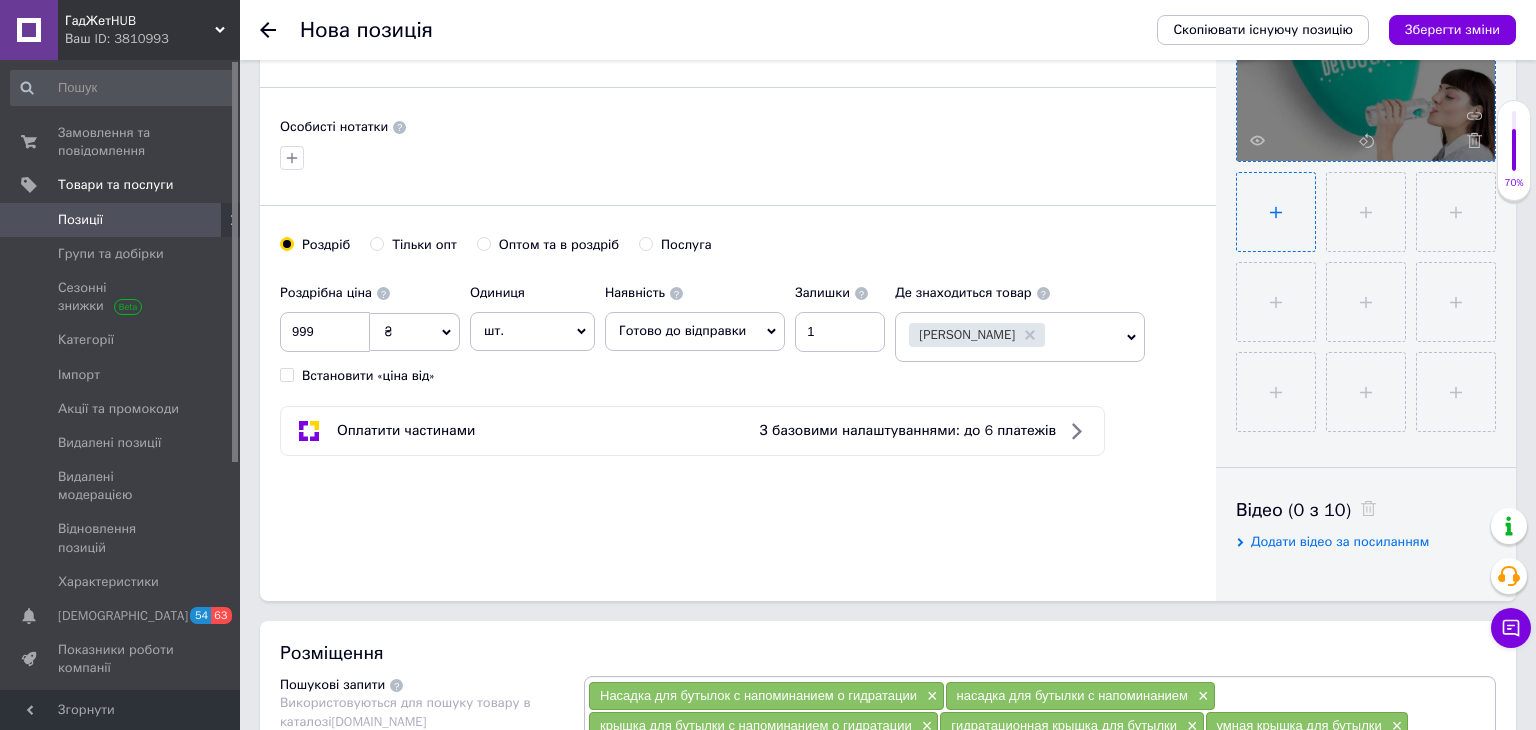 type on "C:\fakepath\71mz2cFe3jL._AC_SL1500_.jpg" 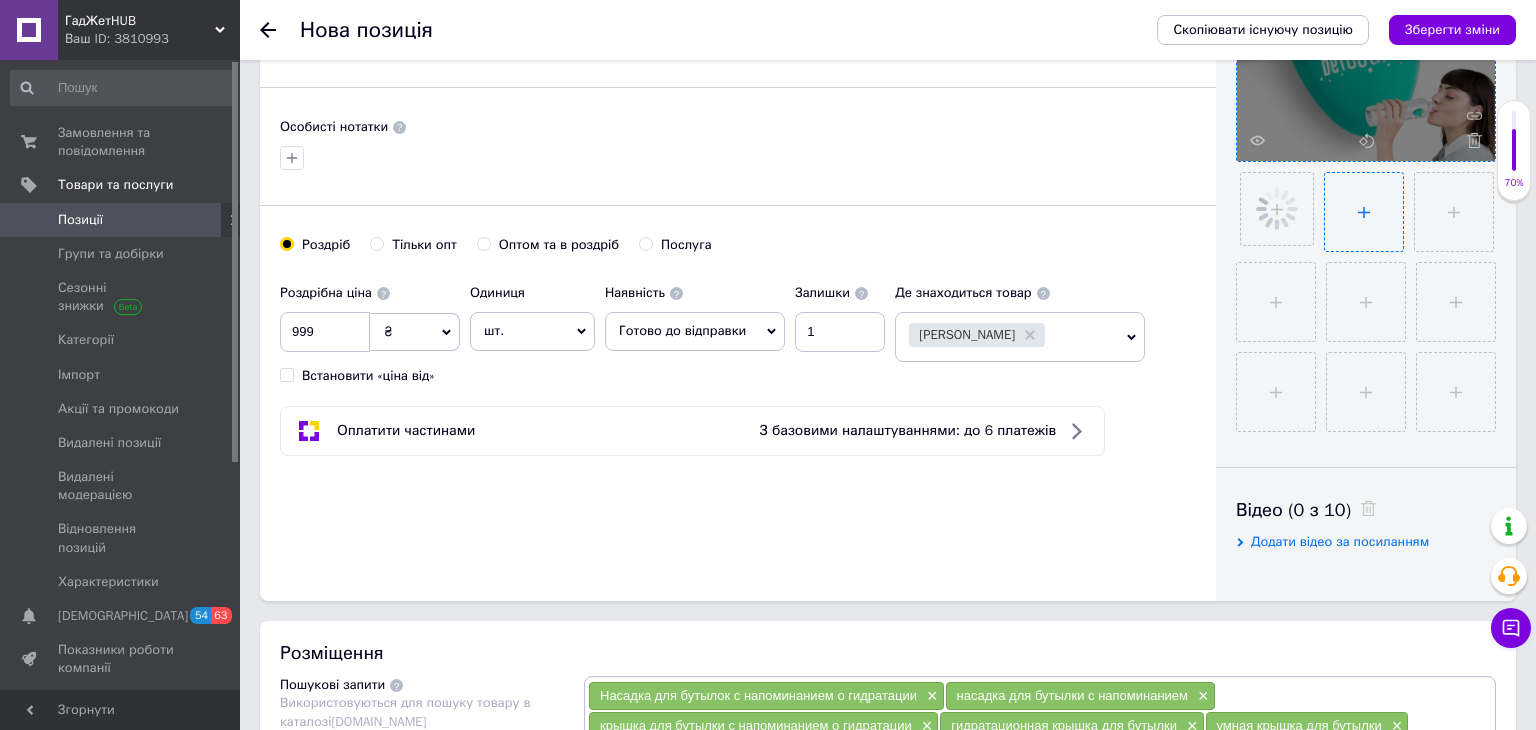 click at bounding box center [1364, 212] 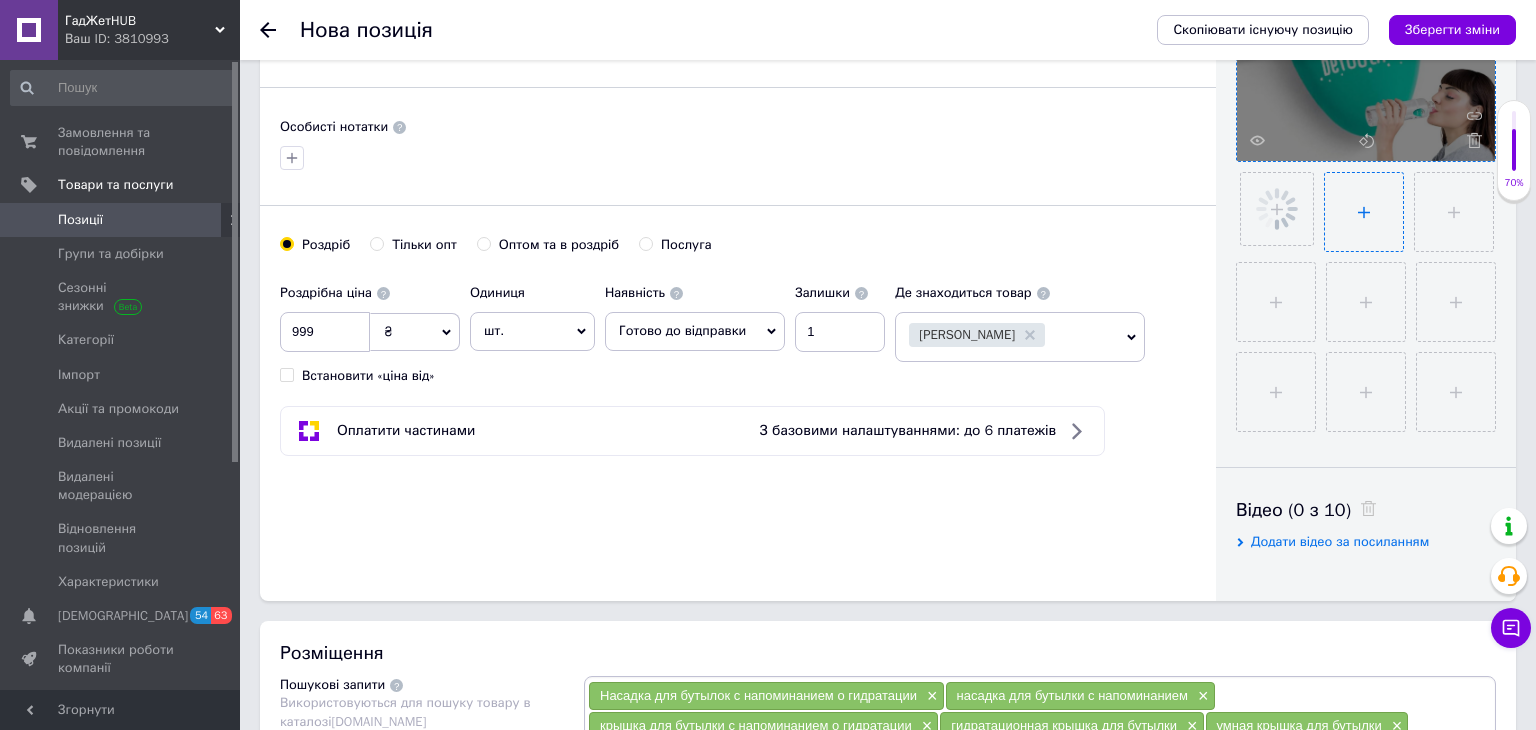 type on "C:\fakepath\618UneAOjRL._AC_SL1500_.jpg" 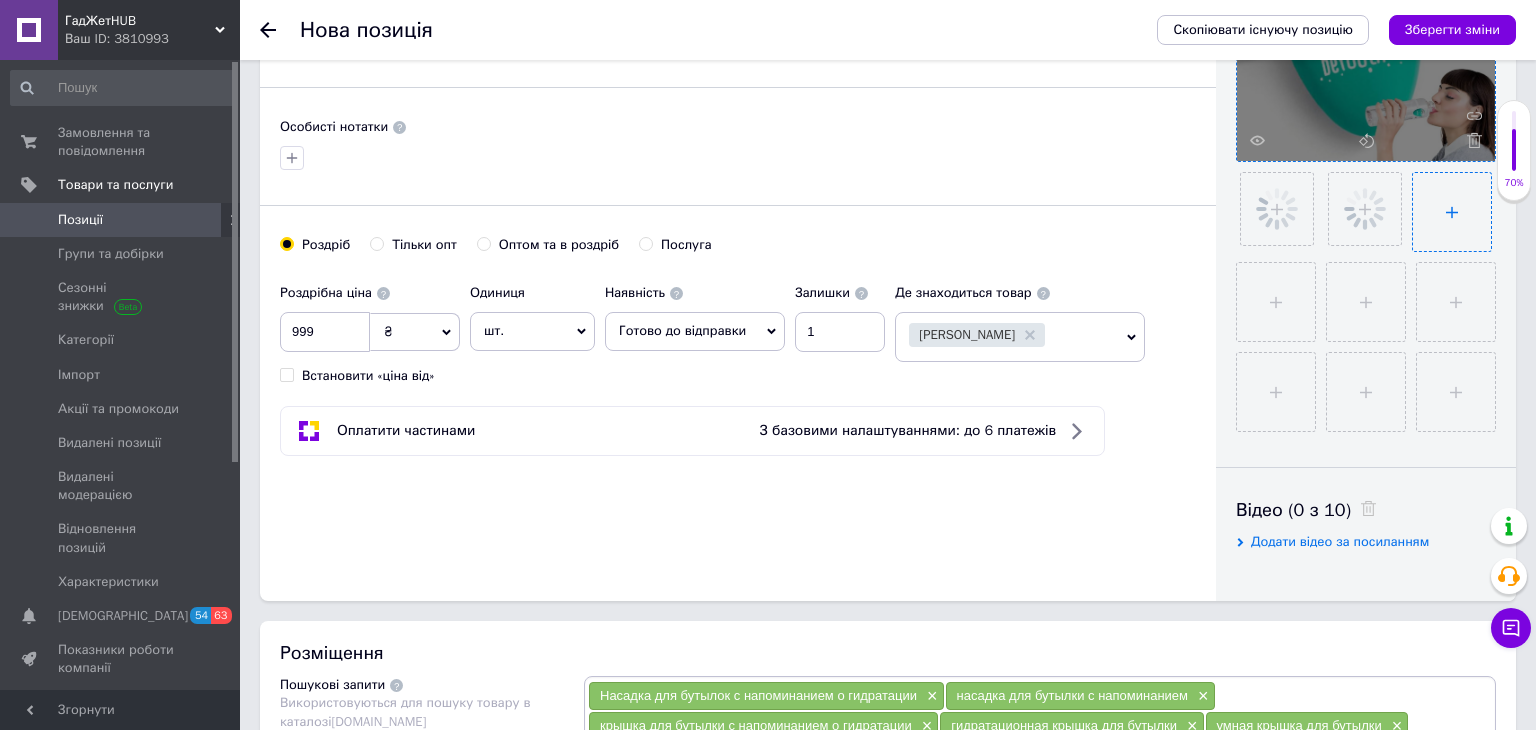 click at bounding box center [1452, 212] 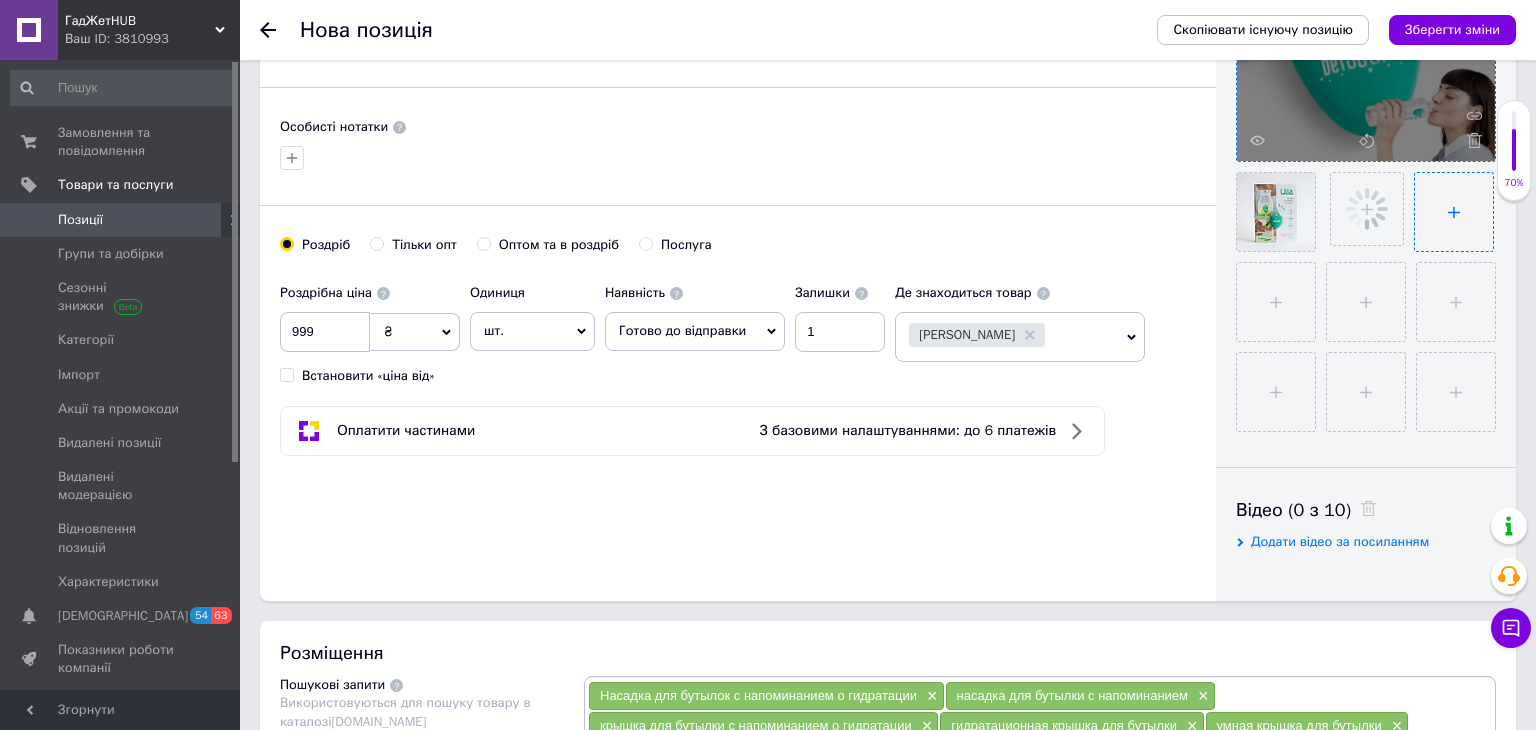 type on "C:\fakepath\61UTIz8ad7L._AC_SL1071_.jpg" 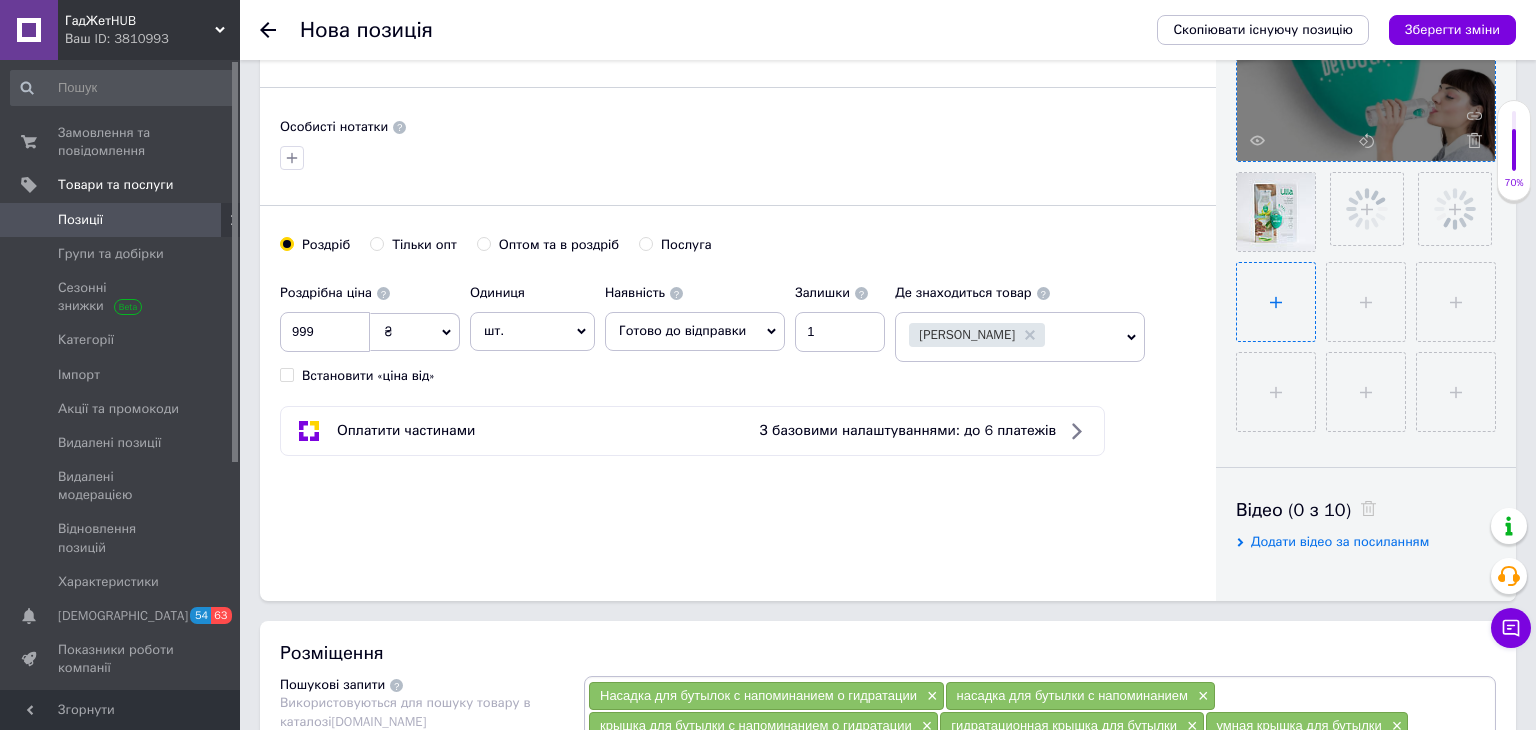 click at bounding box center (1276, 302) 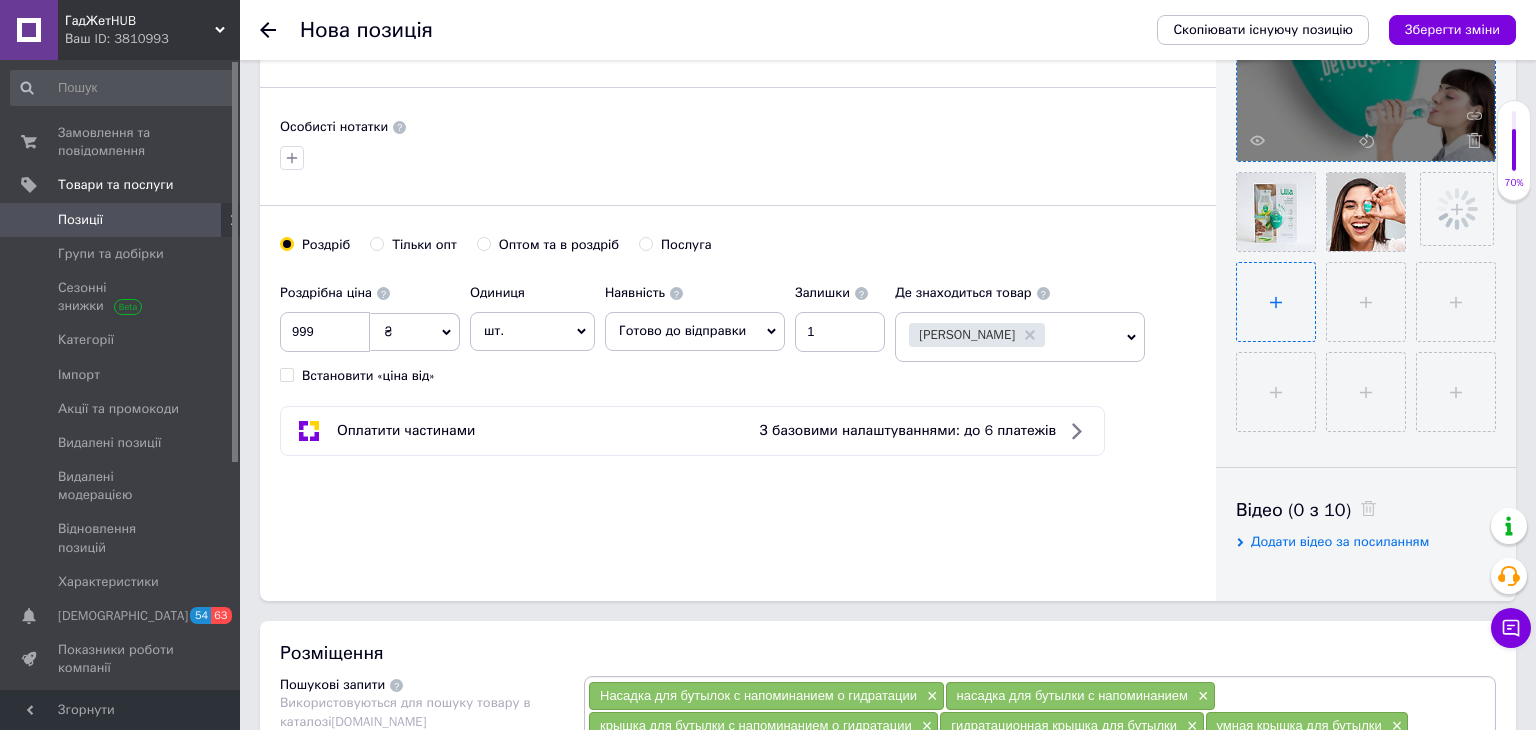 type on "C:\fakepath\71mz2cFe3jL._AC_SL1500_.jpg" 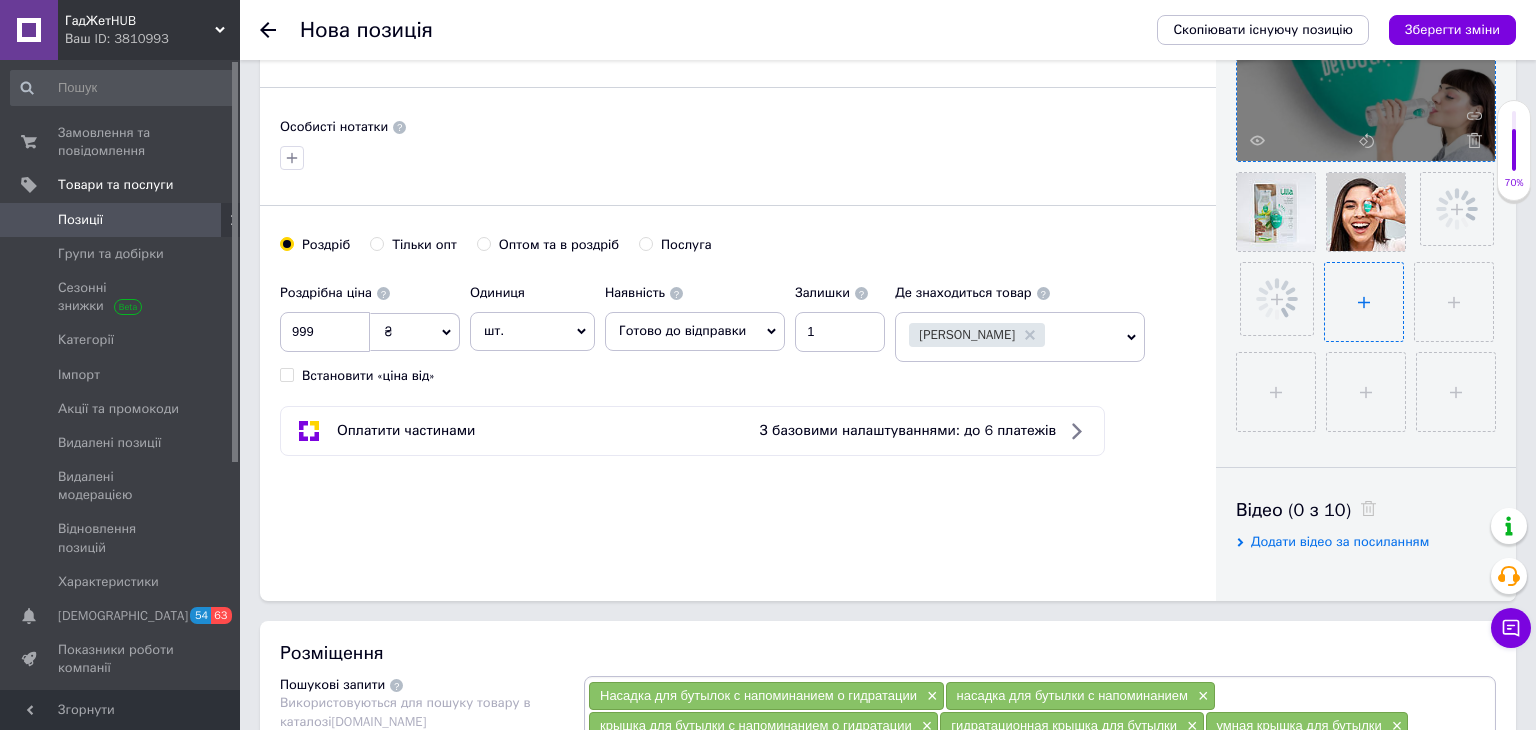 click at bounding box center [1364, 302] 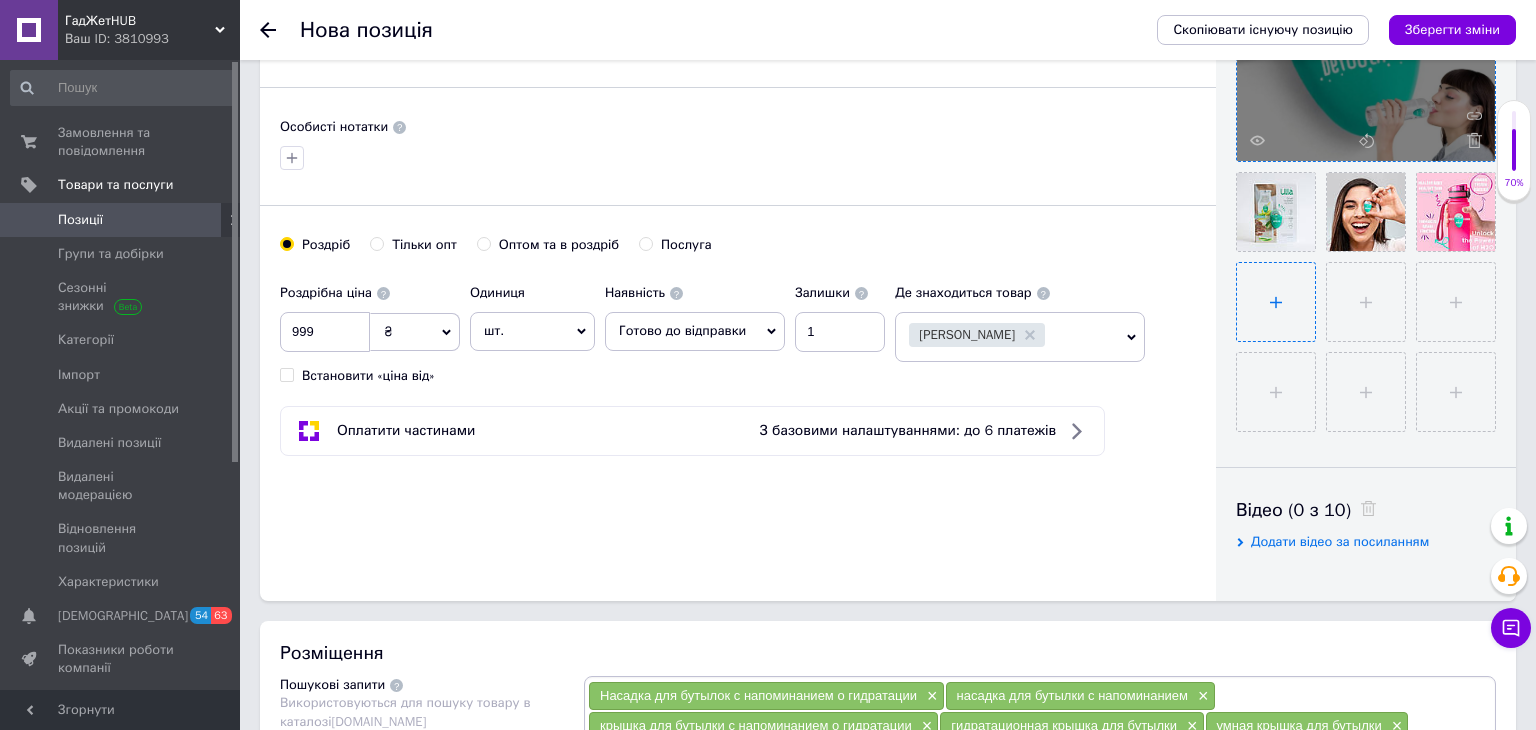 type on "C:\fakepath\51SIo+TVgeL._AC_.jpg" 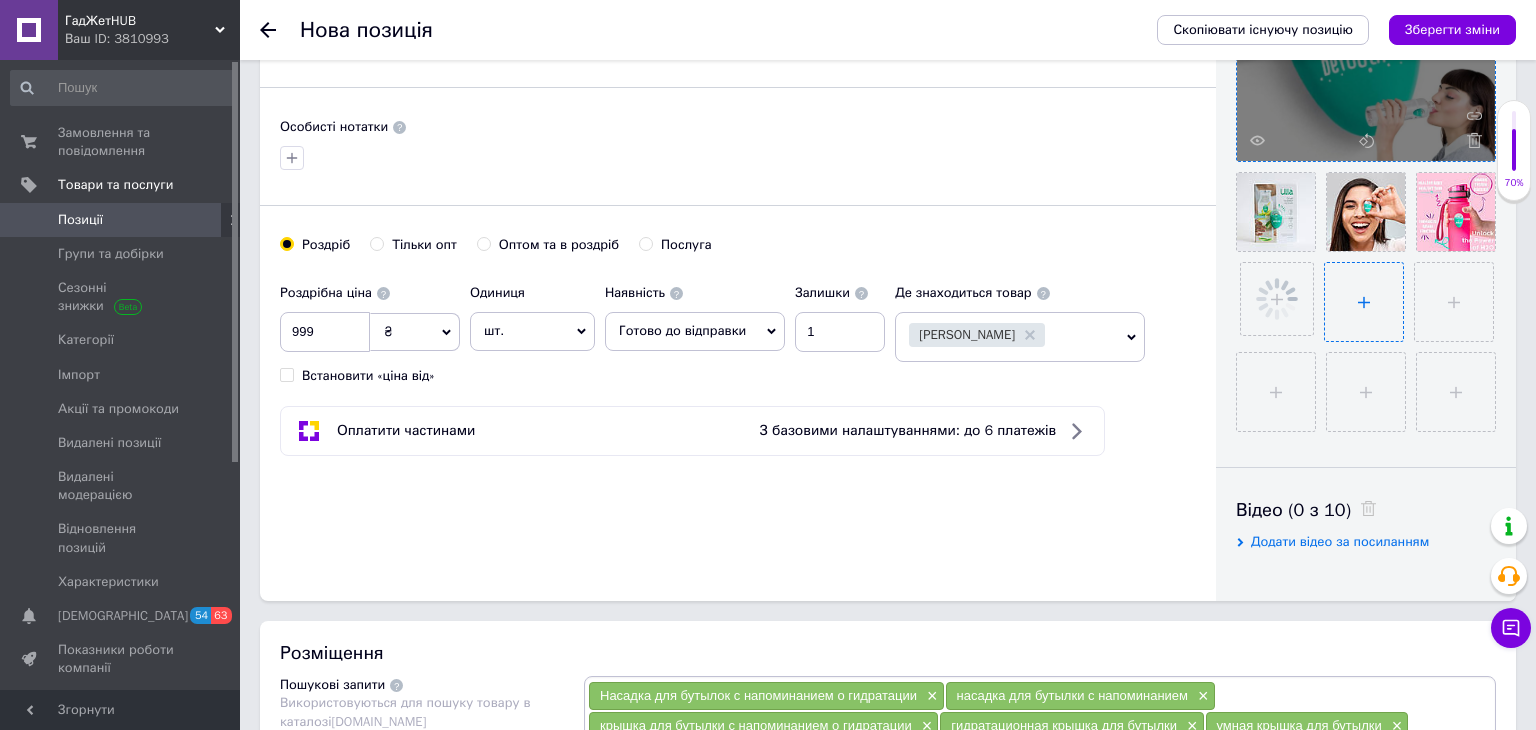 click at bounding box center [1364, 302] 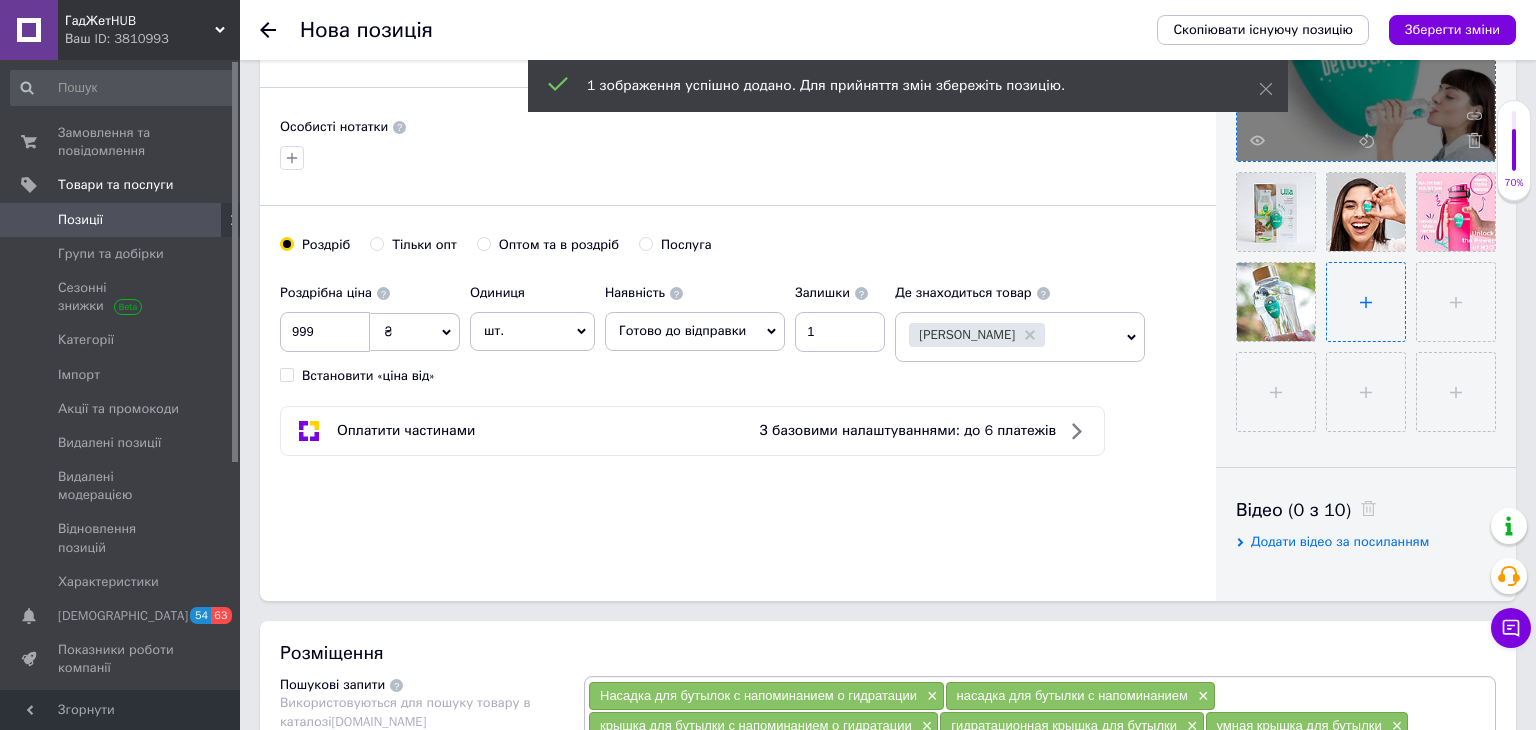 type on "C:\fakepath\41M3TOm1ZaL._AC_SL1150_.jpg" 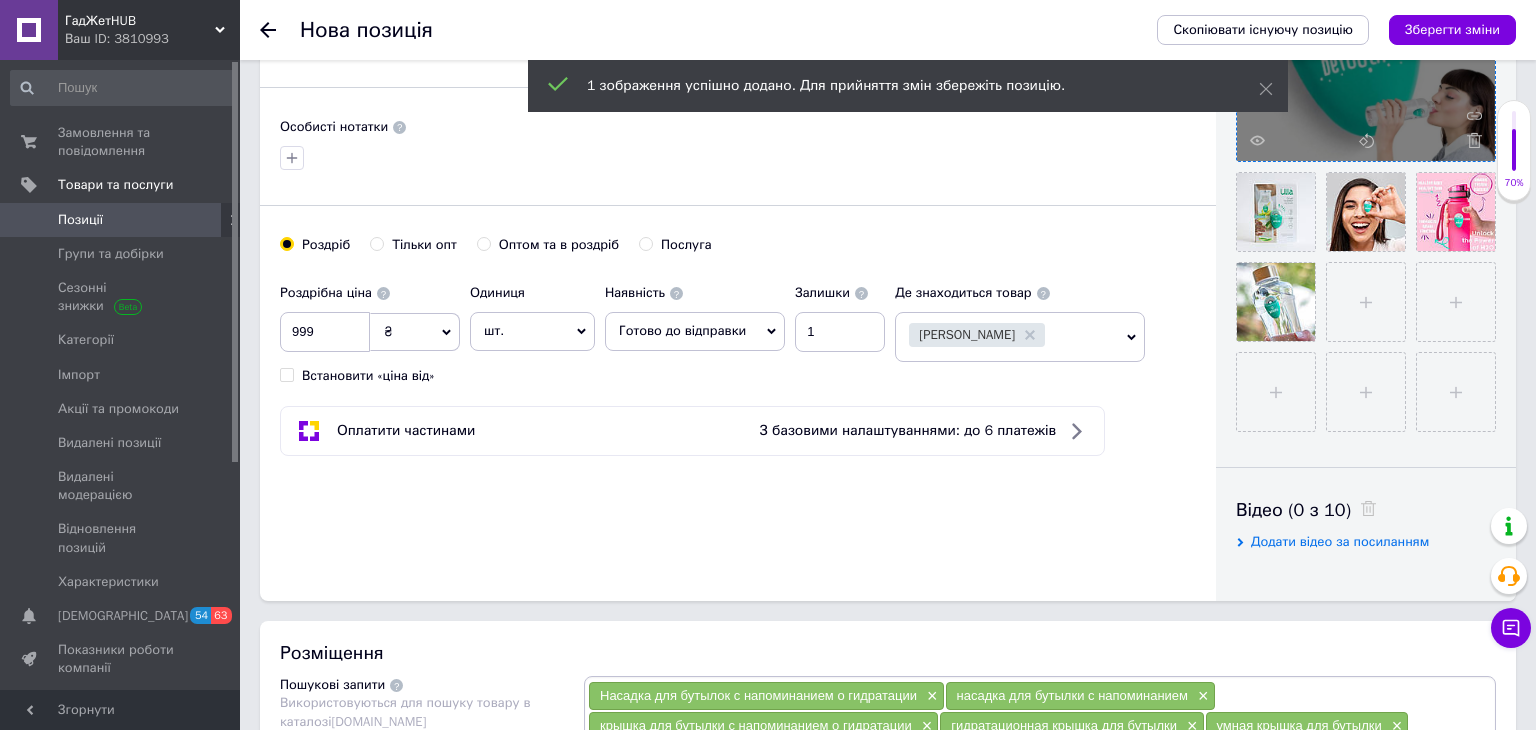 type 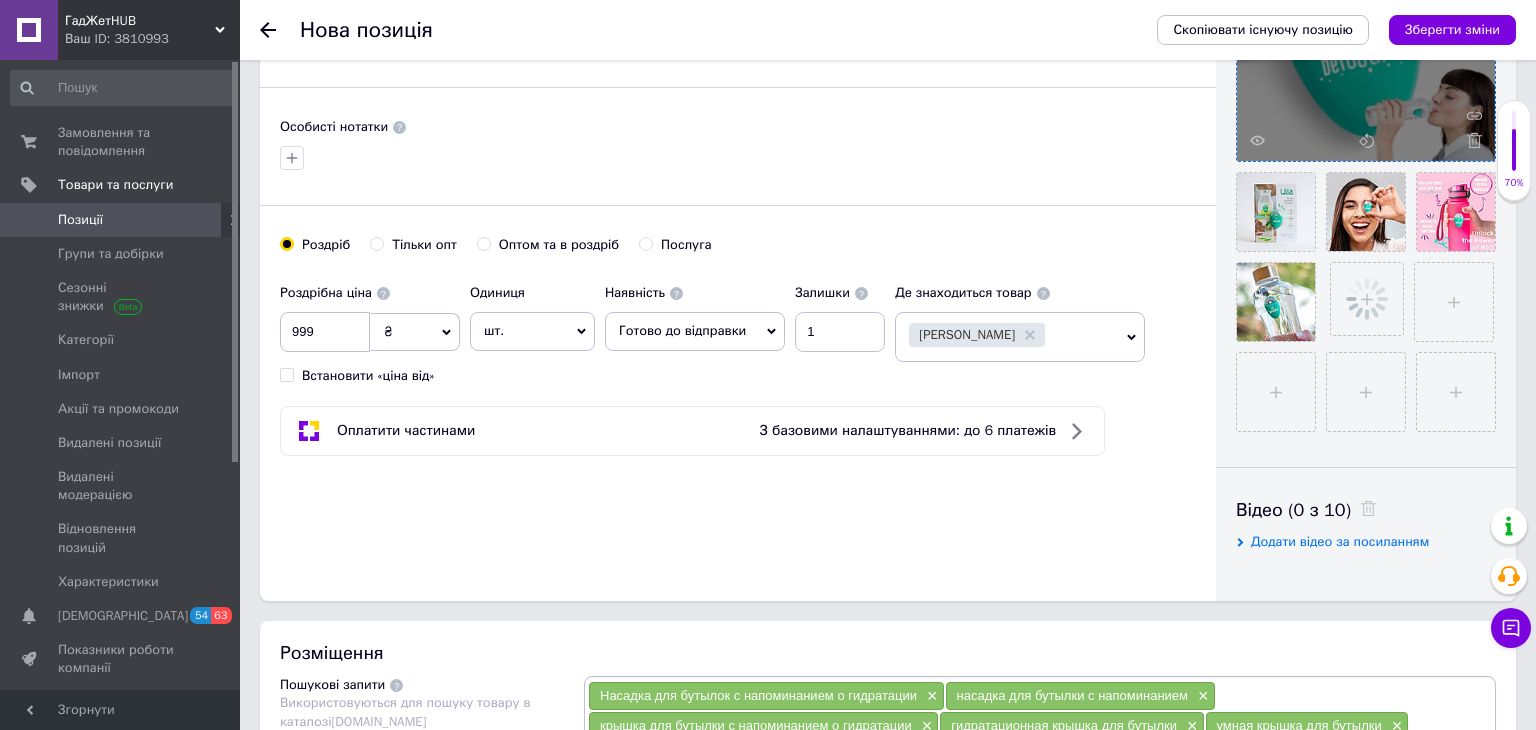 click on "[PERSON_NAME] опт Оптом та в роздріб Послуга" at bounding box center (738, 255) 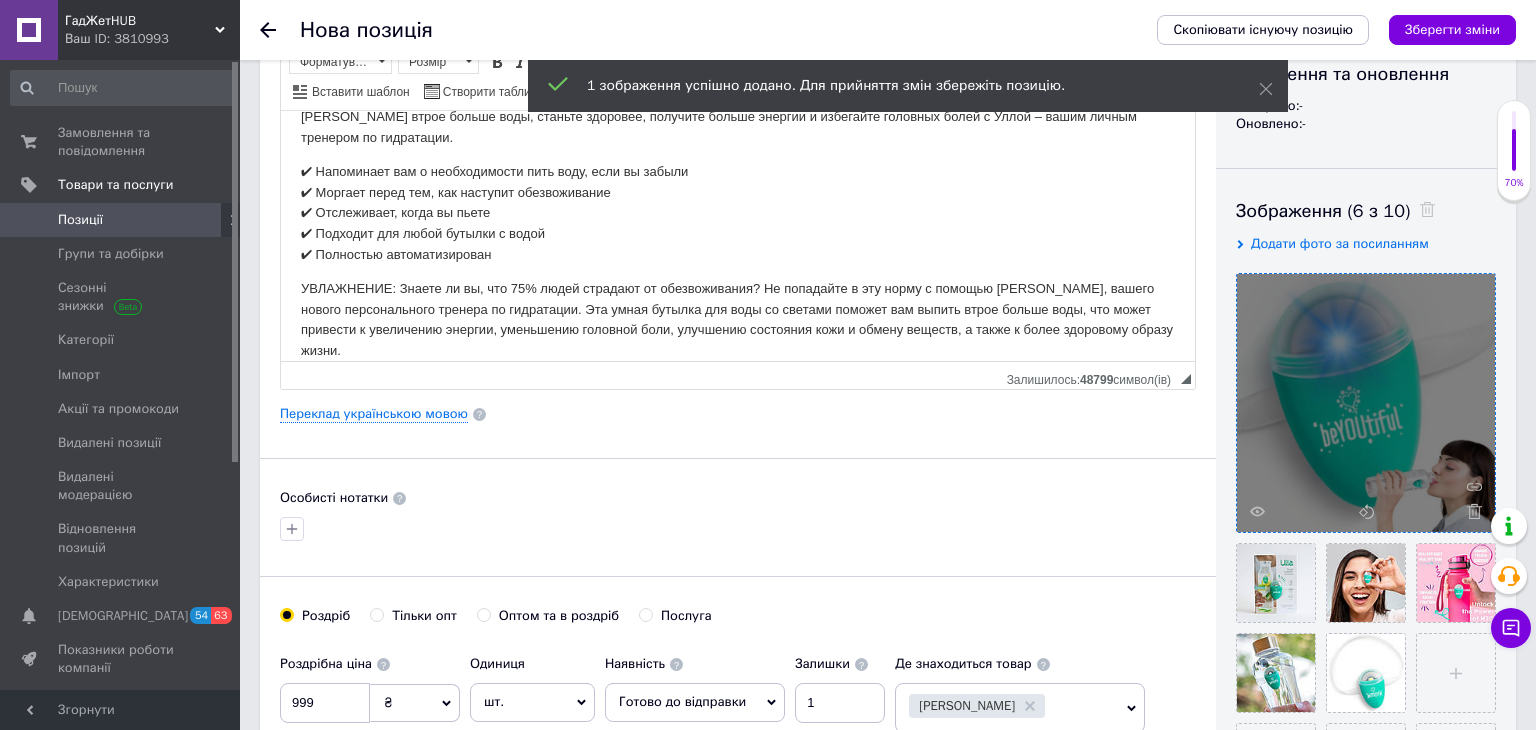 scroll, scrollTop: 185, scrollLeft: 0, axis: vertical 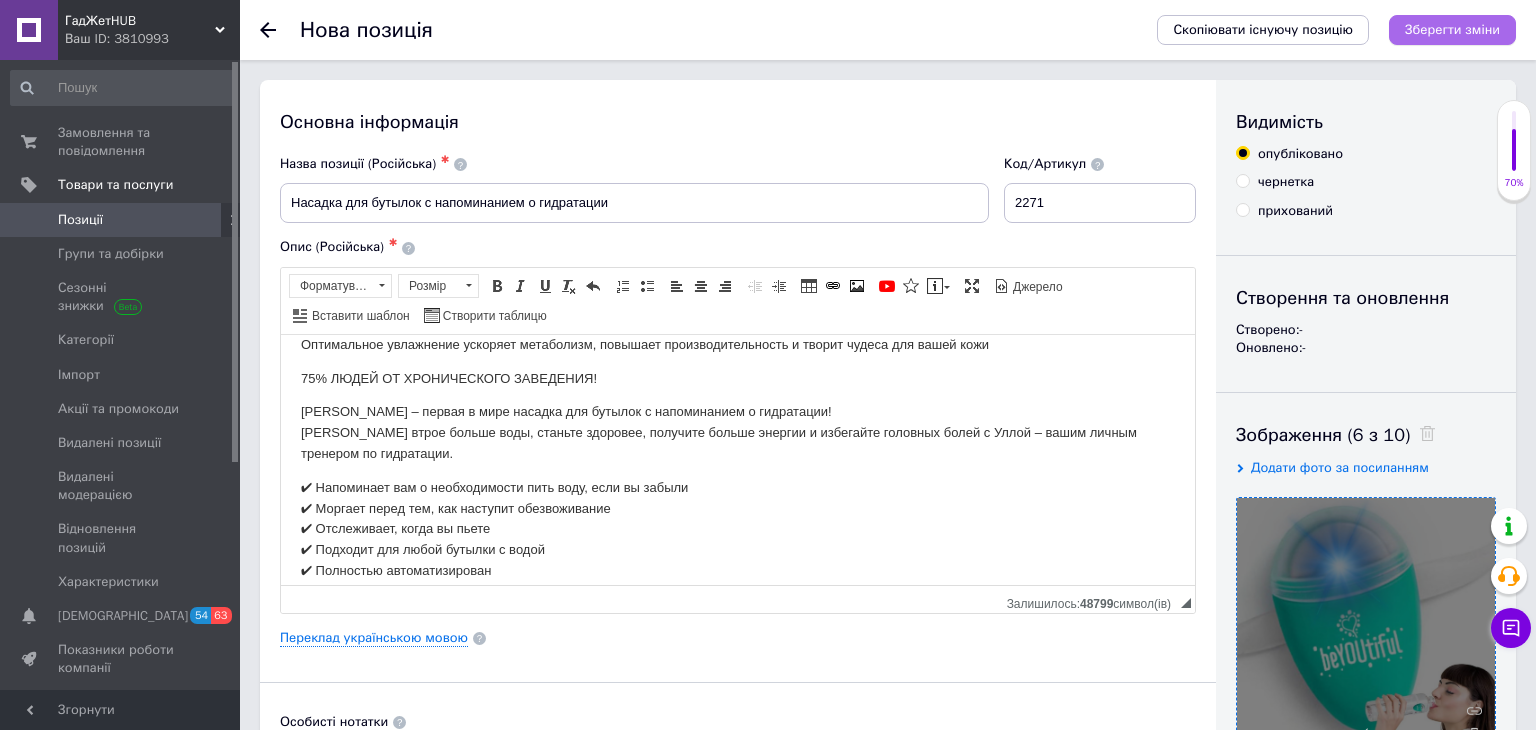click on "Зберегти зміни" at bounding box center (1452, 30) 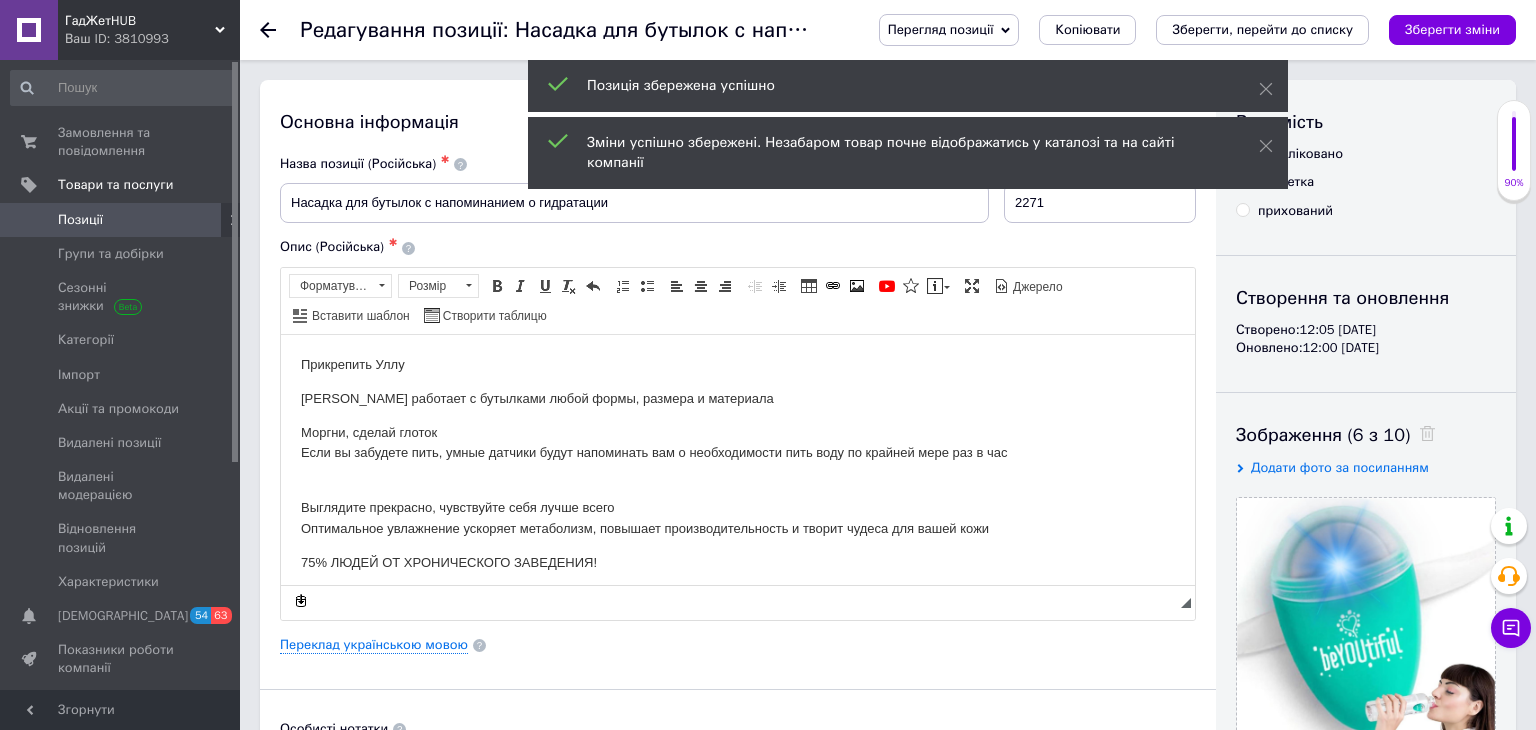 scroll, scrollTop: 0, scrollLeft: 0, axis: both 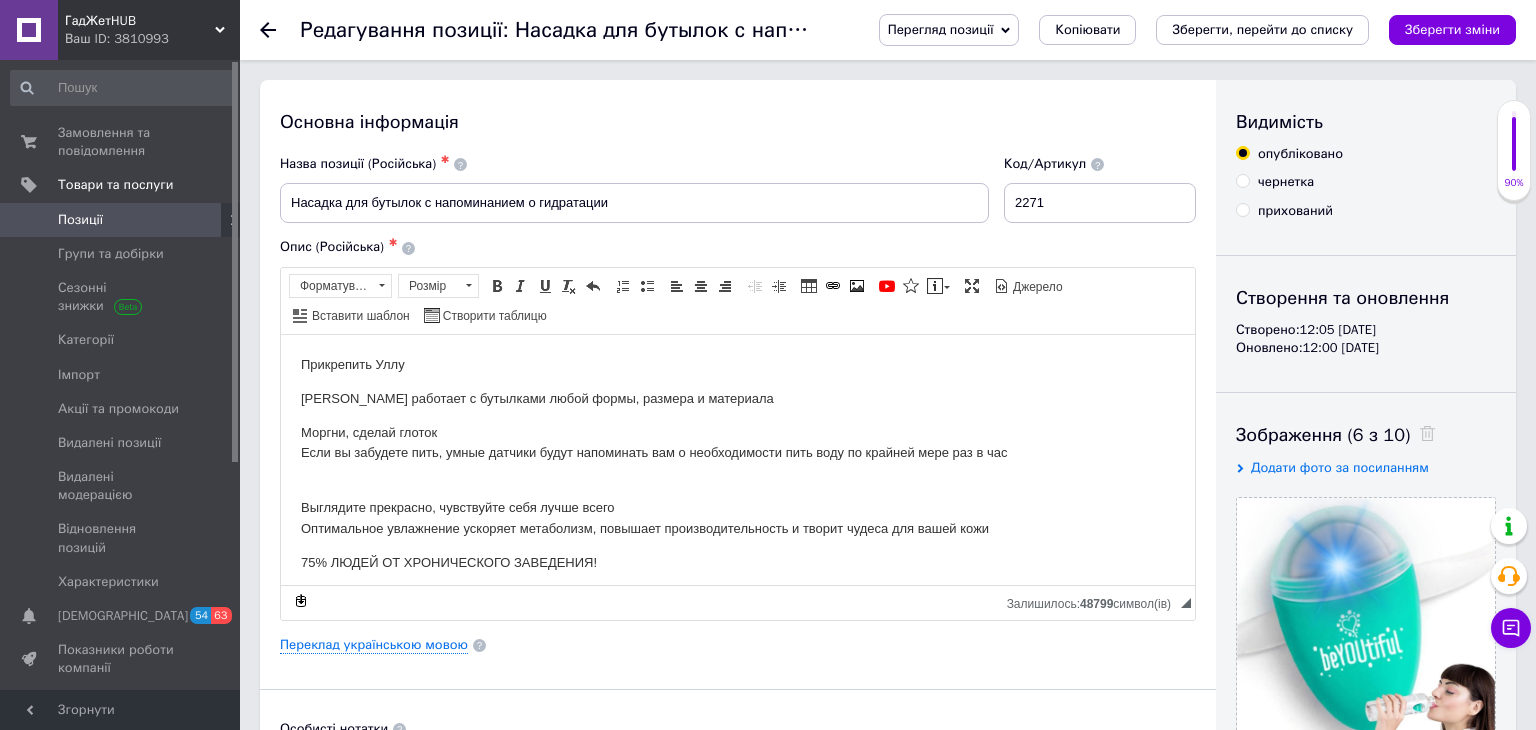 click on "Позиції" at bounding box center [121, 220] 